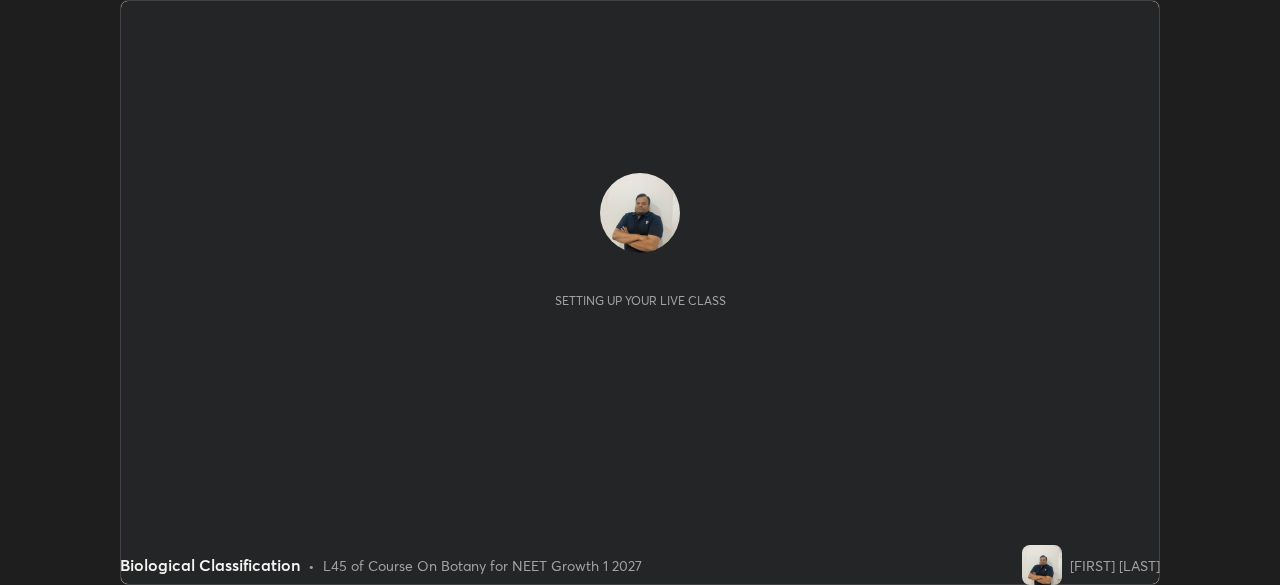 scroll, scrollTop: 0, scrollLeft: 0, axis: both 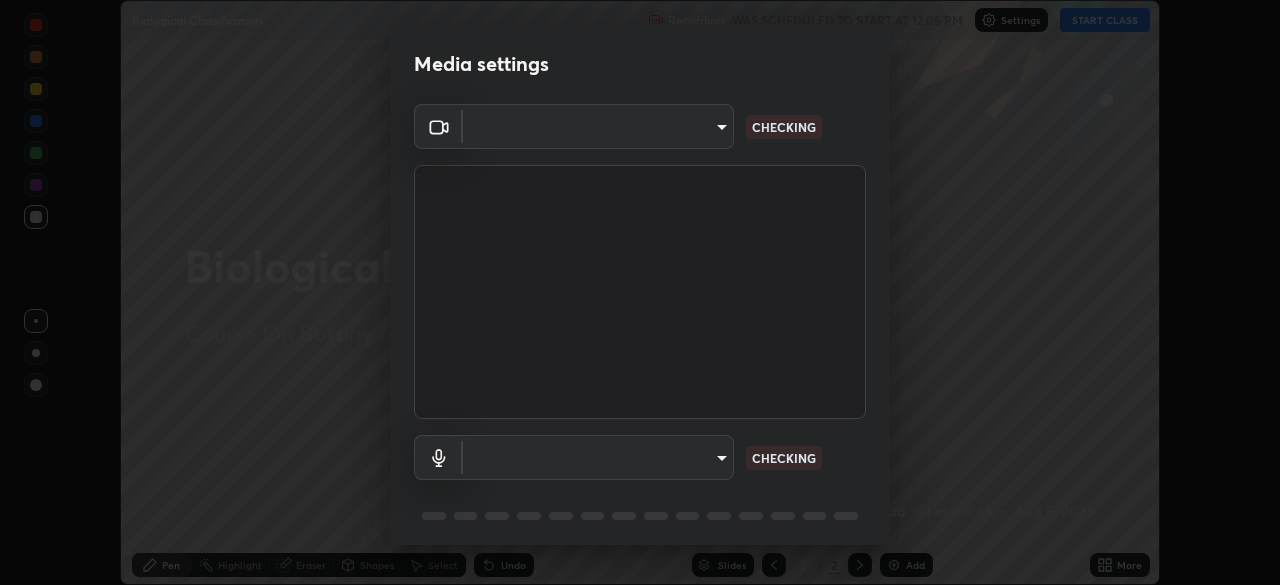 type on "f214d892c1ea21fc9911be358f21603cf7c671268a3f3fdd0c8c81d5790bf436" 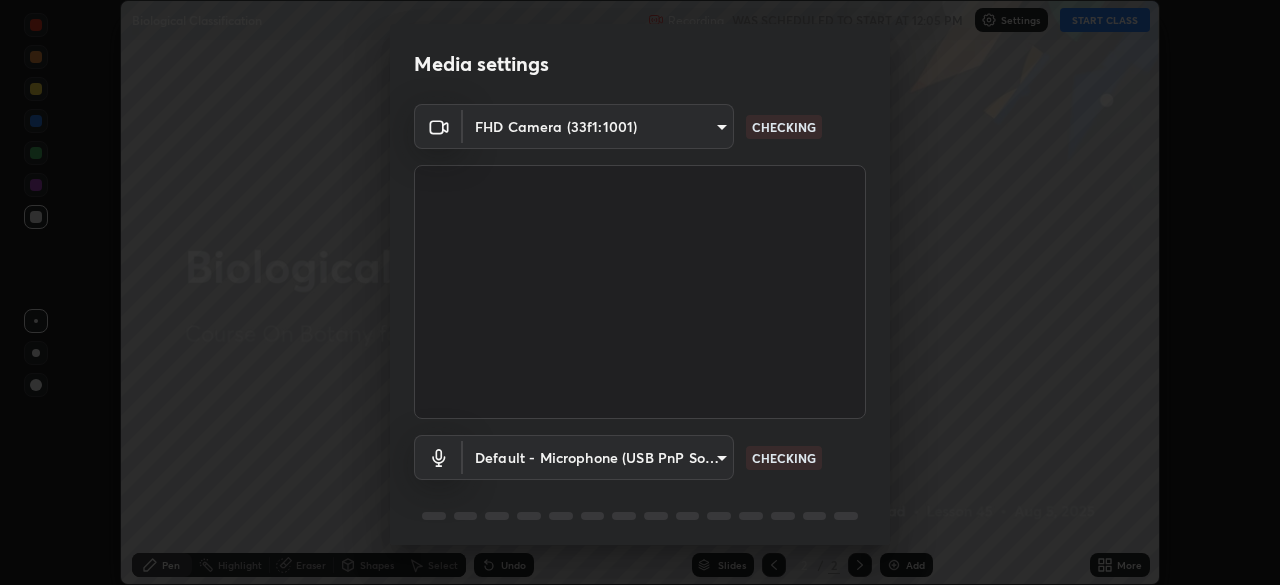 scroll, scrollTop: 71, scrollLeft: 0, axis: vertical 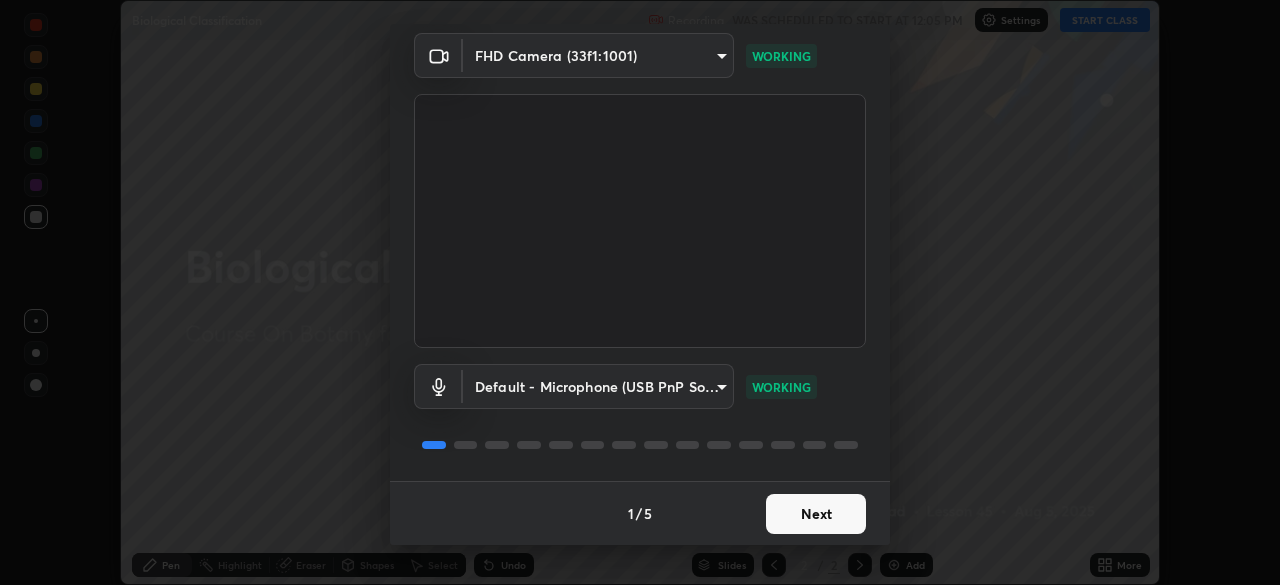click on "Next" at bounding box center (816, 514) 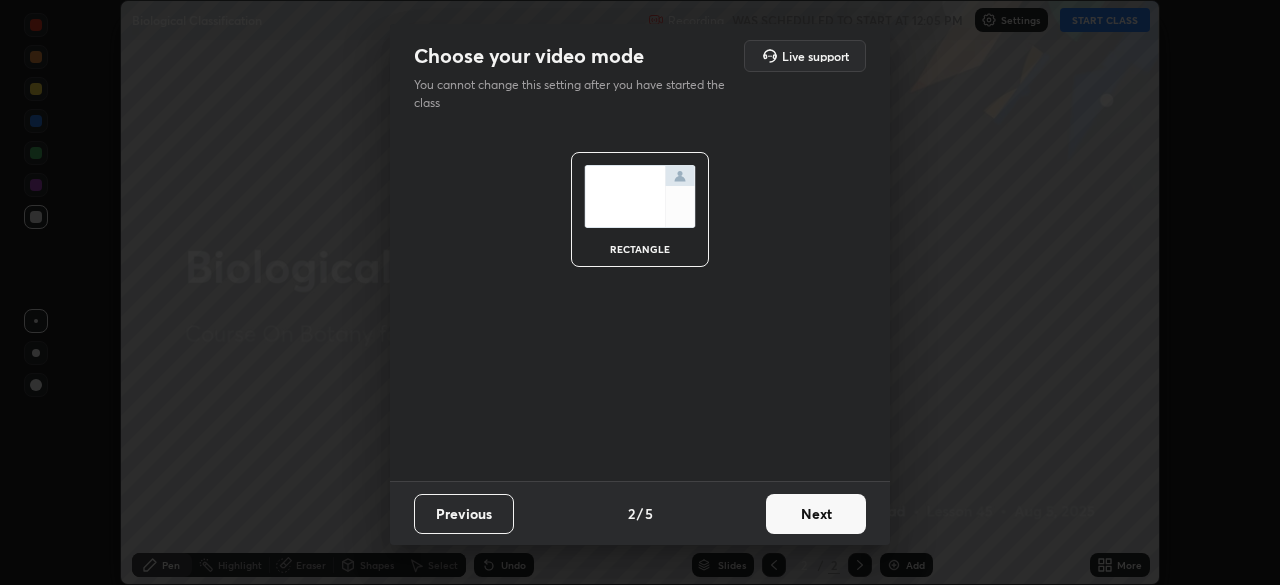 click on "Next" at bounding box center [816, 514] 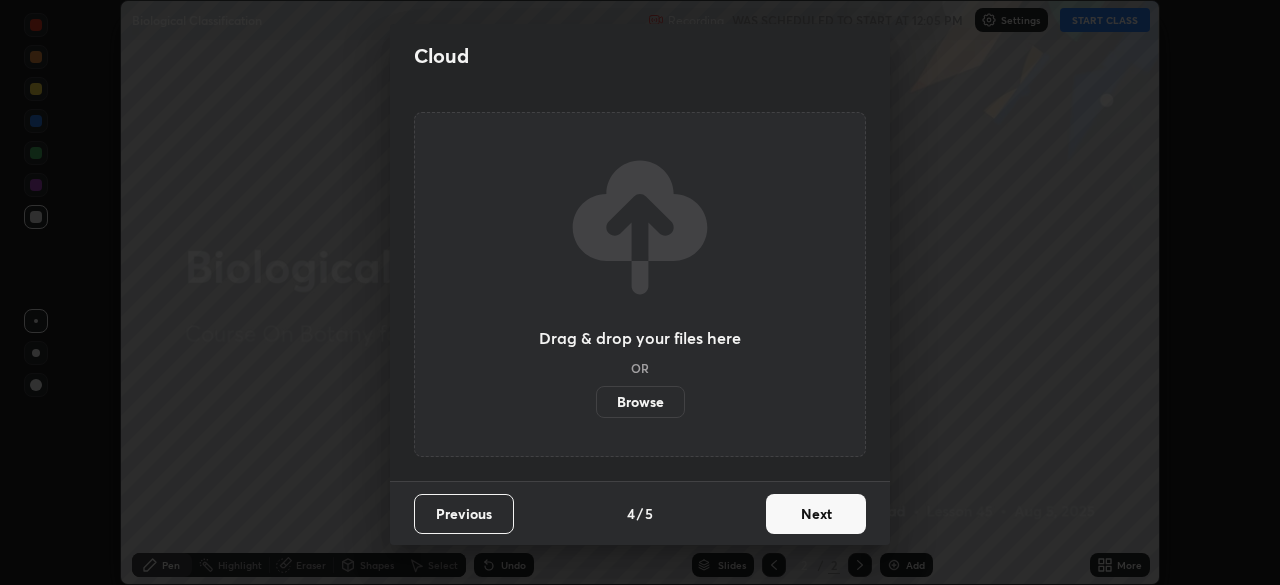 click on "Next" at bounding box center (816, 514) 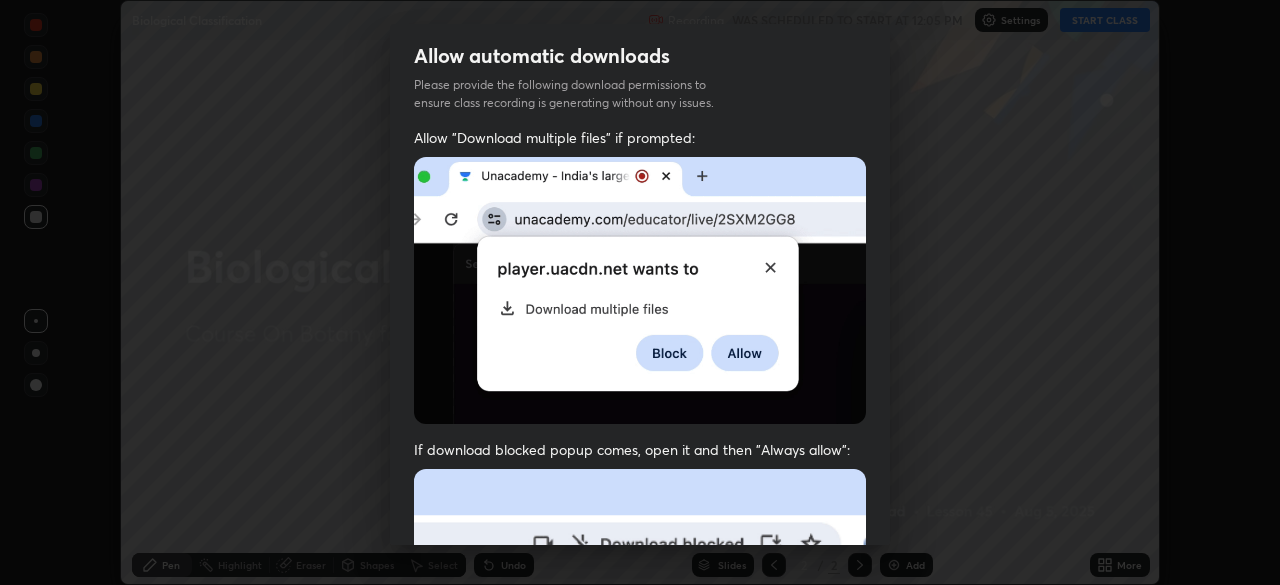 click on "Previous 5 / 5 Done" at bounding box center [640, 1002] 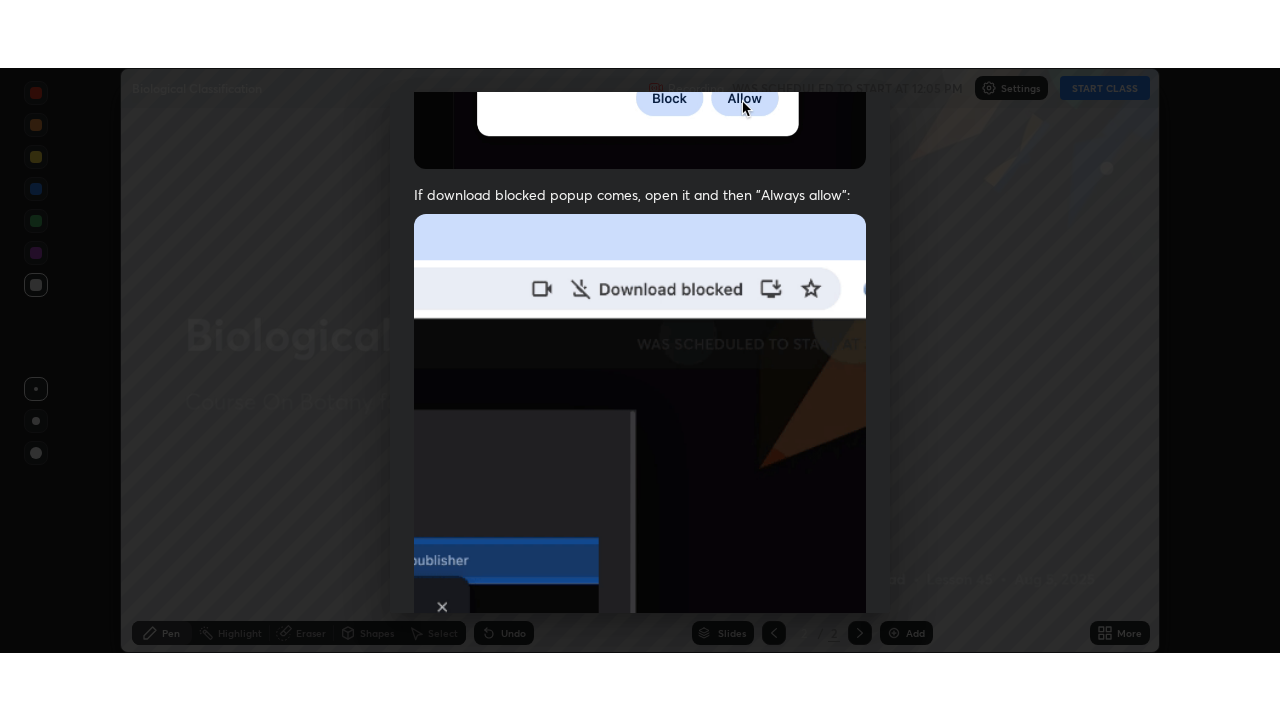 scroll, scrollTop: 479, scrollLeft: 0, axis: vertical 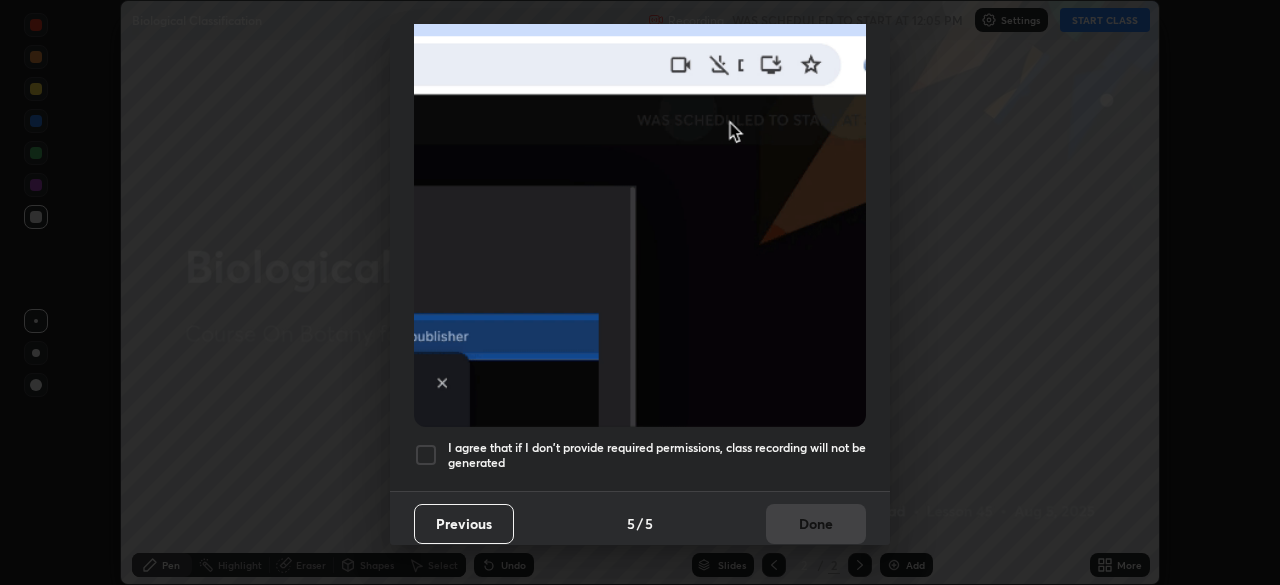 click at bounding box center (426, 455) 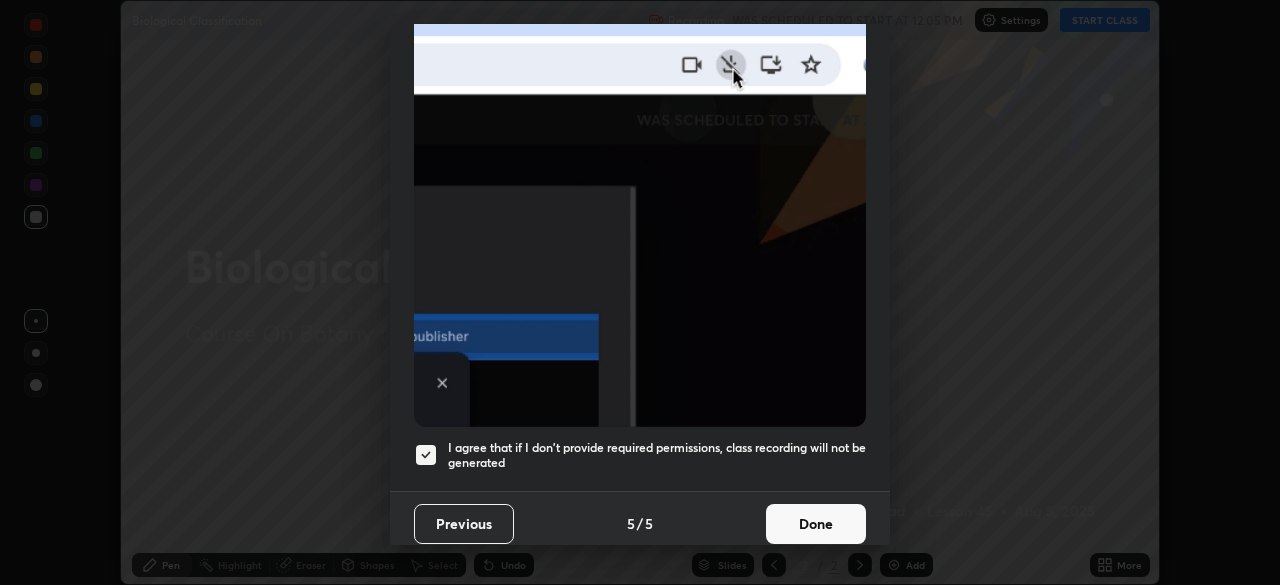 click on "Done" at bounding box center [816, 524] 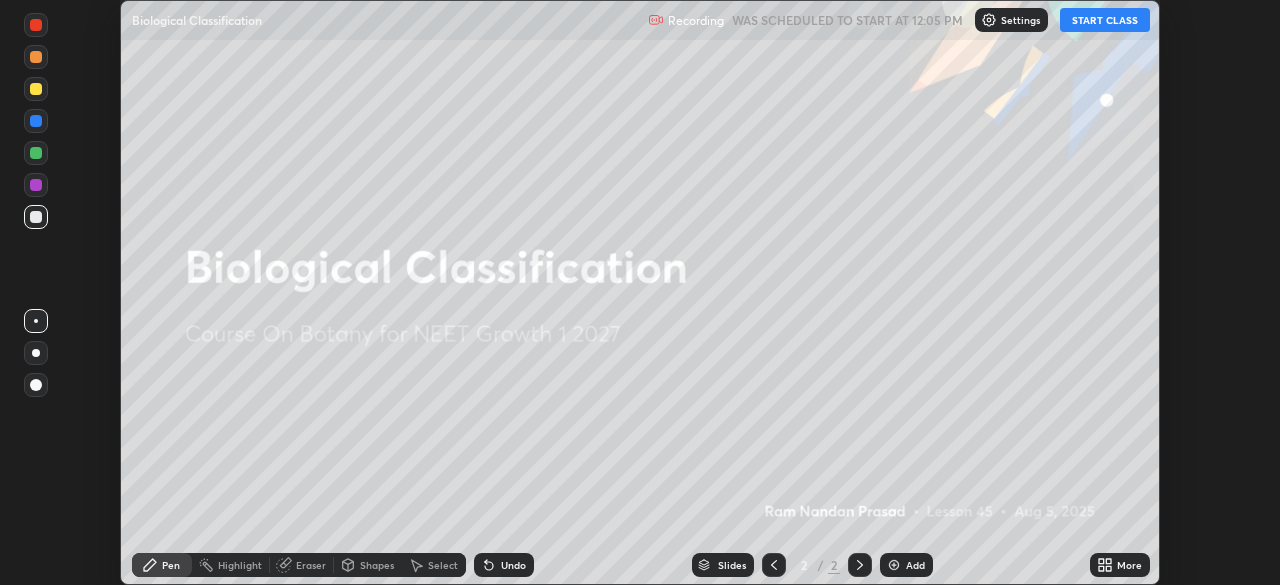 click on "START CLASS" at bounding box center (1105, 20) 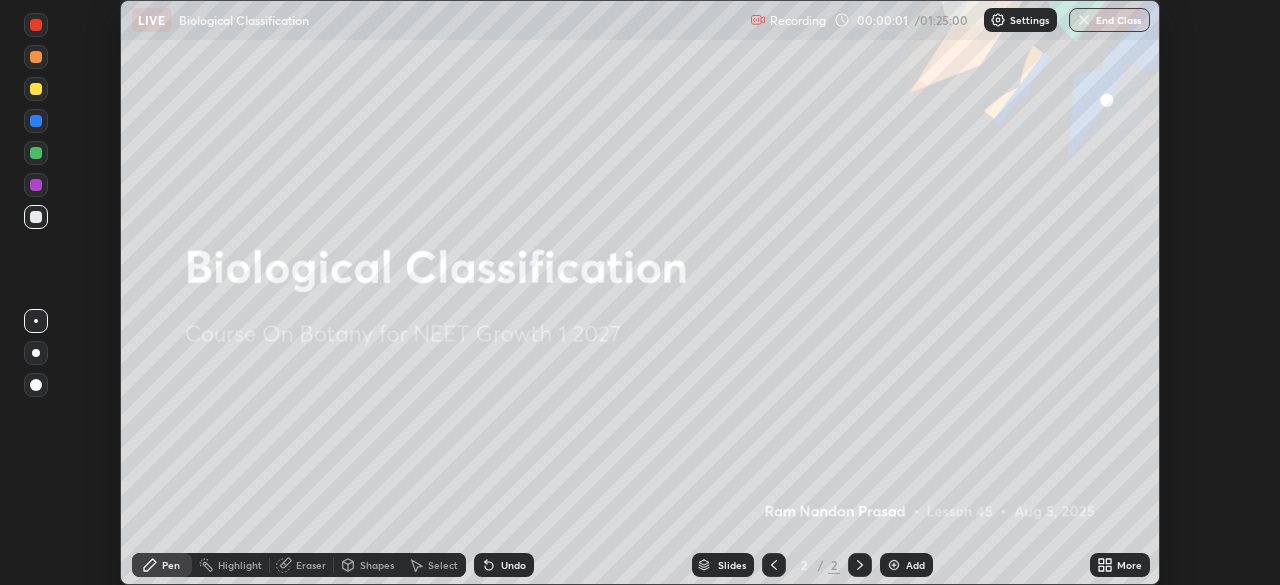 click 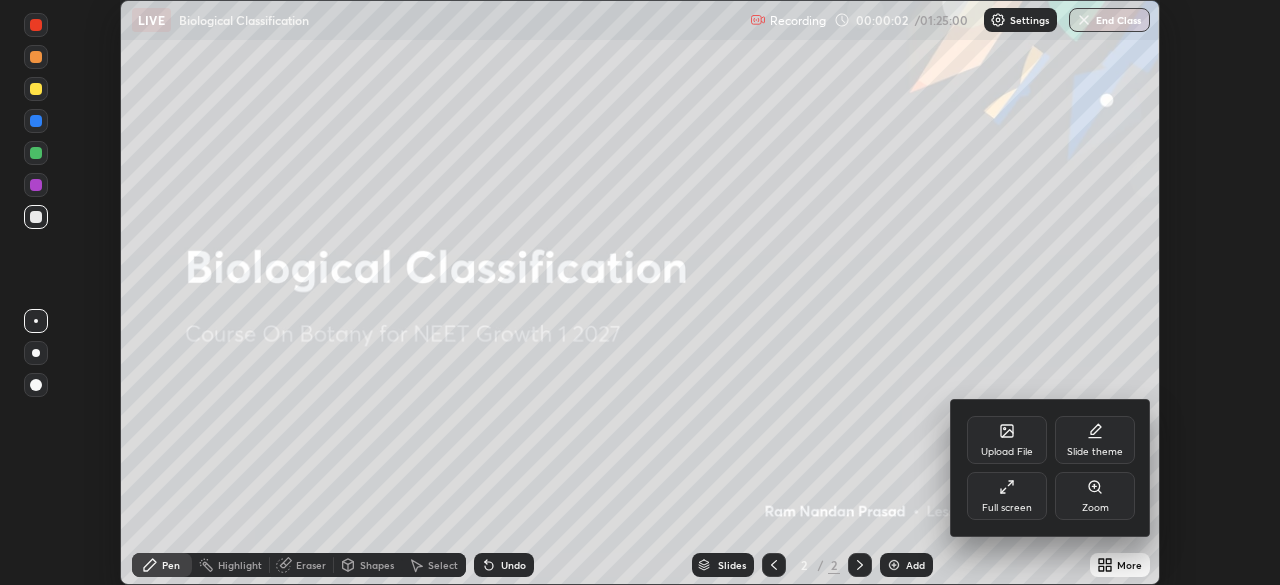 click on "Full screen" at bounding box center (1007, 508) 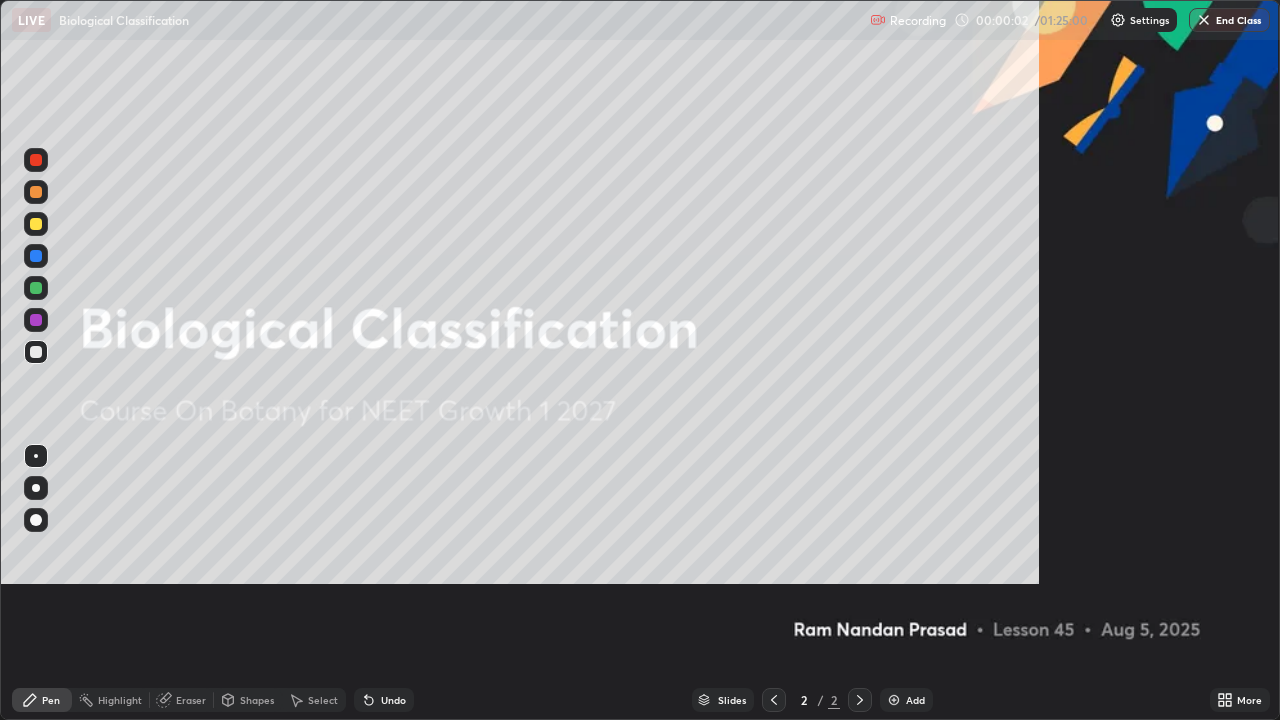 scroll, scrollTop: 99280, scrollLeft: 98720, axis: both 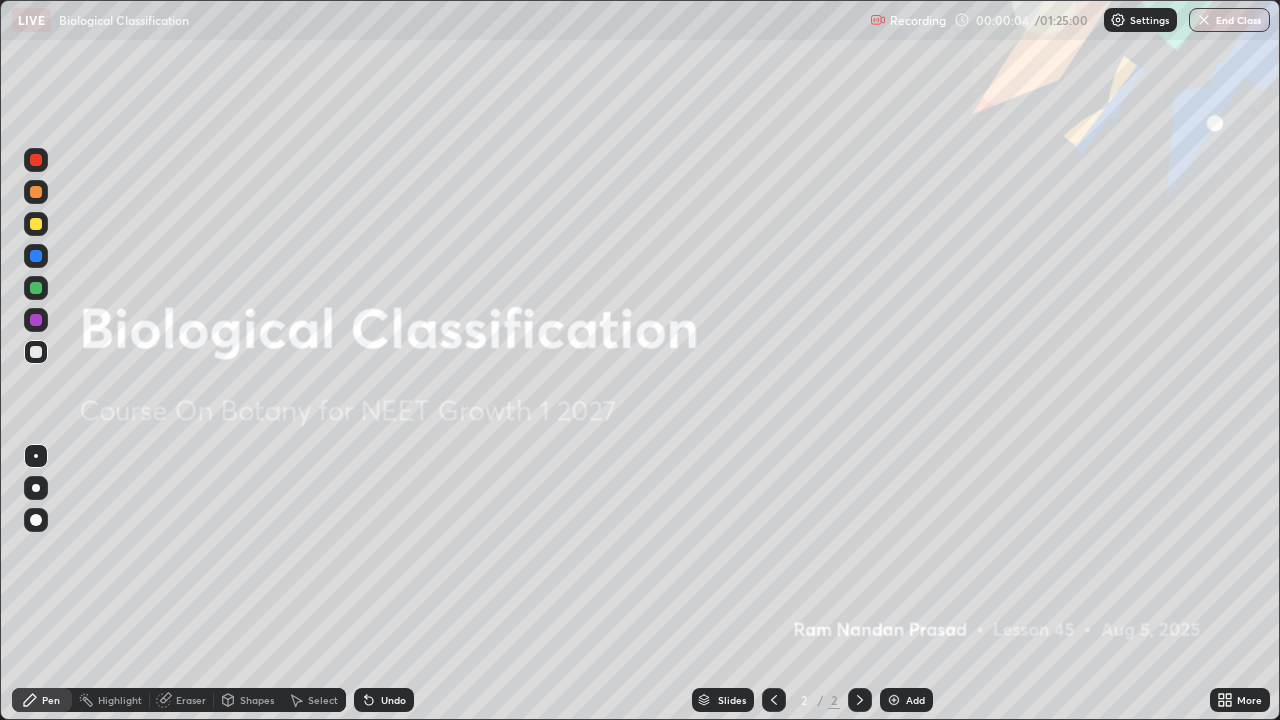 click on "Add" at bounding box center (915, 700) 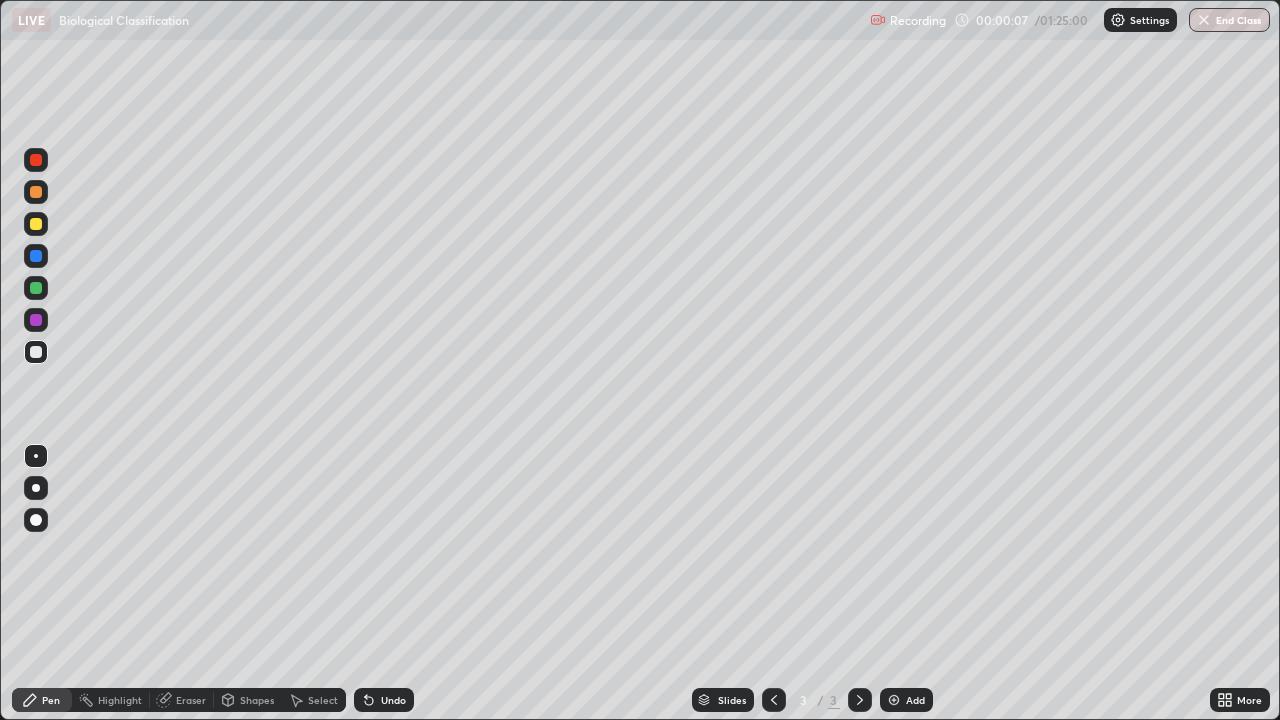 click at bounding box center [36, 224] 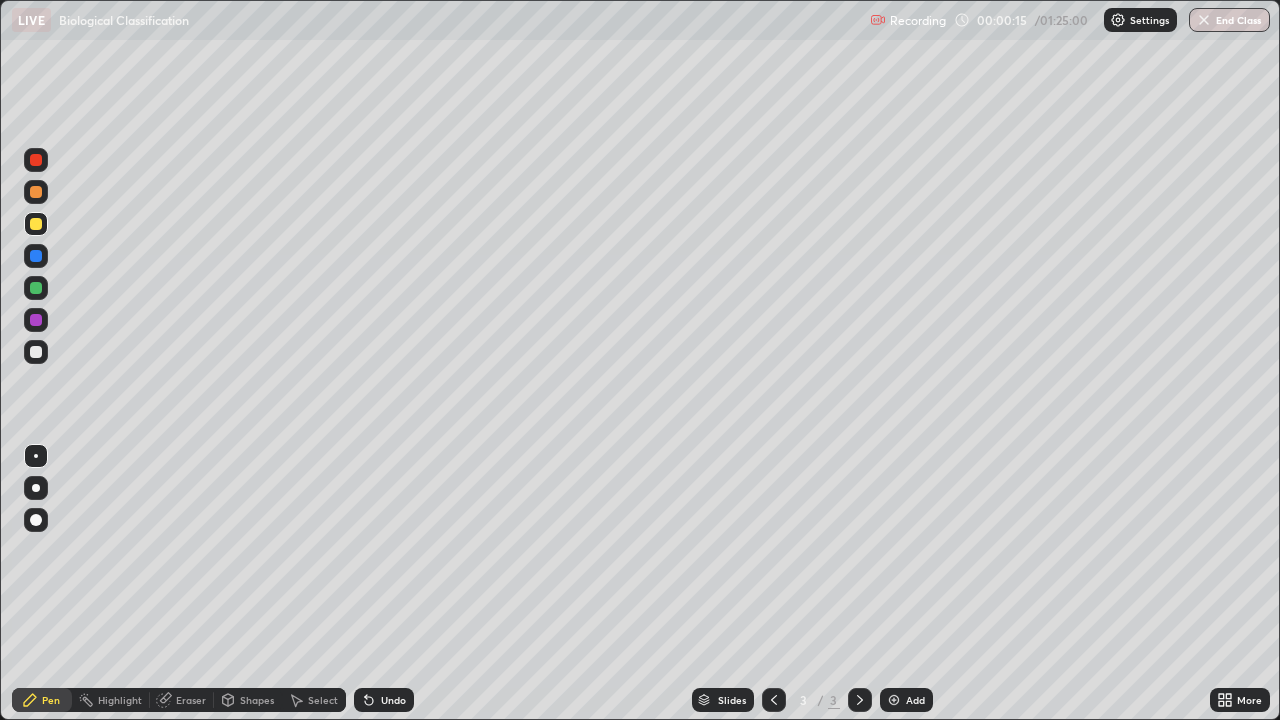 click on "Eraser" at bounding box center [191, 700] 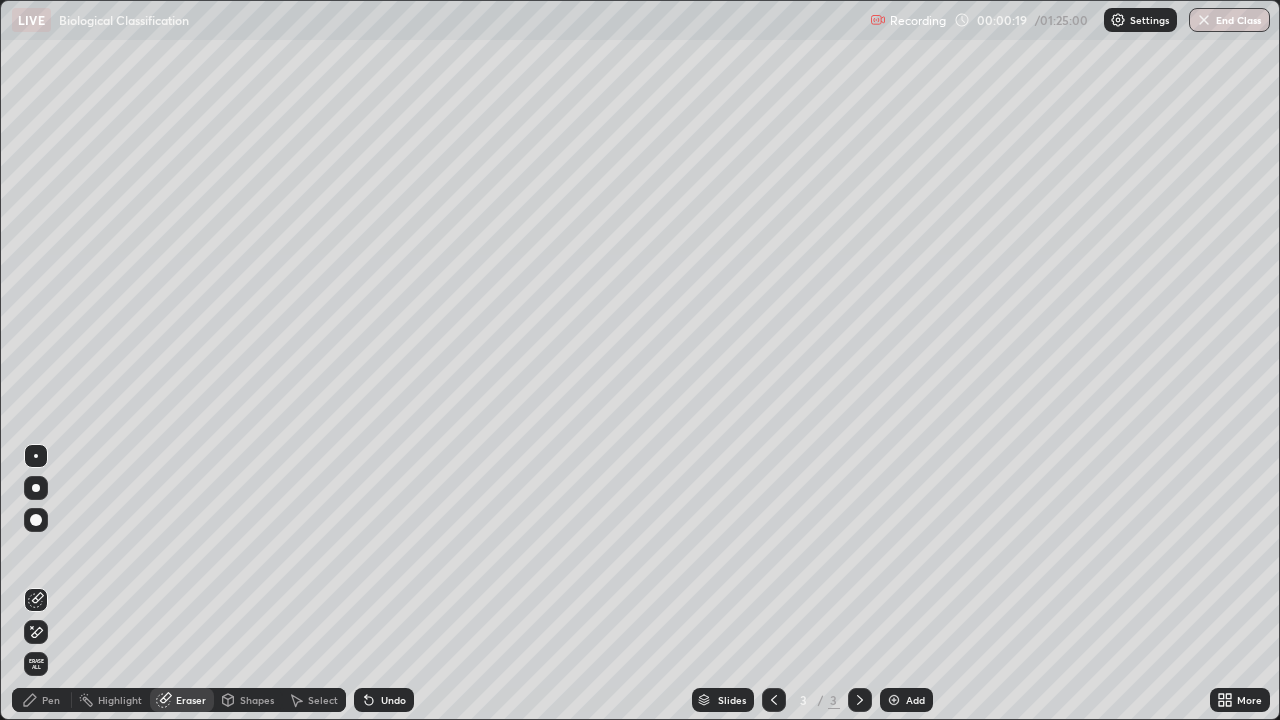 click on "Pen" at bounding box center (51, 700) 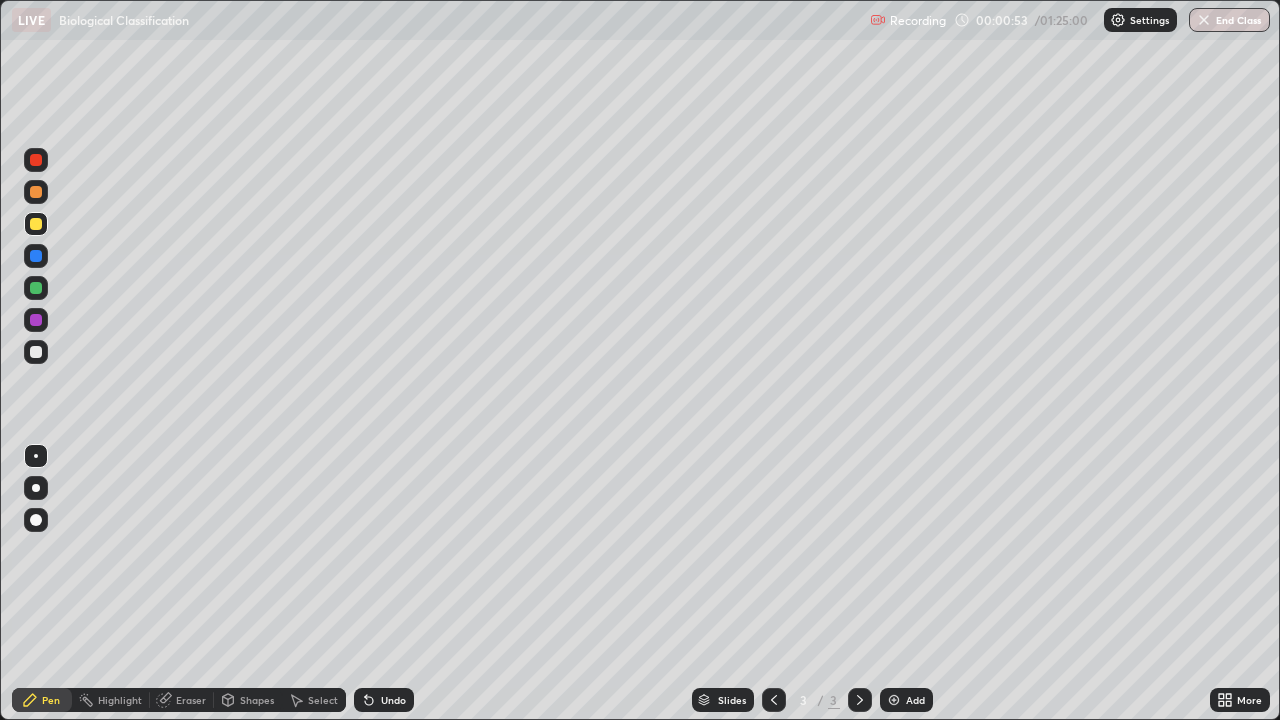 click at bounding box center [36, 288] 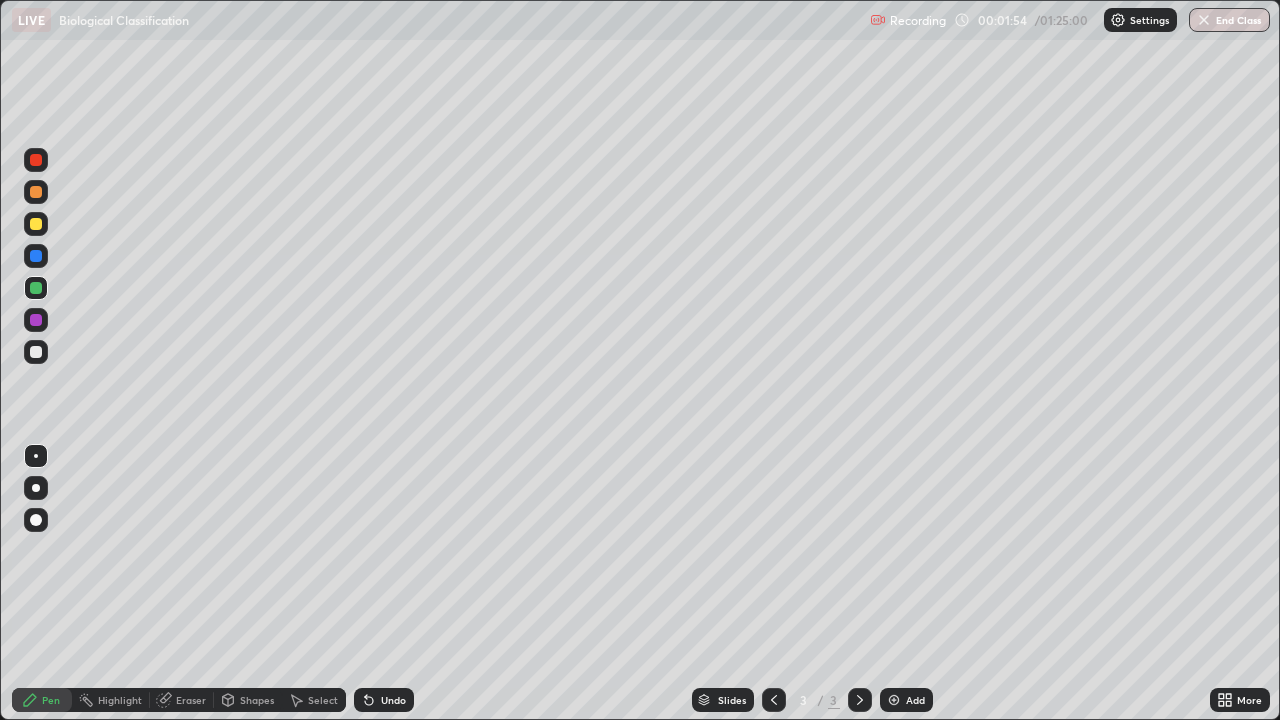 click at bounding box center [36, 352] 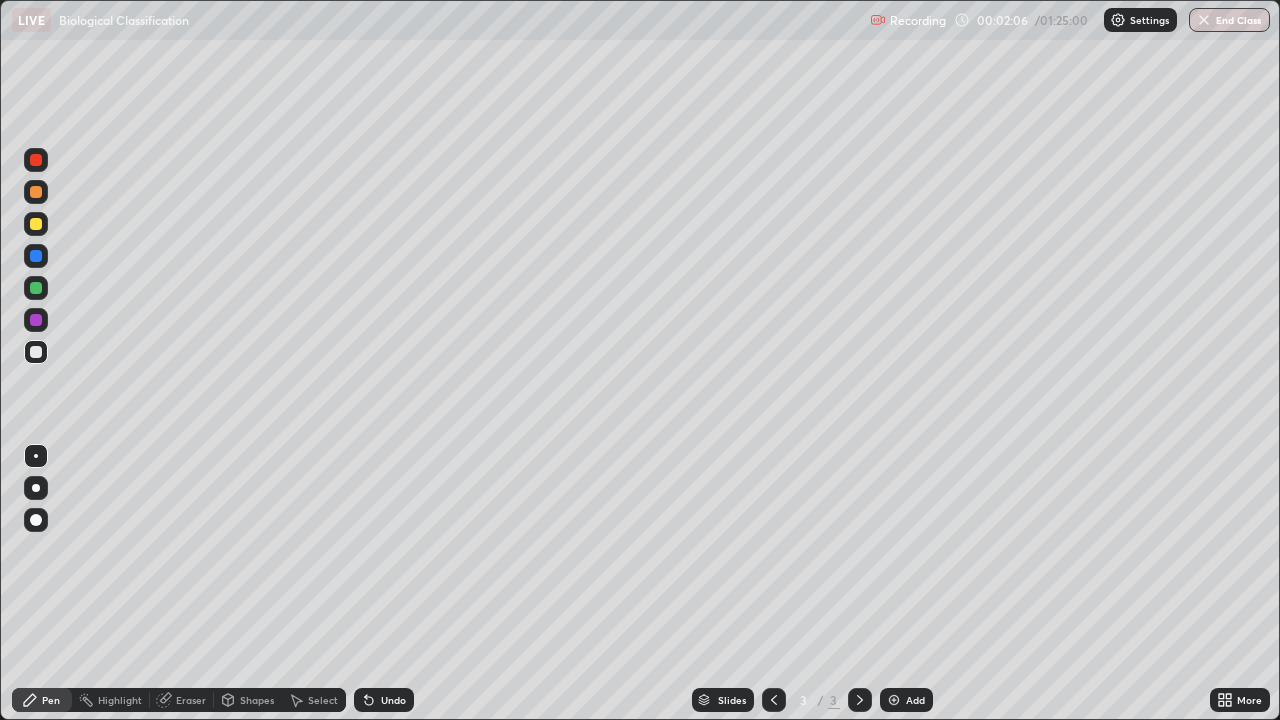 click on "Eraser" at bounding box center (191, 700) 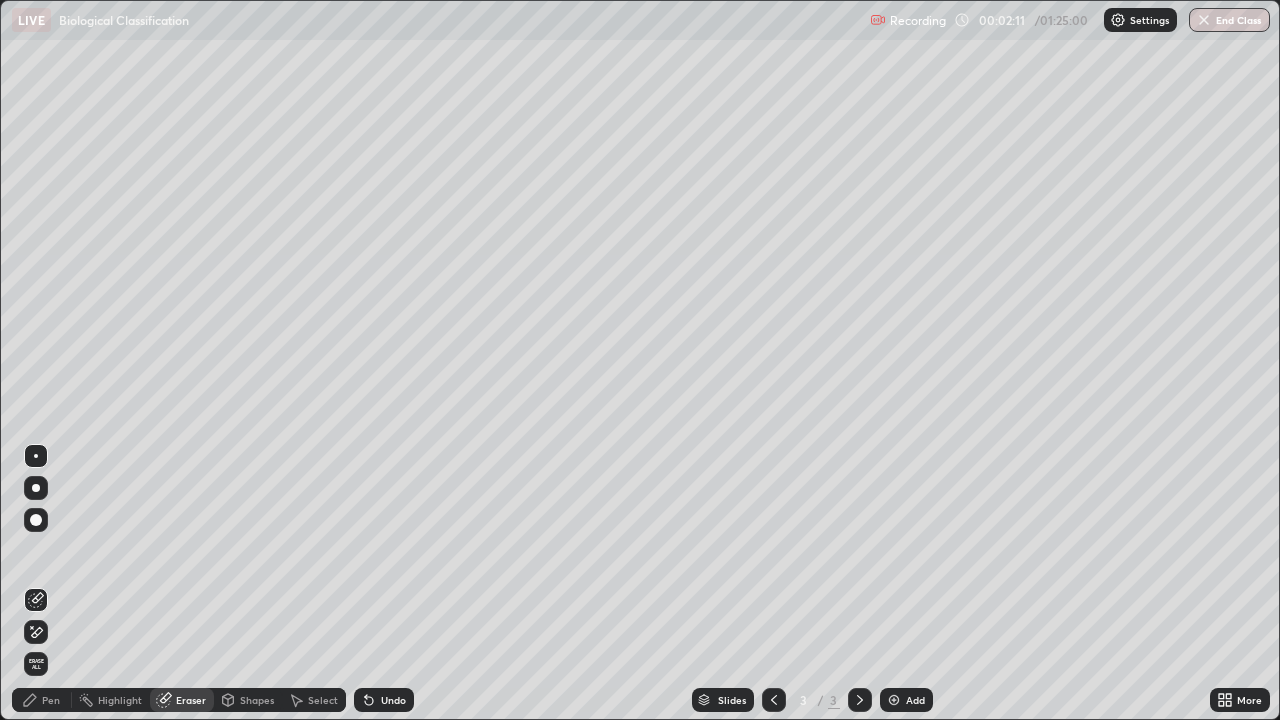 click on "Pen" at bounding box center (51, 700) 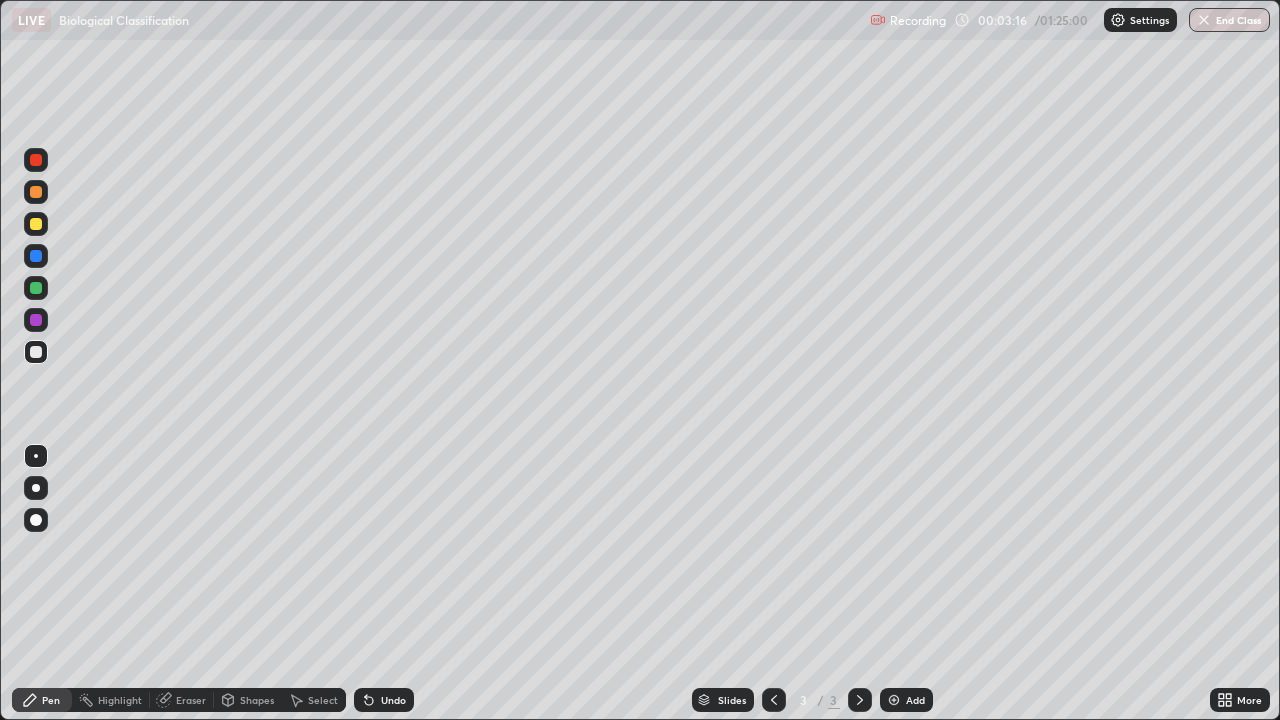 click at bounding box center (36, 224) 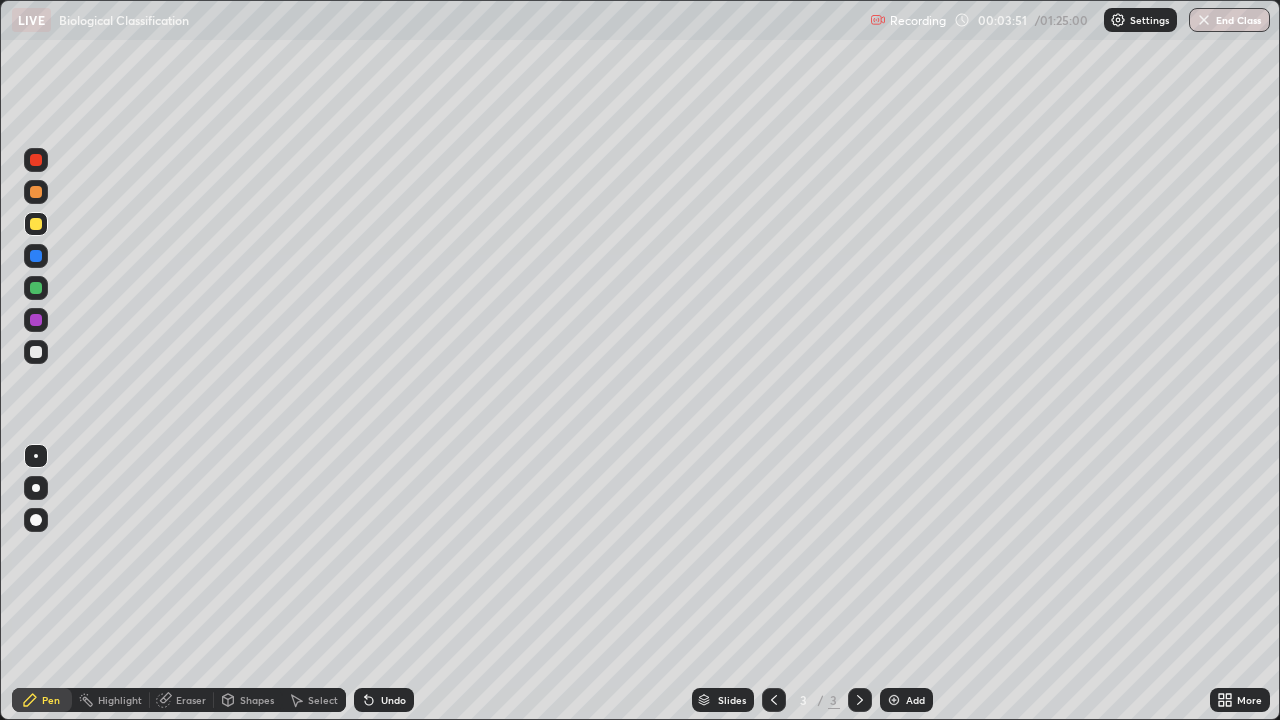 click at bounding box center [36, 352] 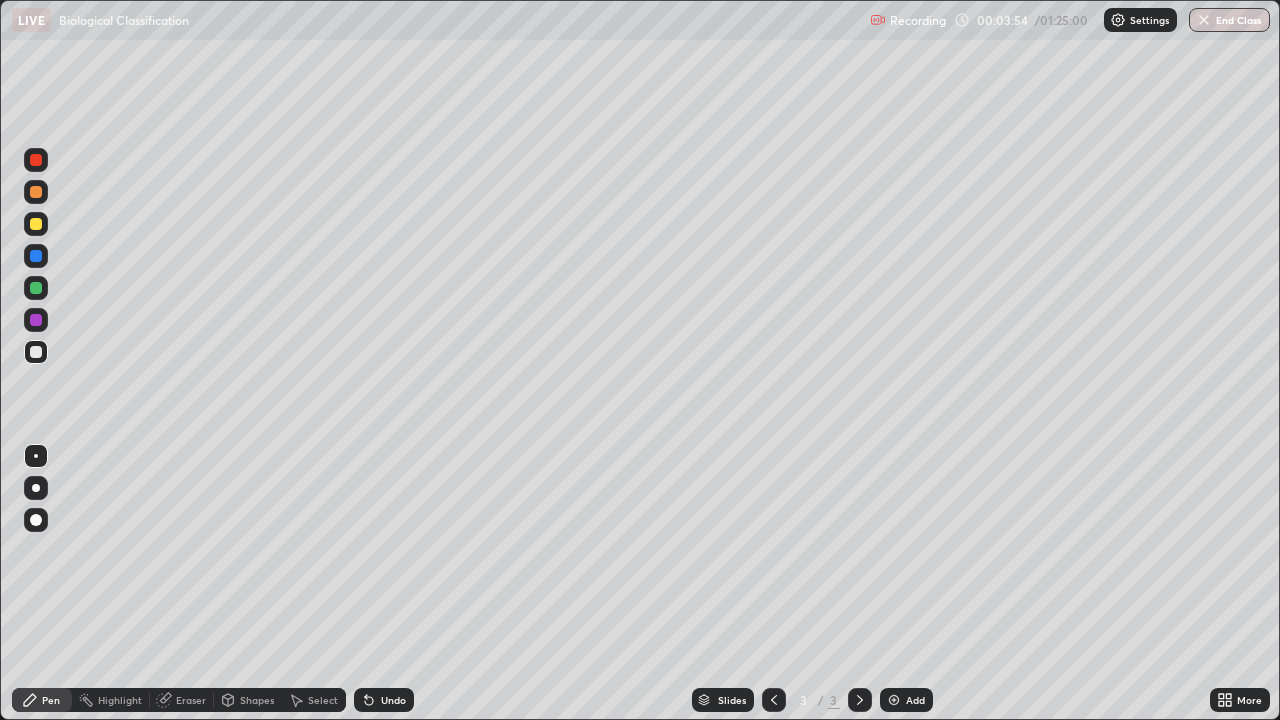click at bounding box center [36, 224] 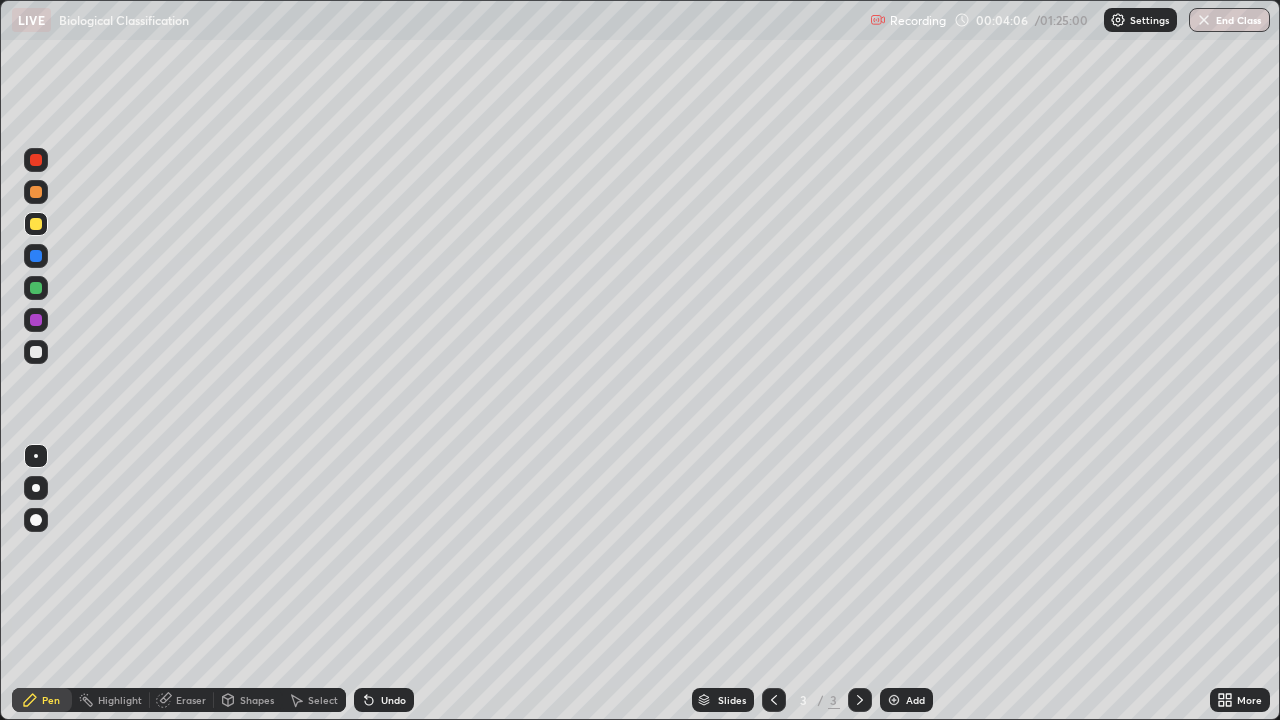 click at bounding box center [36, 352] 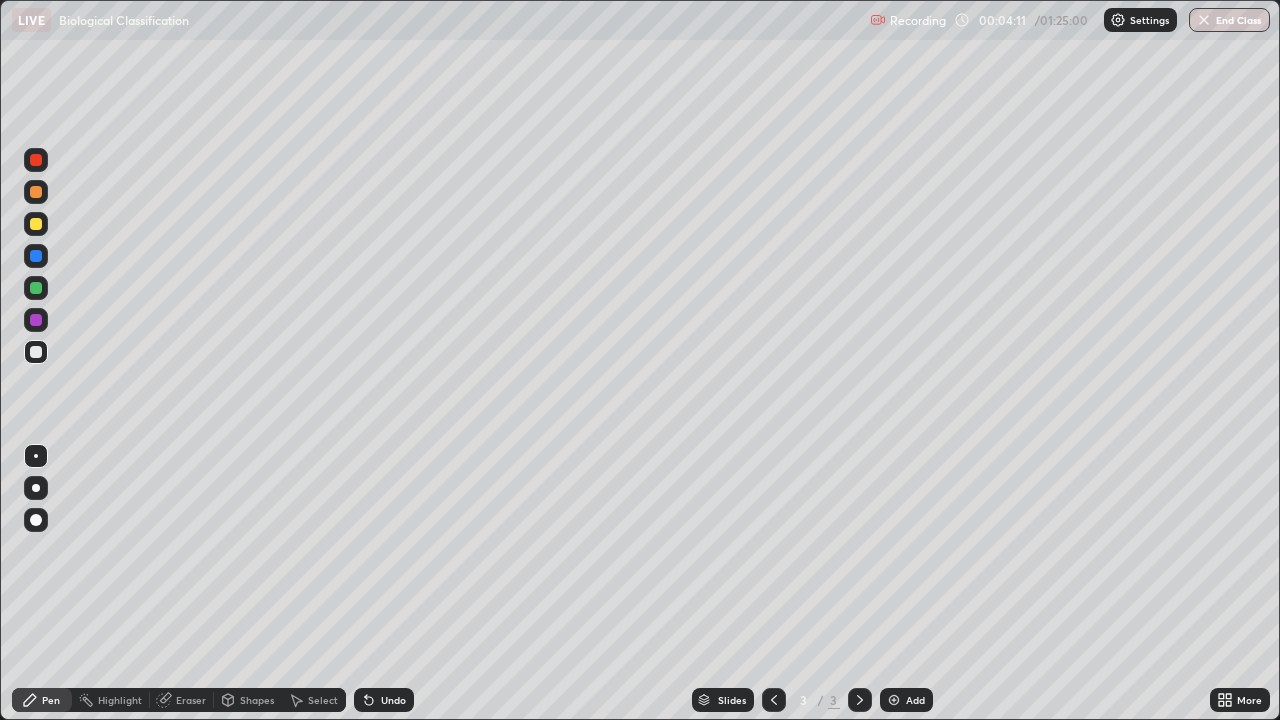 click at bounding box center [36, 256] 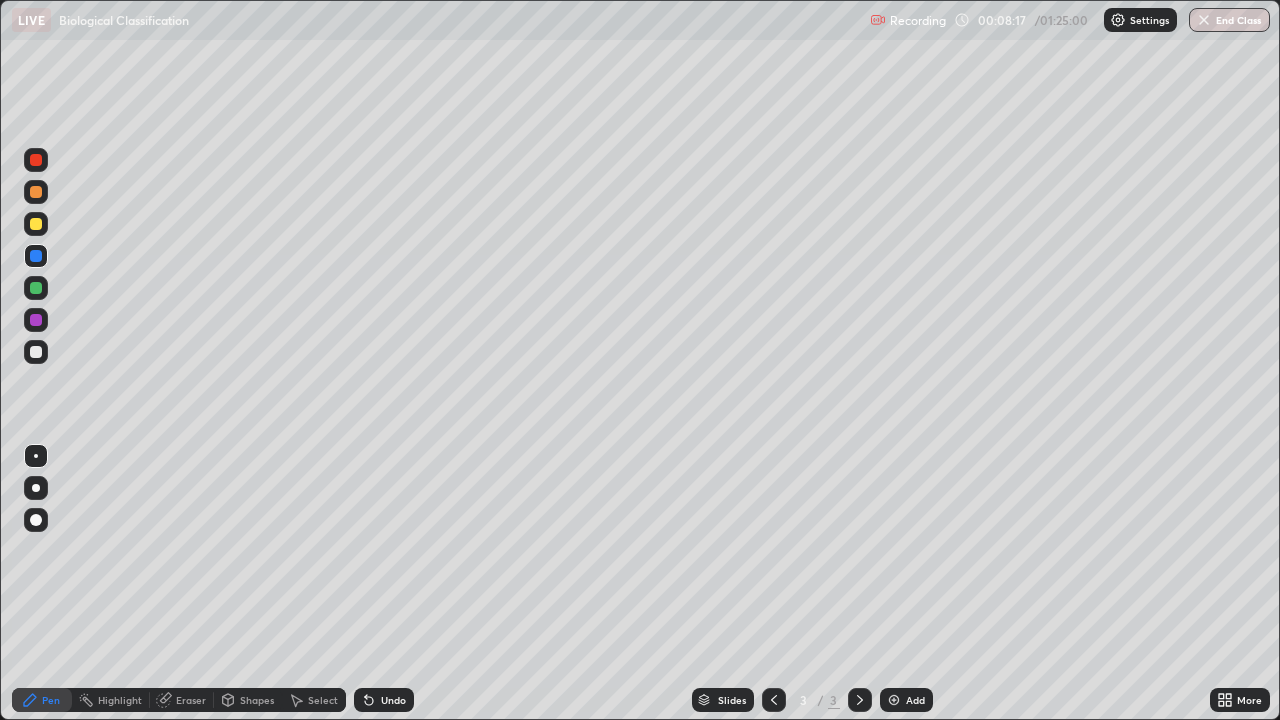 click at bounding box center [36, 320] 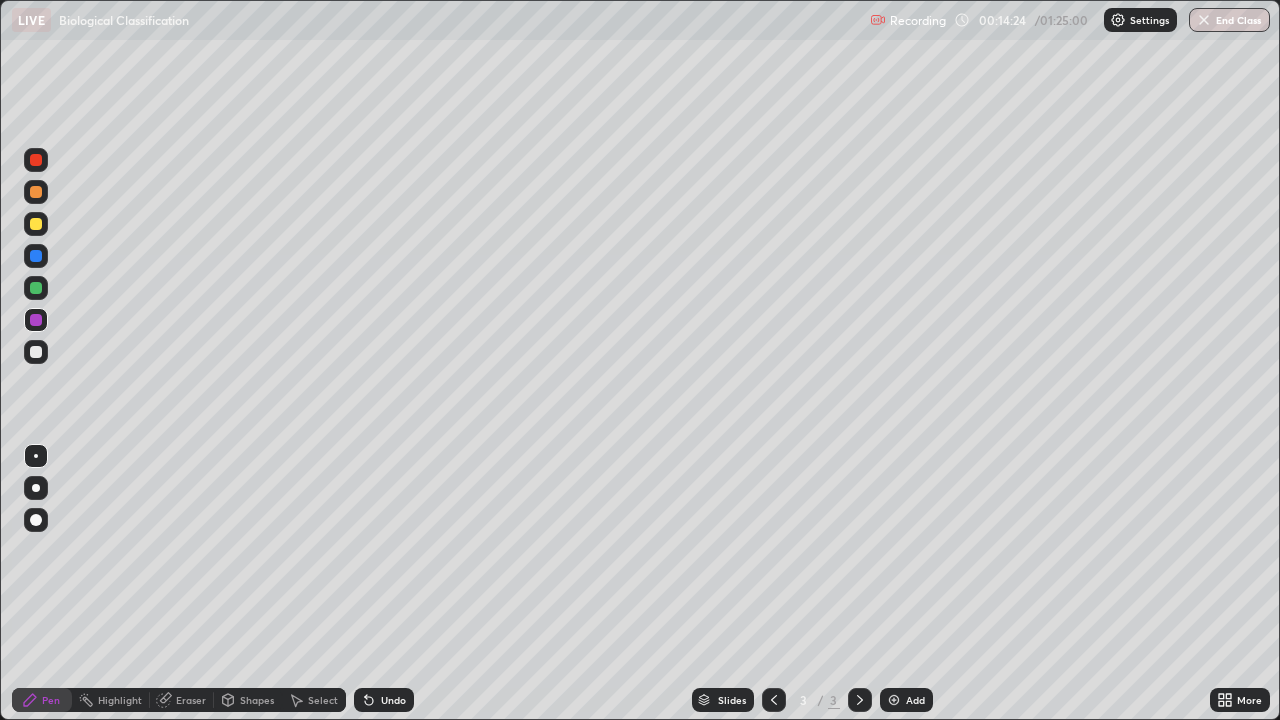 click on "Add" at bounding box center [906, 700] 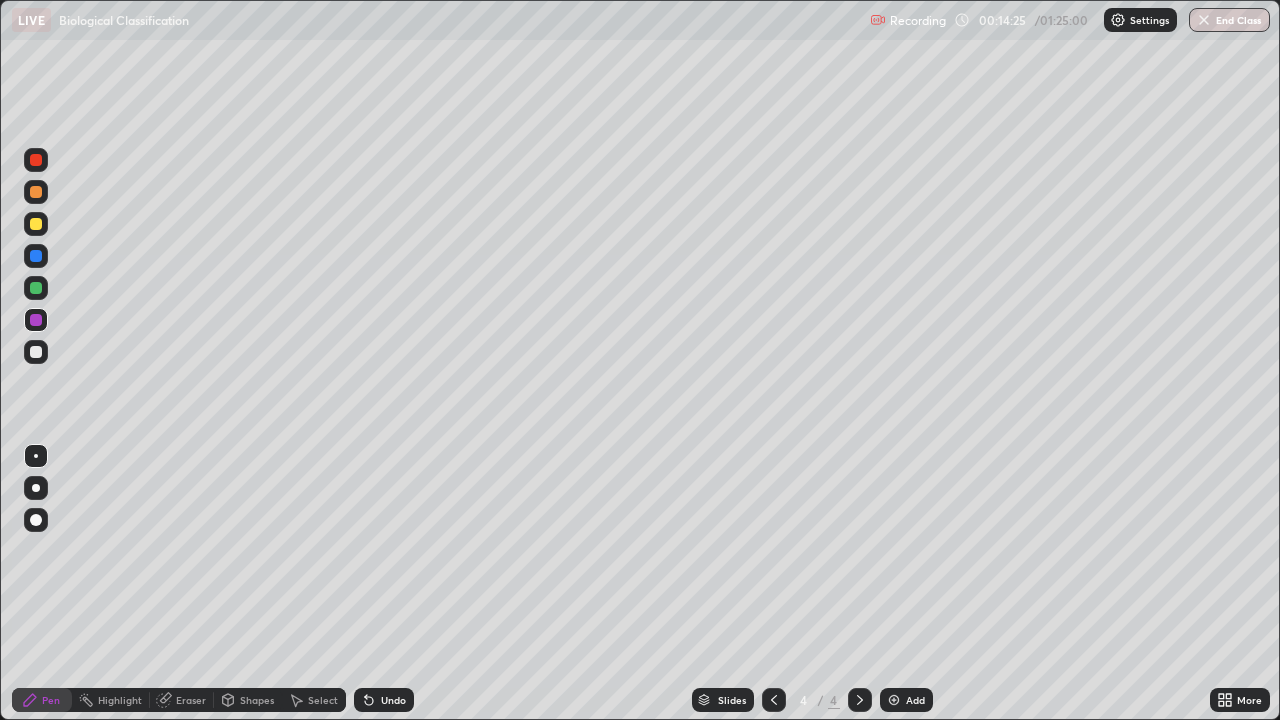 click at bounding box center (36, 288) 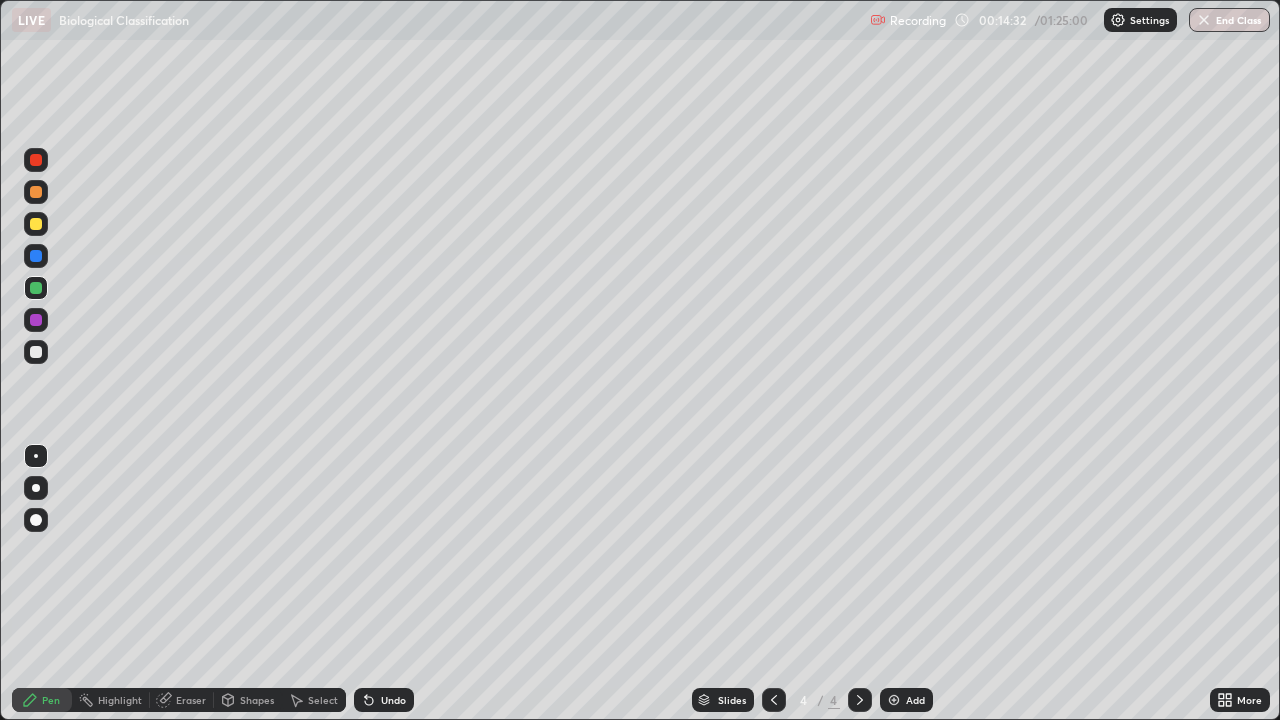 click at bounding box center [36, 352] 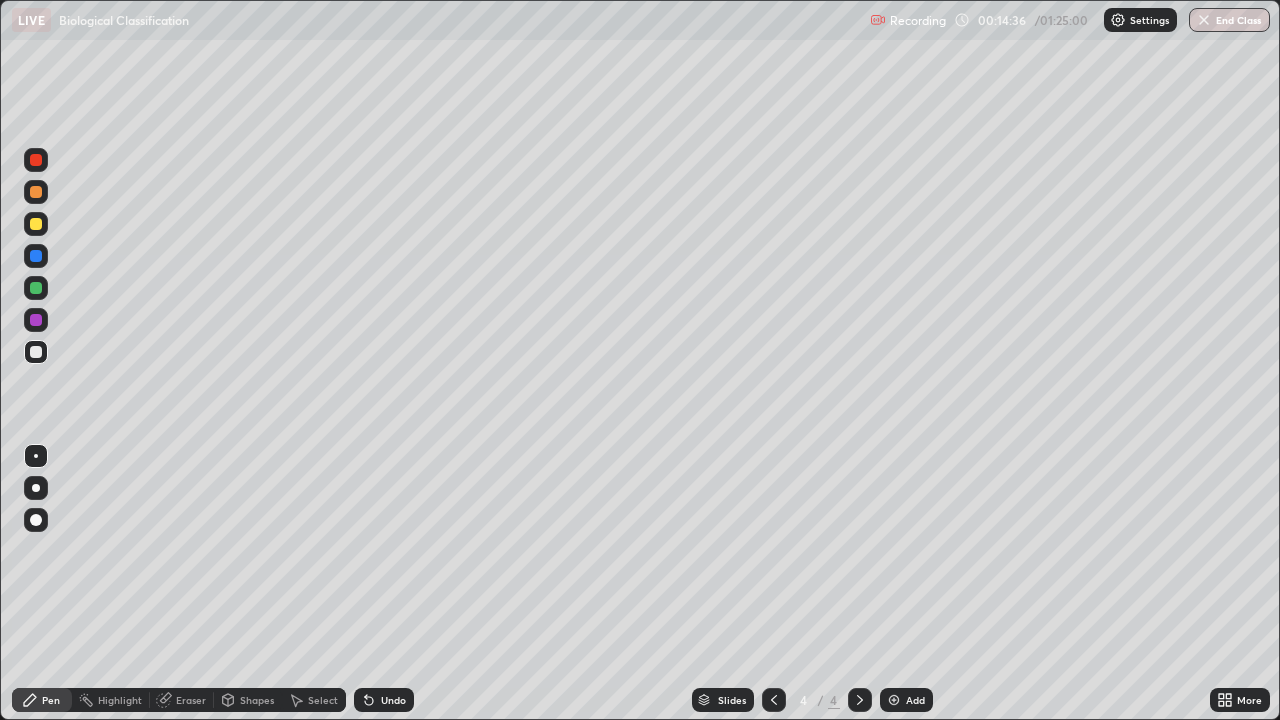 click on "Eraser" at bounding box center [182, 700] 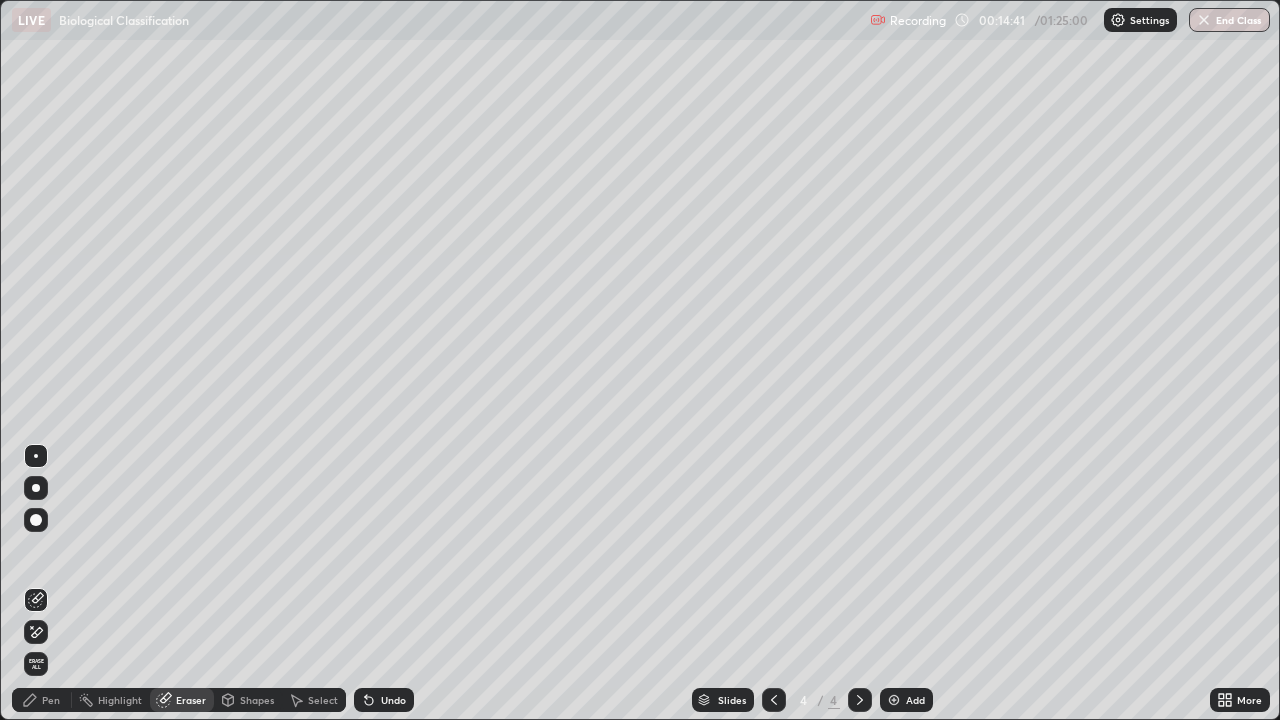 click on "Pen" at bounding box center (42, 700) 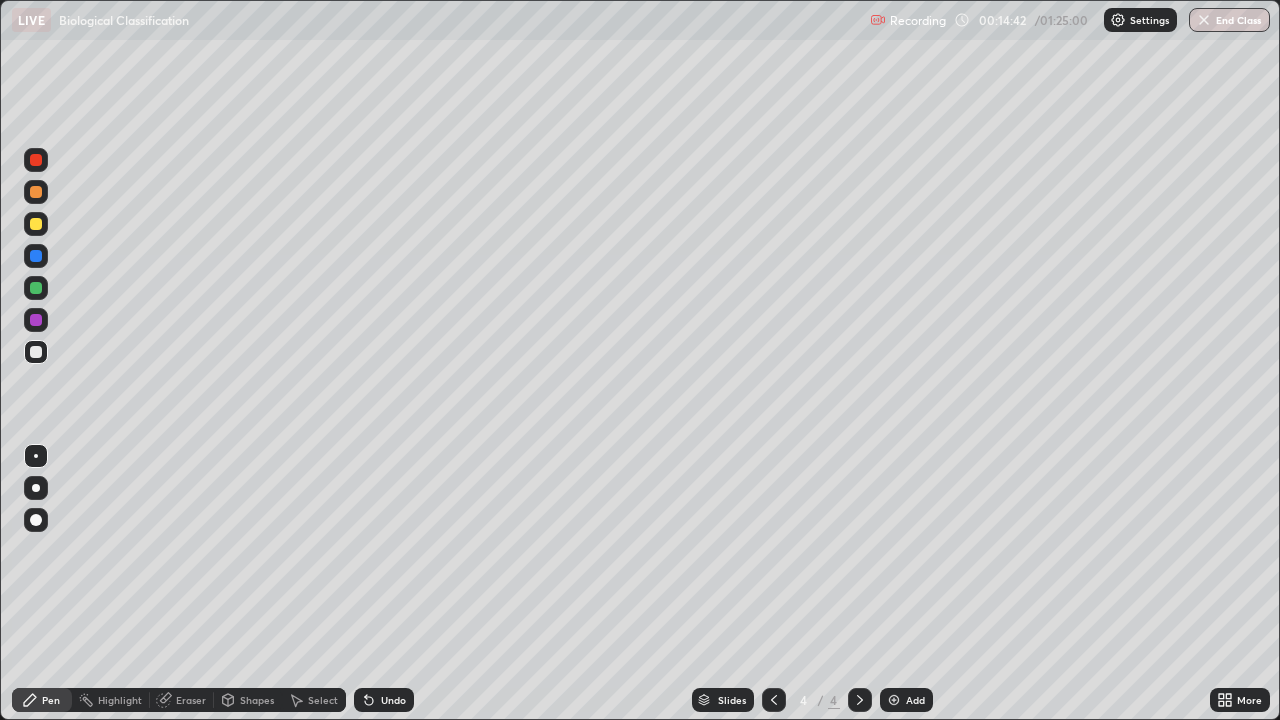 click at bounding box center (36, 256) 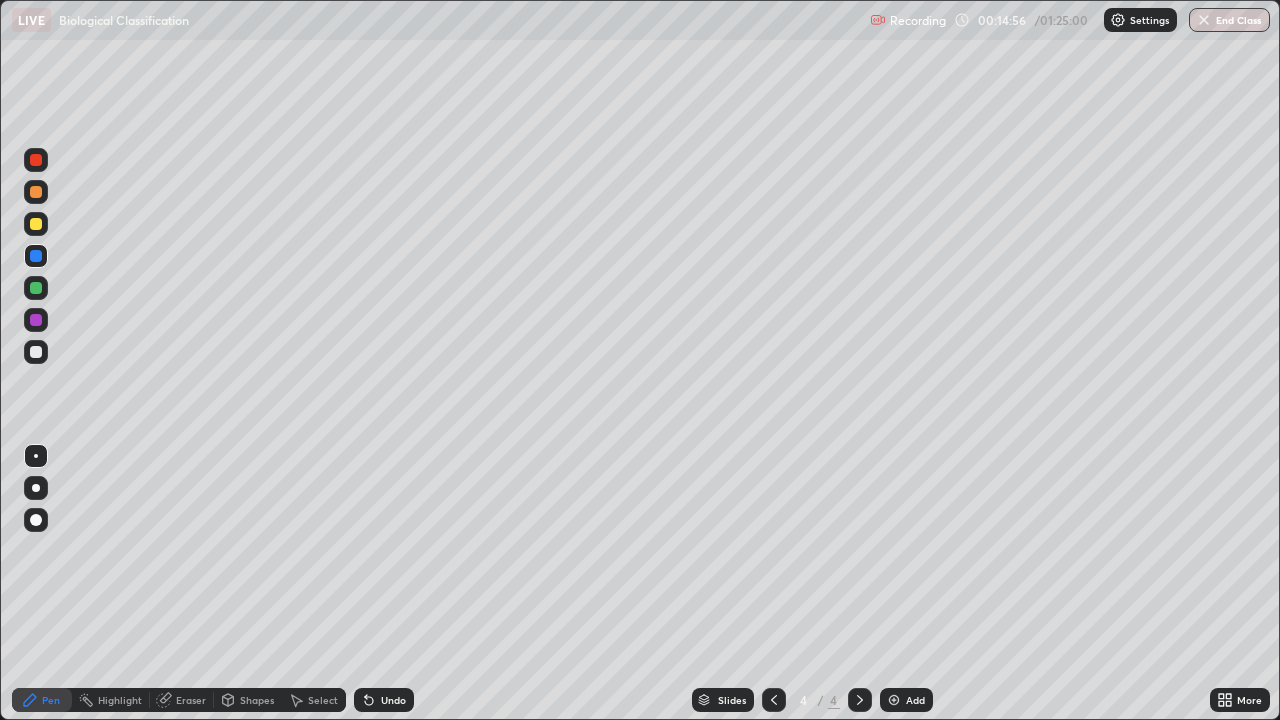 click at bounding box center (36, 352) 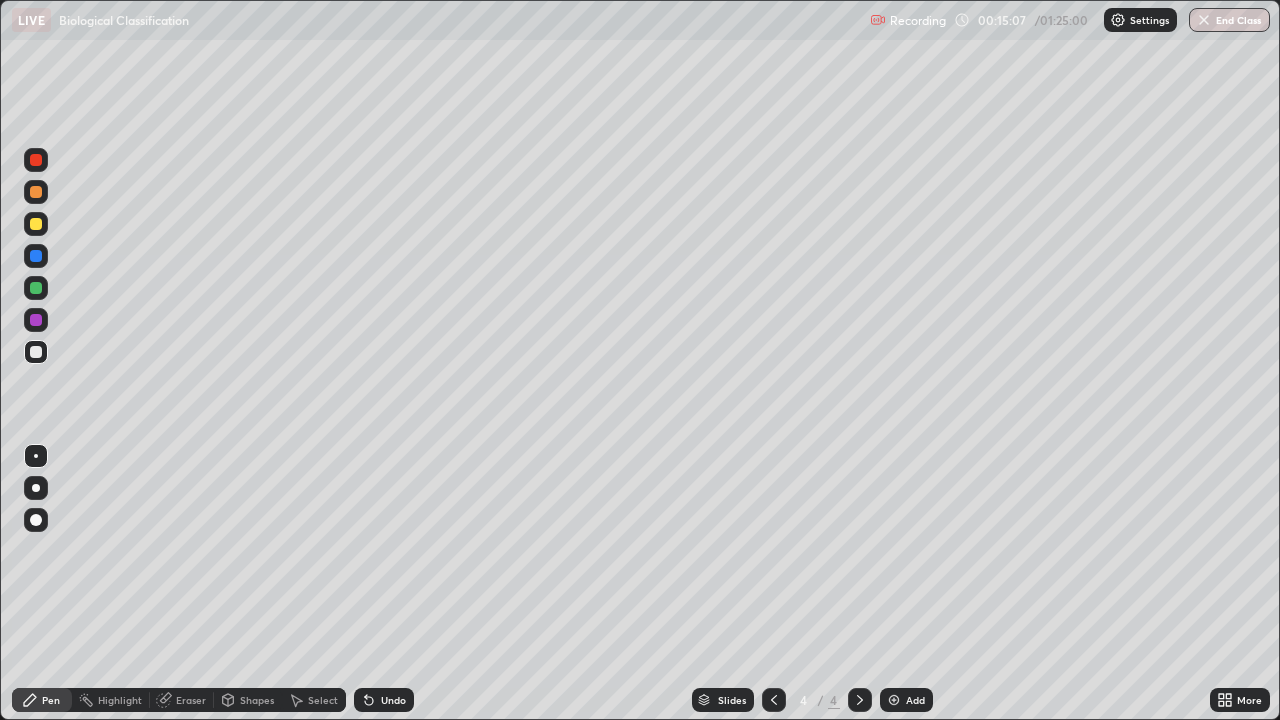 click at bounding box center (36, 288) 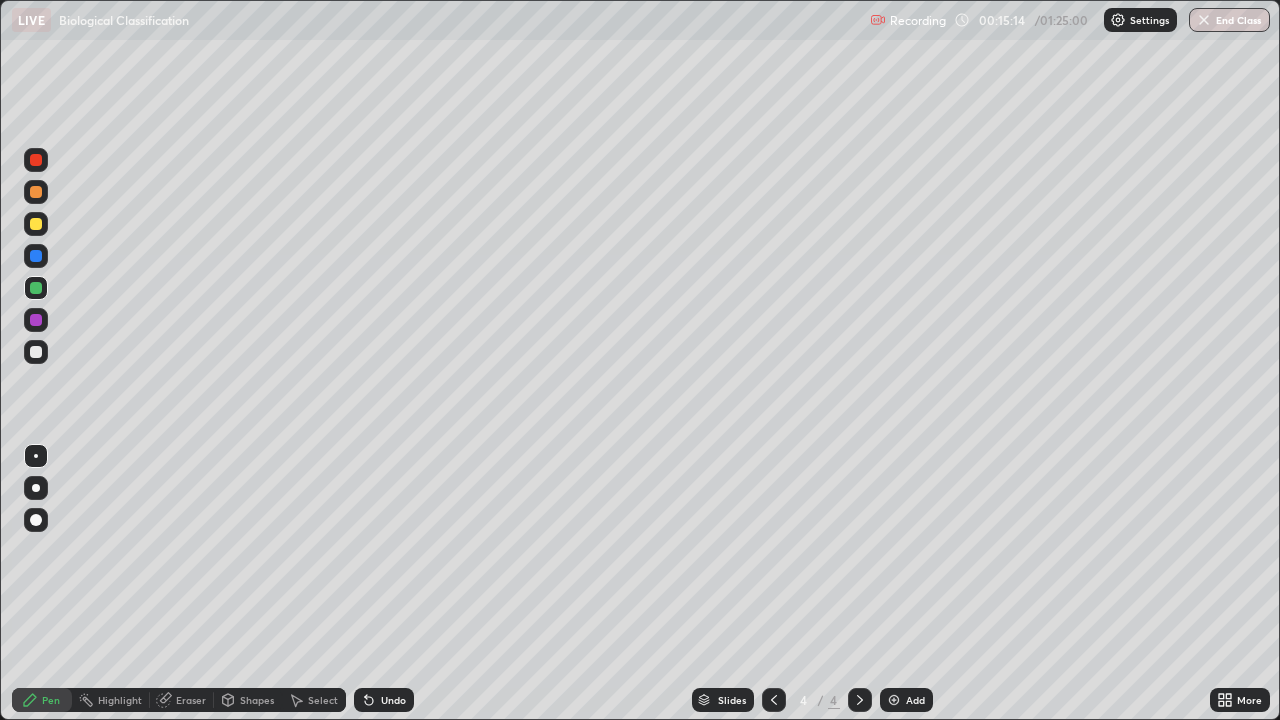 click at bounding box center (36, 256) 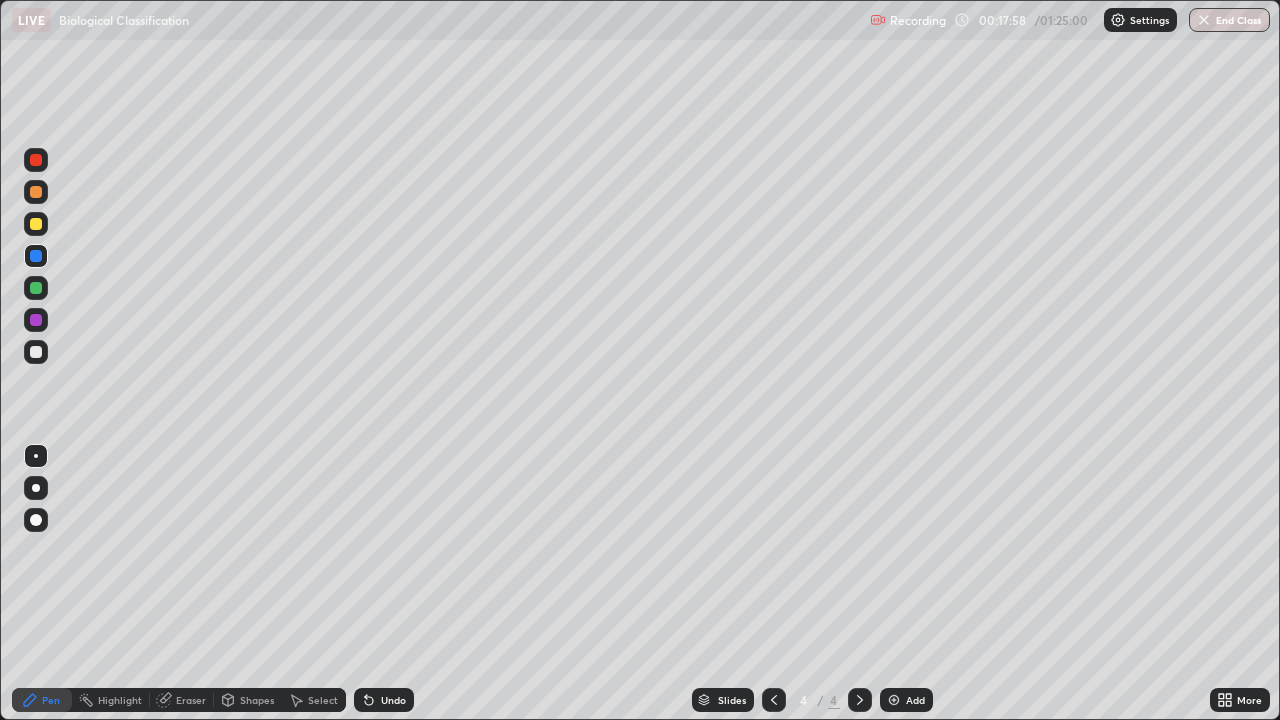 click on "Add" at bounding box center [906, 700] 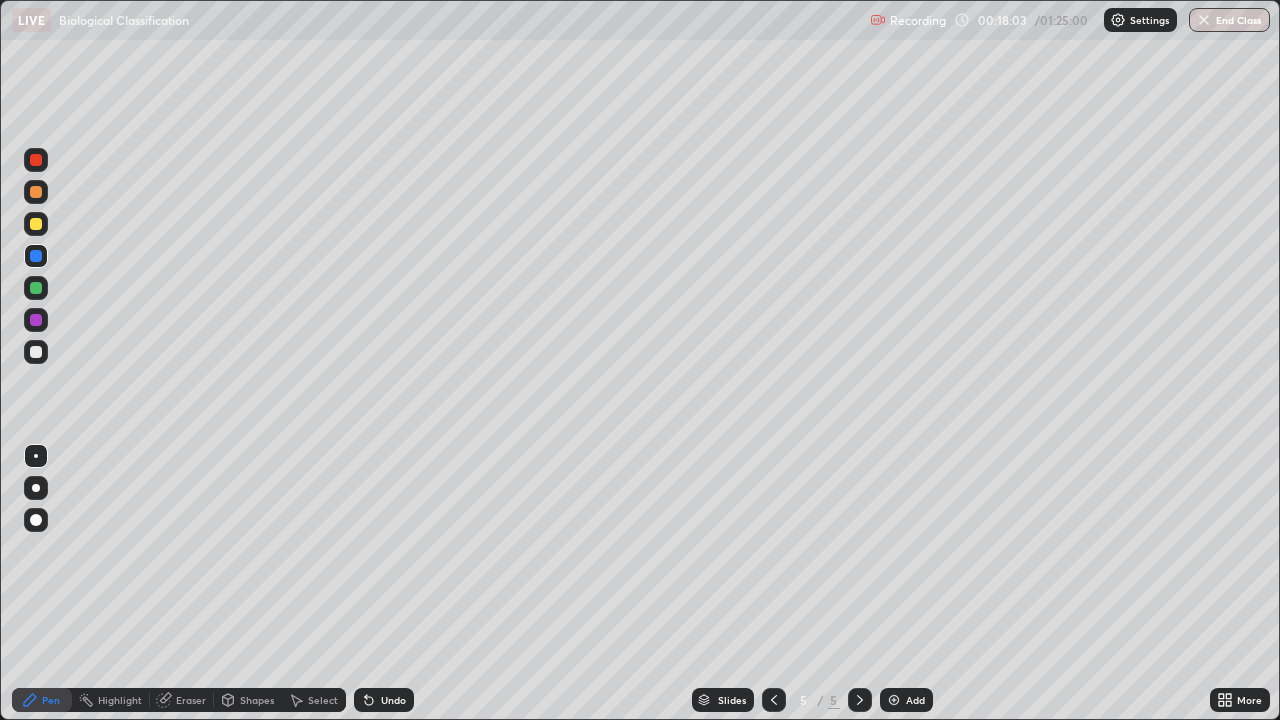 click at bounding box center [36, 352] 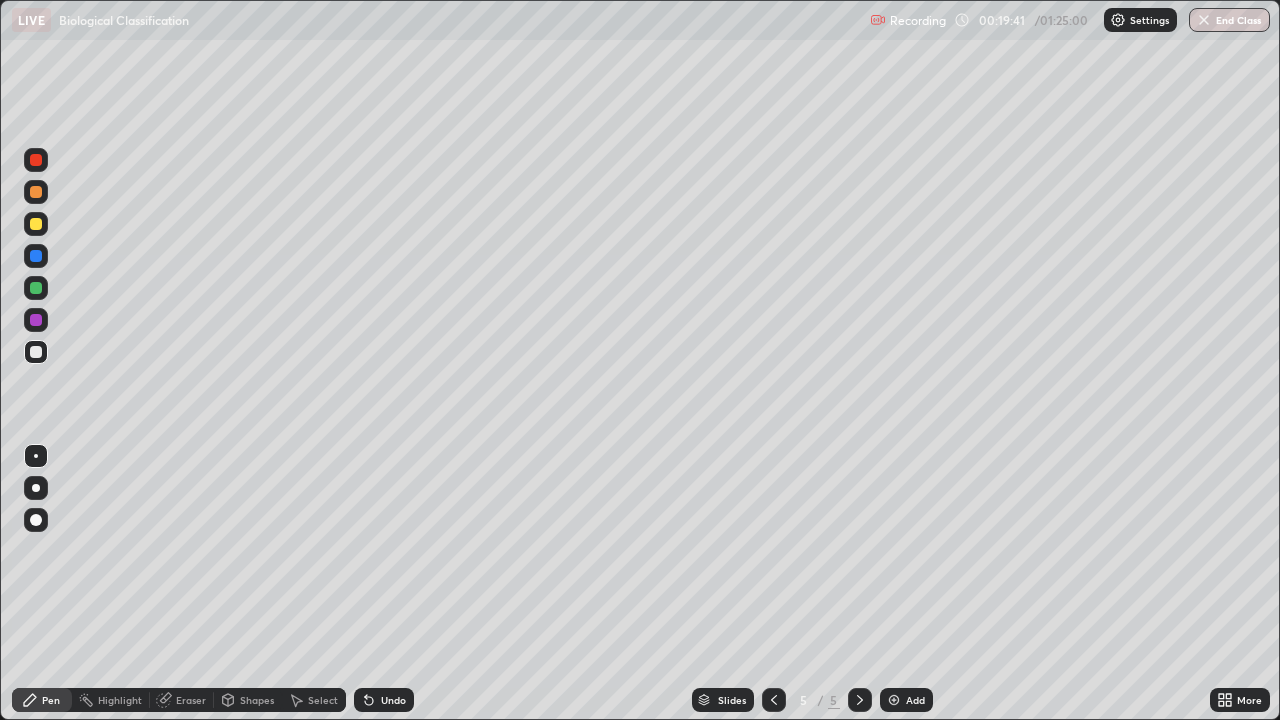 click at bounding box center (36, 288) 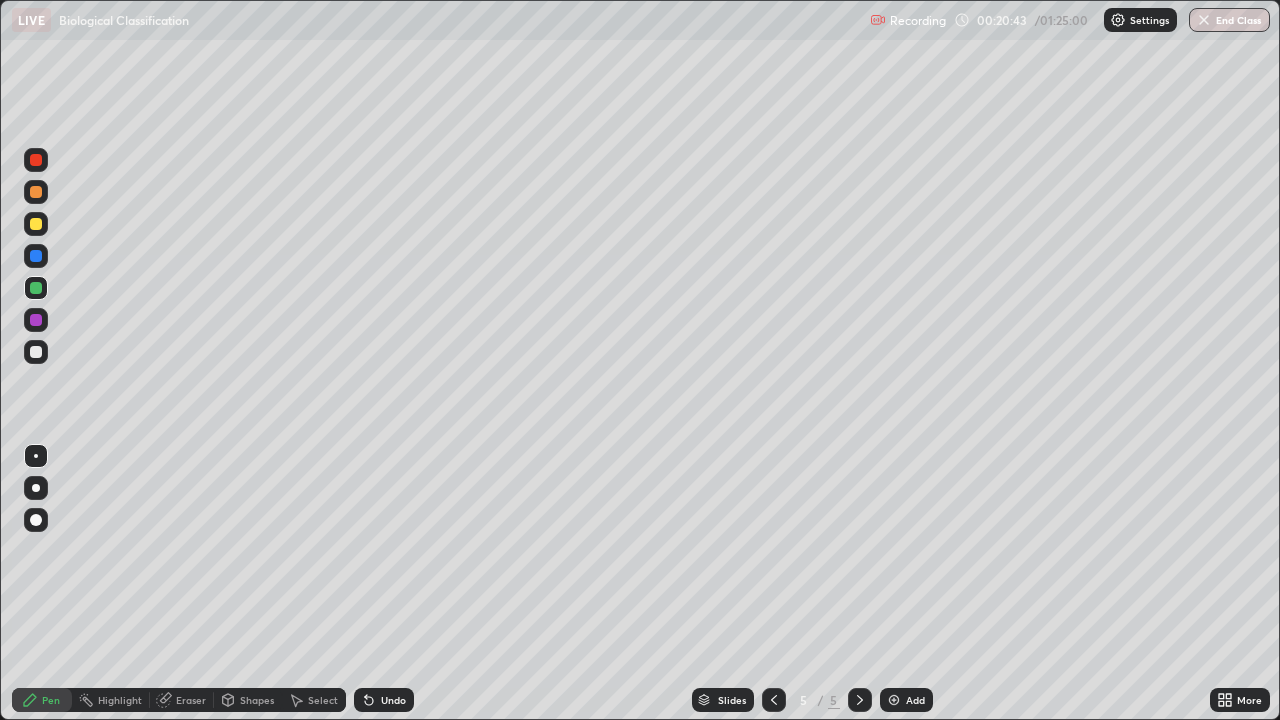 click on "Eraser" at bounding box center (182, 700) 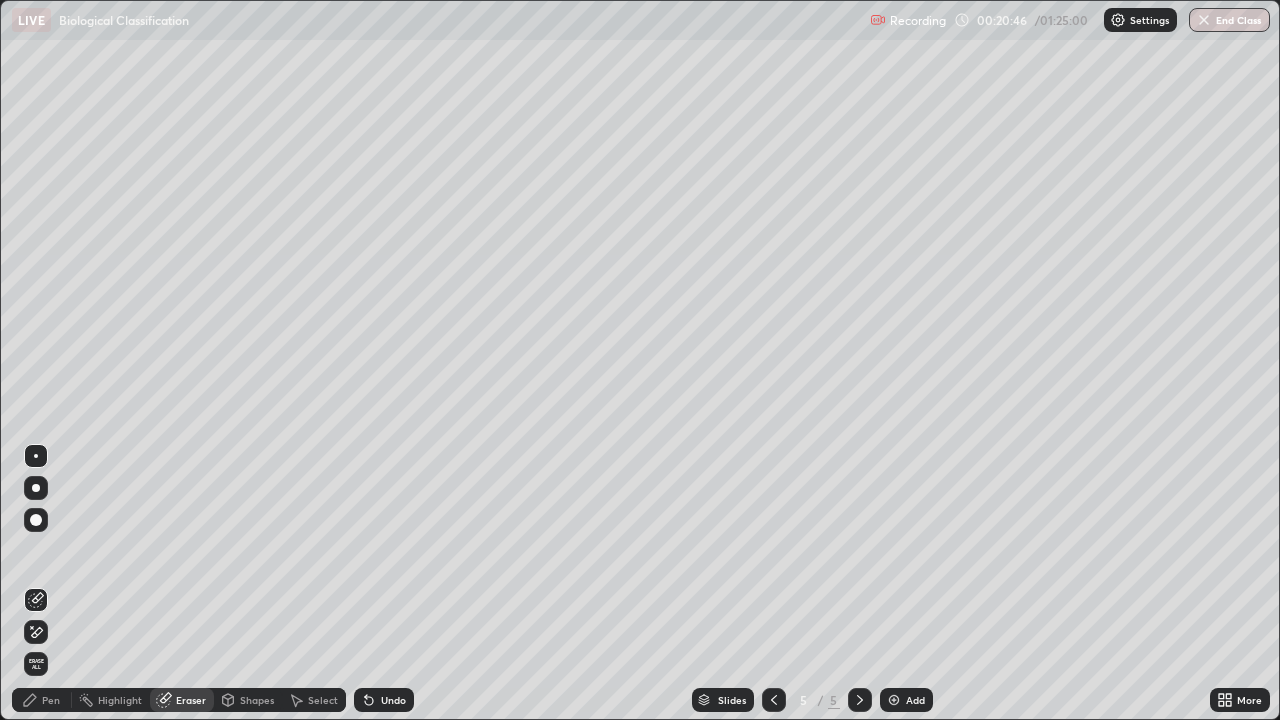 click on "Pen" at bounding box center [51, 700] 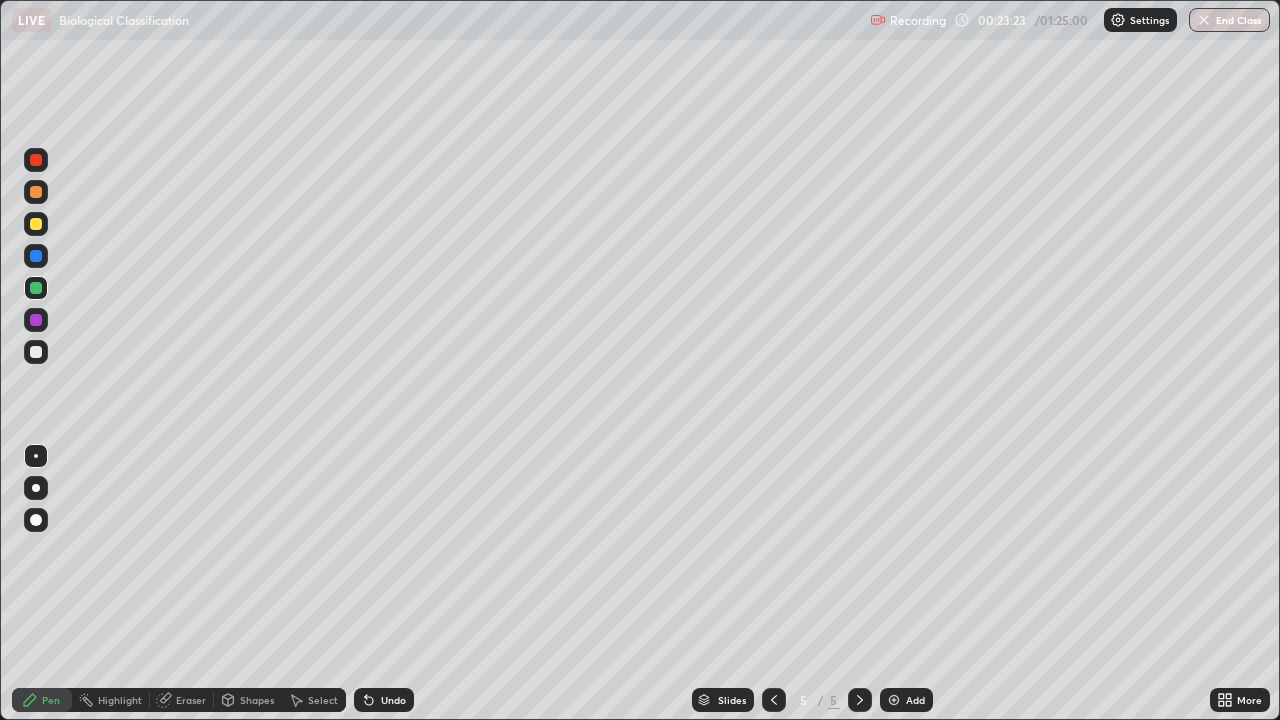 click on "Add" at bounding box center (906, 700) 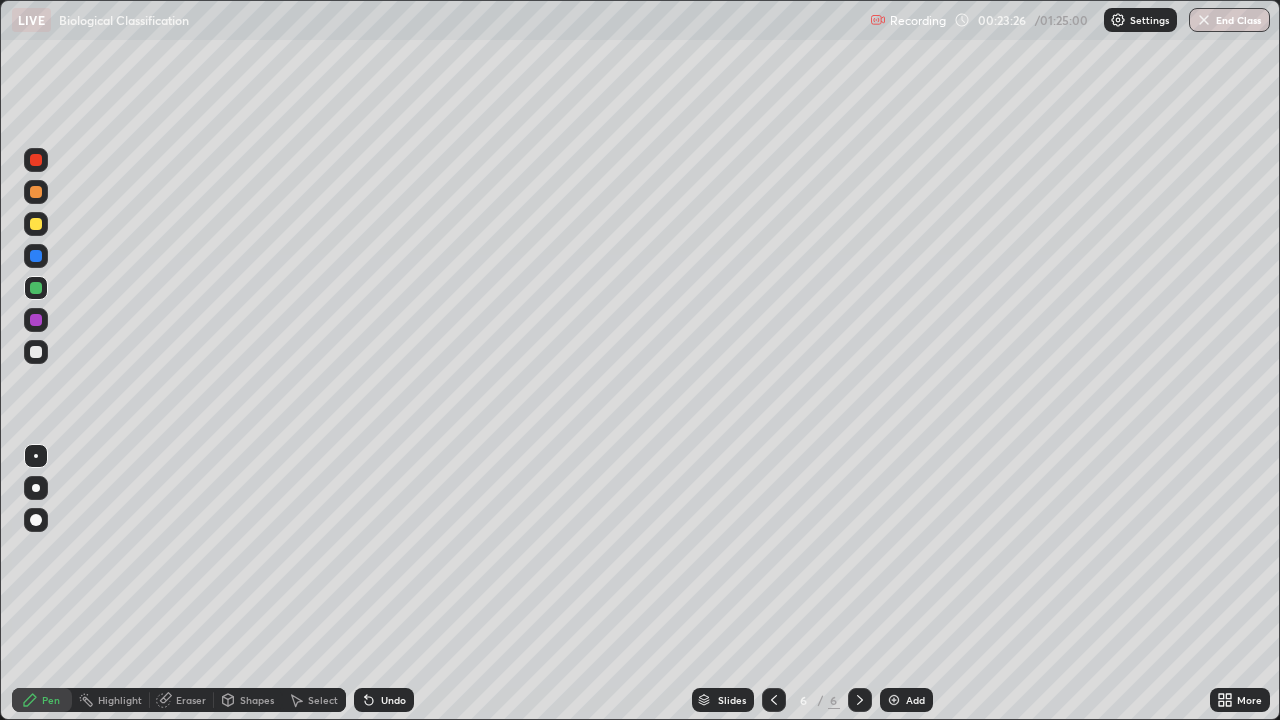 click at bounding box center (36, 224) 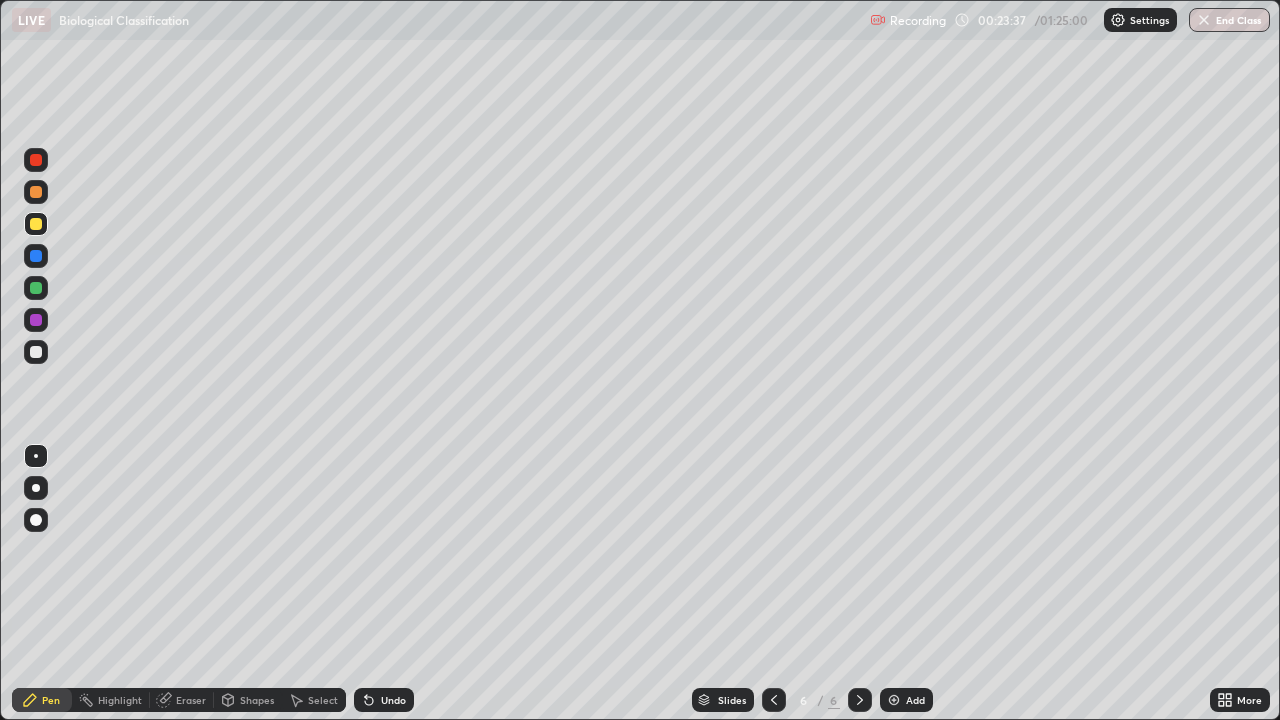 click at bounding box center (36, 352) 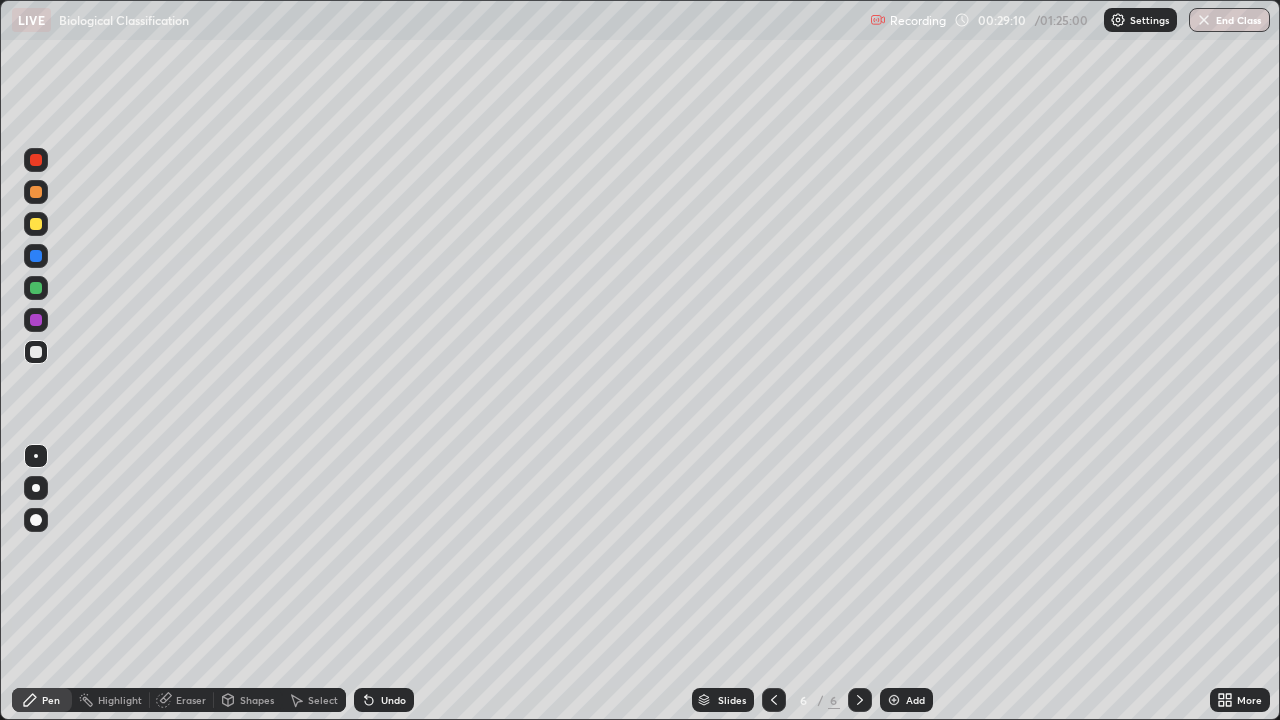 click on "Eraser" at bounding box center [191, 700] 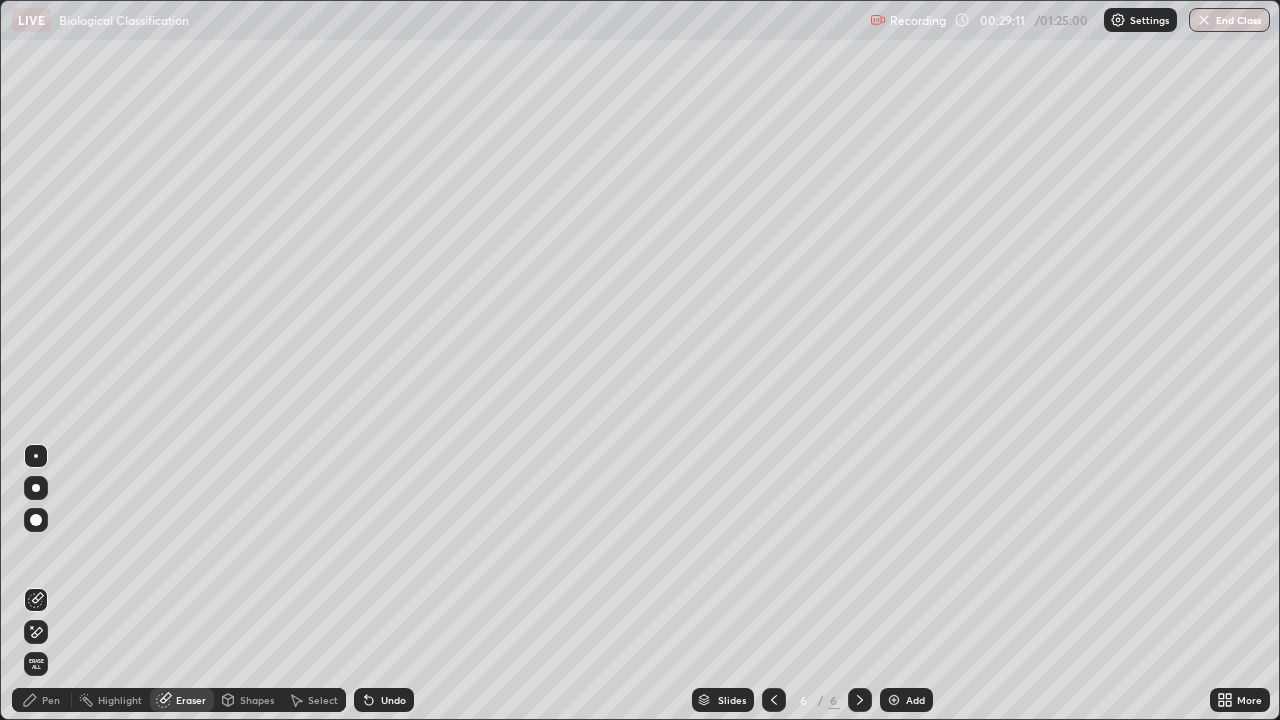 click on "Pen" at bounding box center [51, 700] 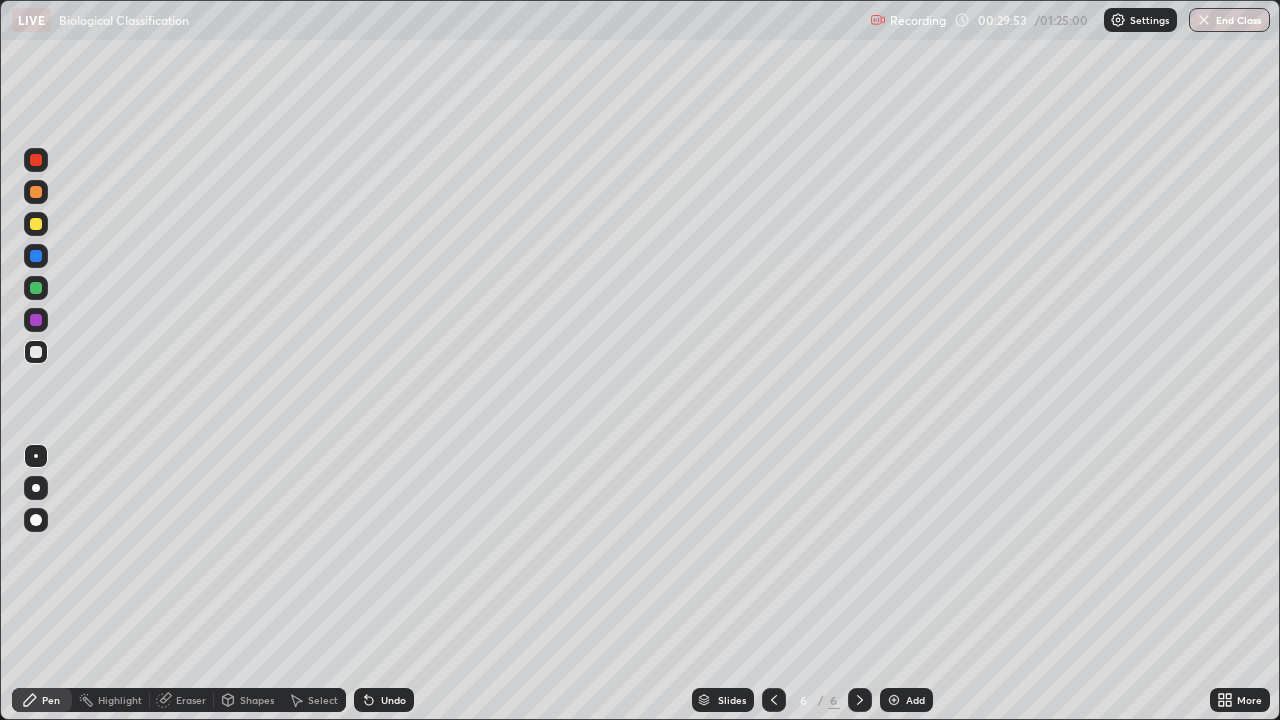 click on "Add" at bounding box center [915, 700] 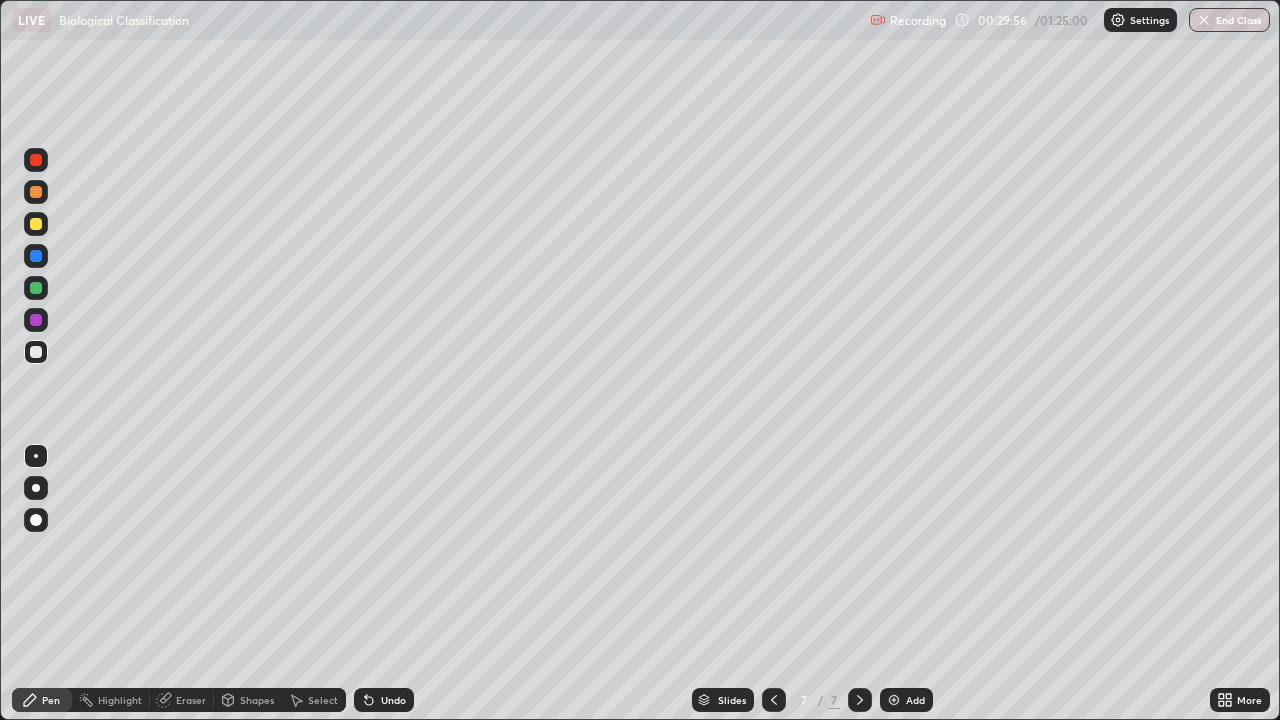 click at bounding box center [36, 224] 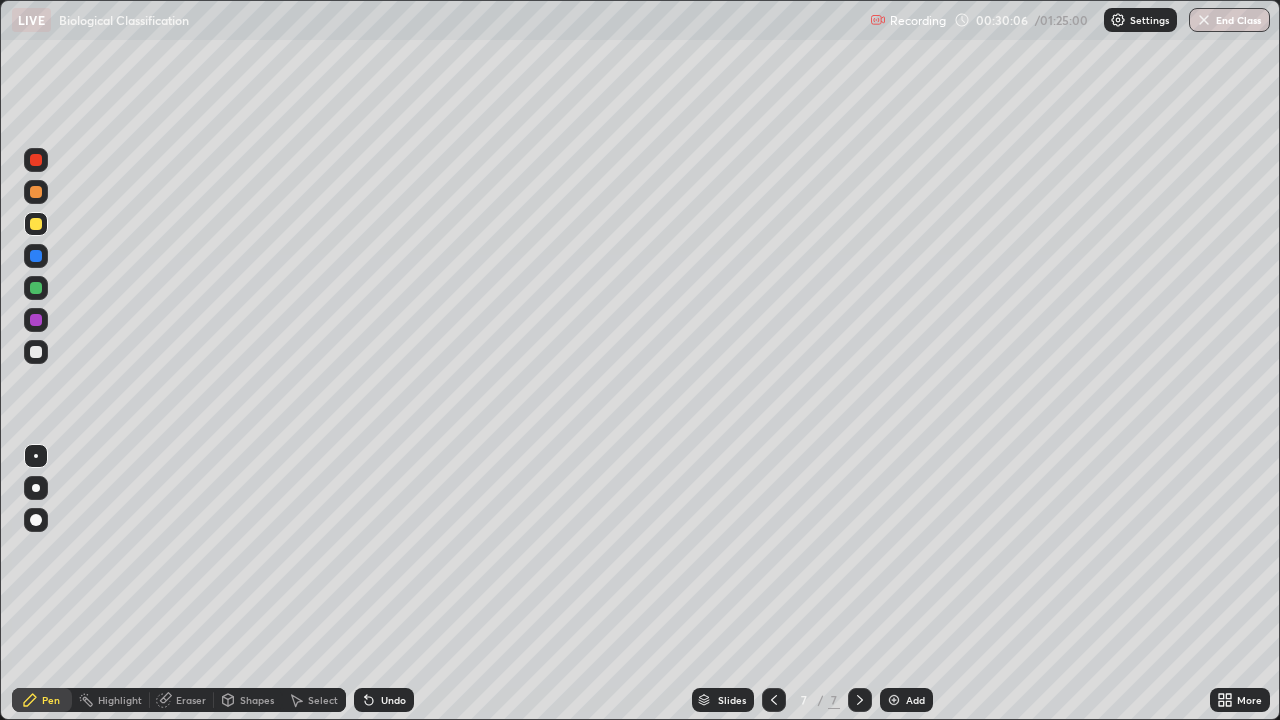 click at bounding box center [36, 352] 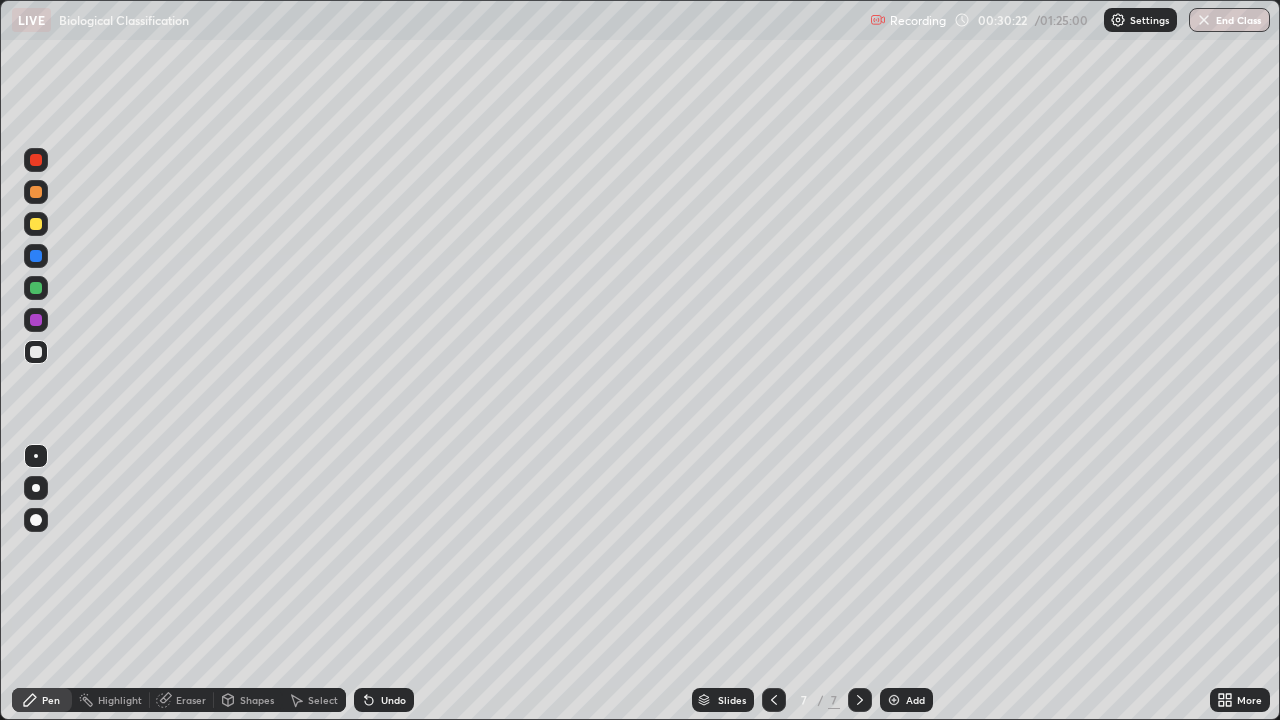 click on "Eraser" at bounding box center [191, 700] 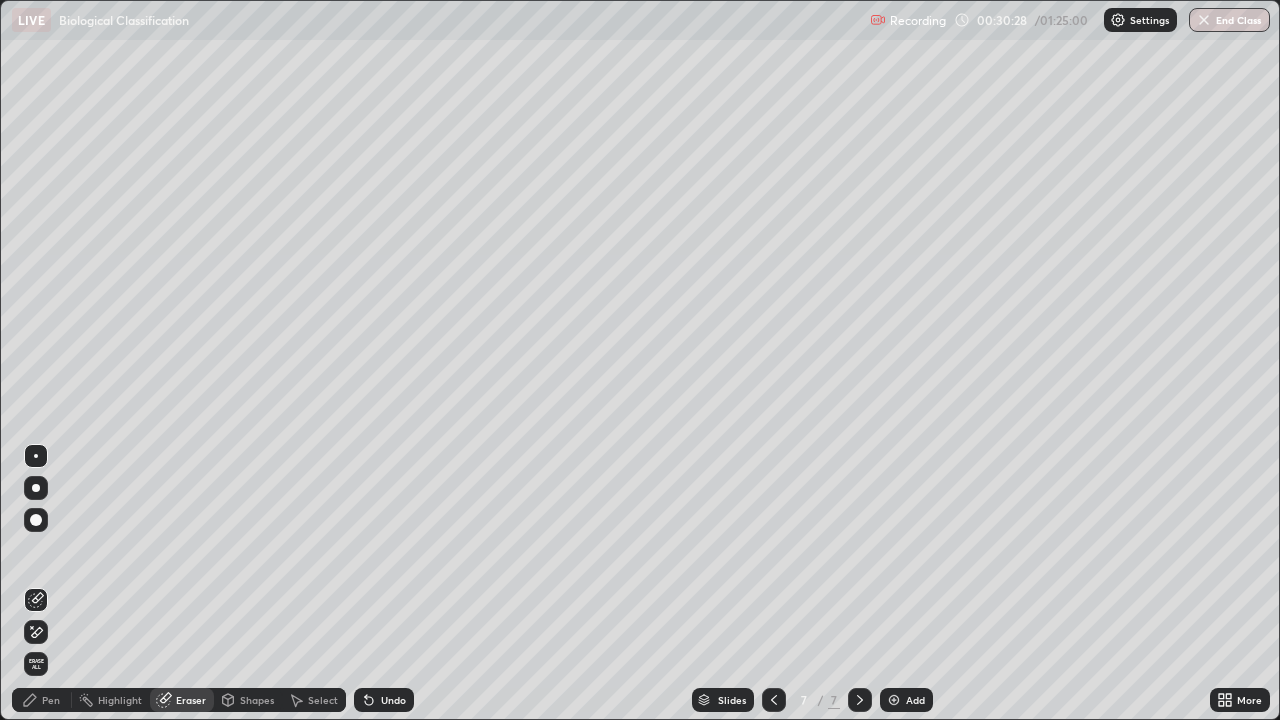 click on "Pen" at bounding box center (51, 700) 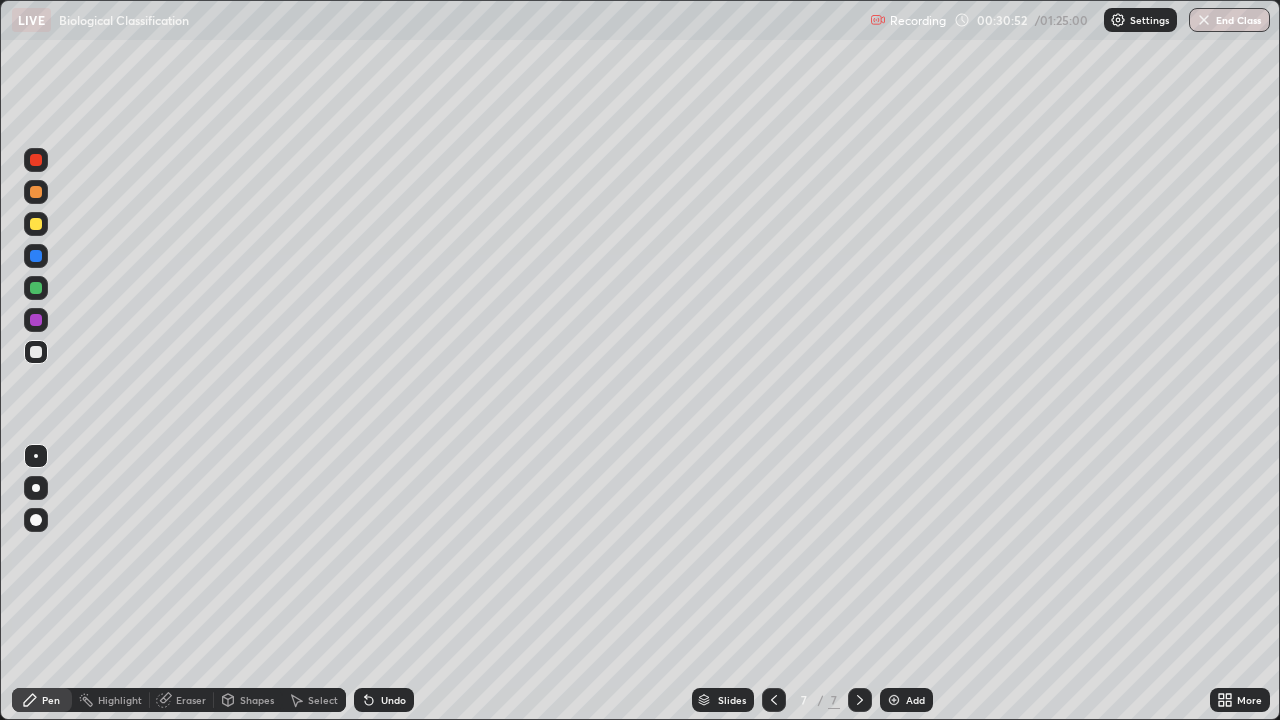 click on "Eraser" at bounding box center (191, 700) 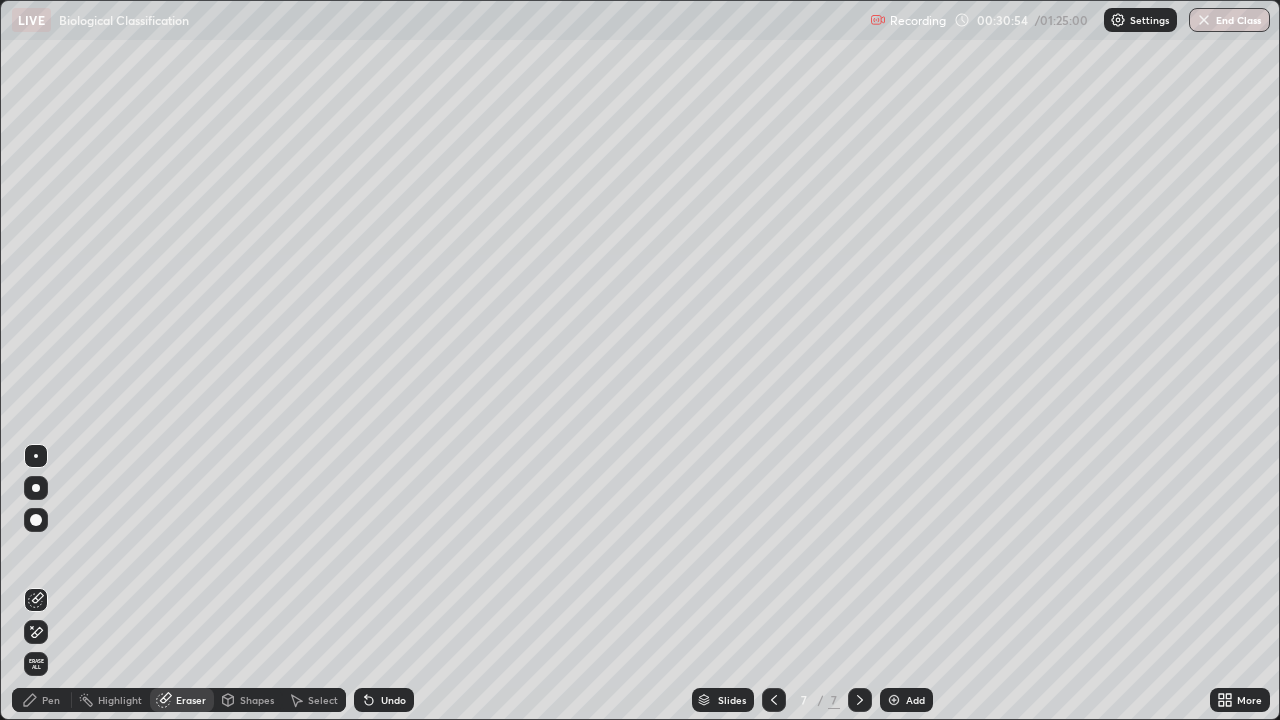 click on "Pen" at bounding box center (51, 700) 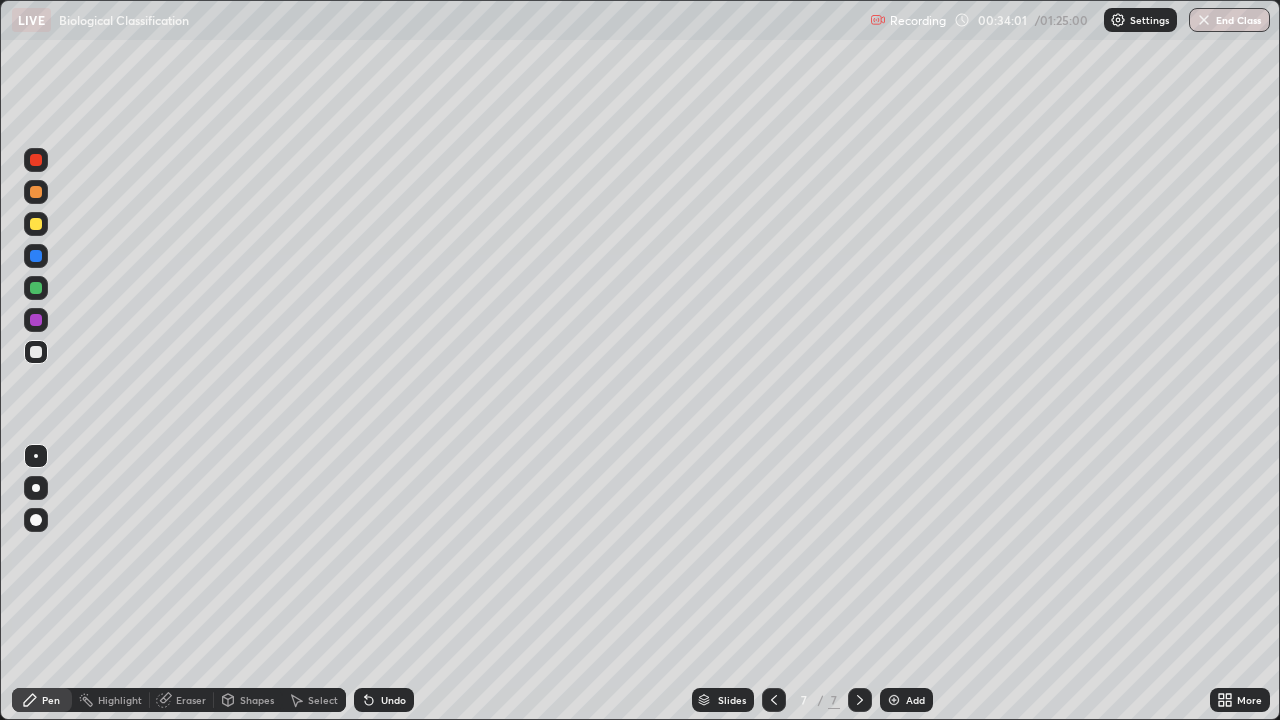 click at bounding box center (36, 320) 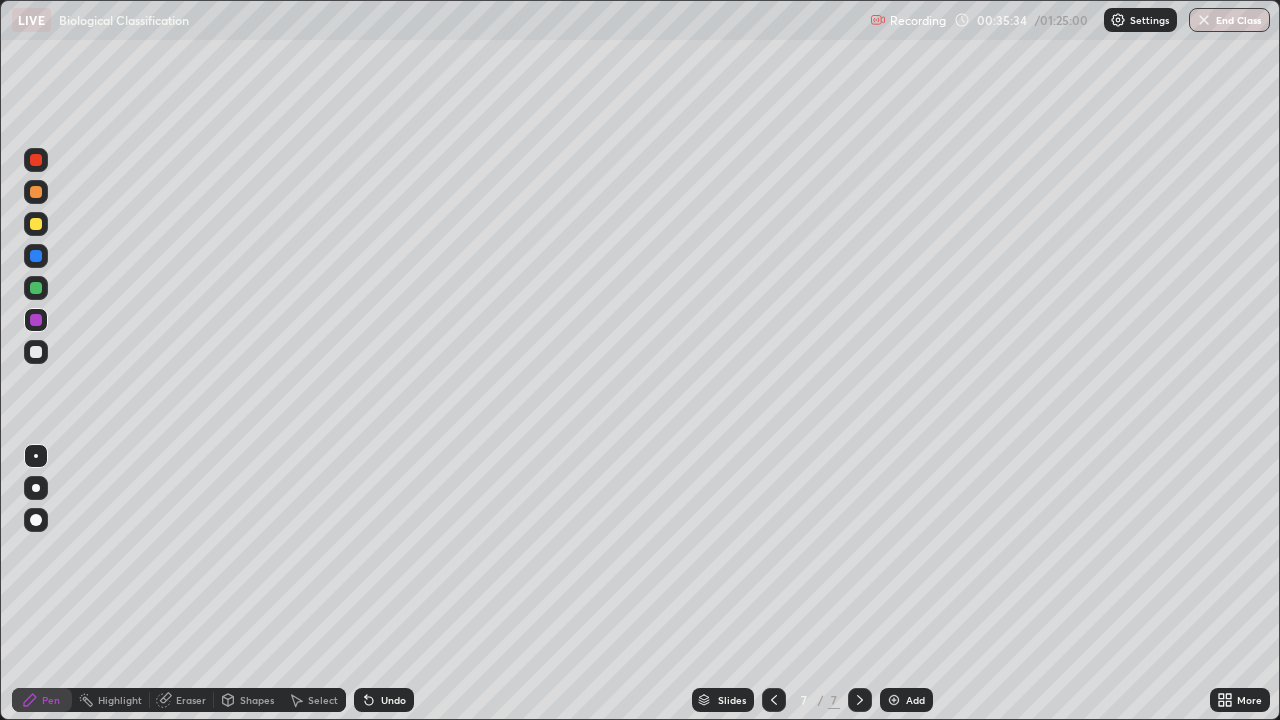 click at bounding box center (774, 700) 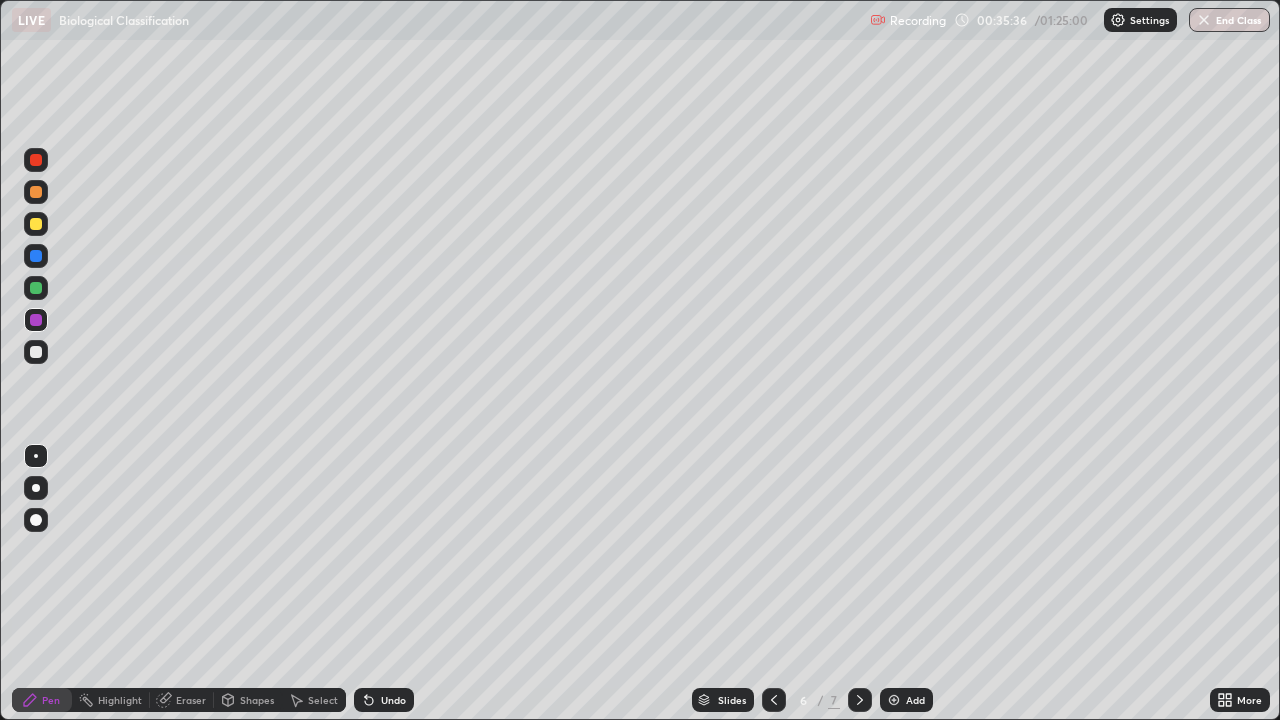 click at bounding box center [36, 352] 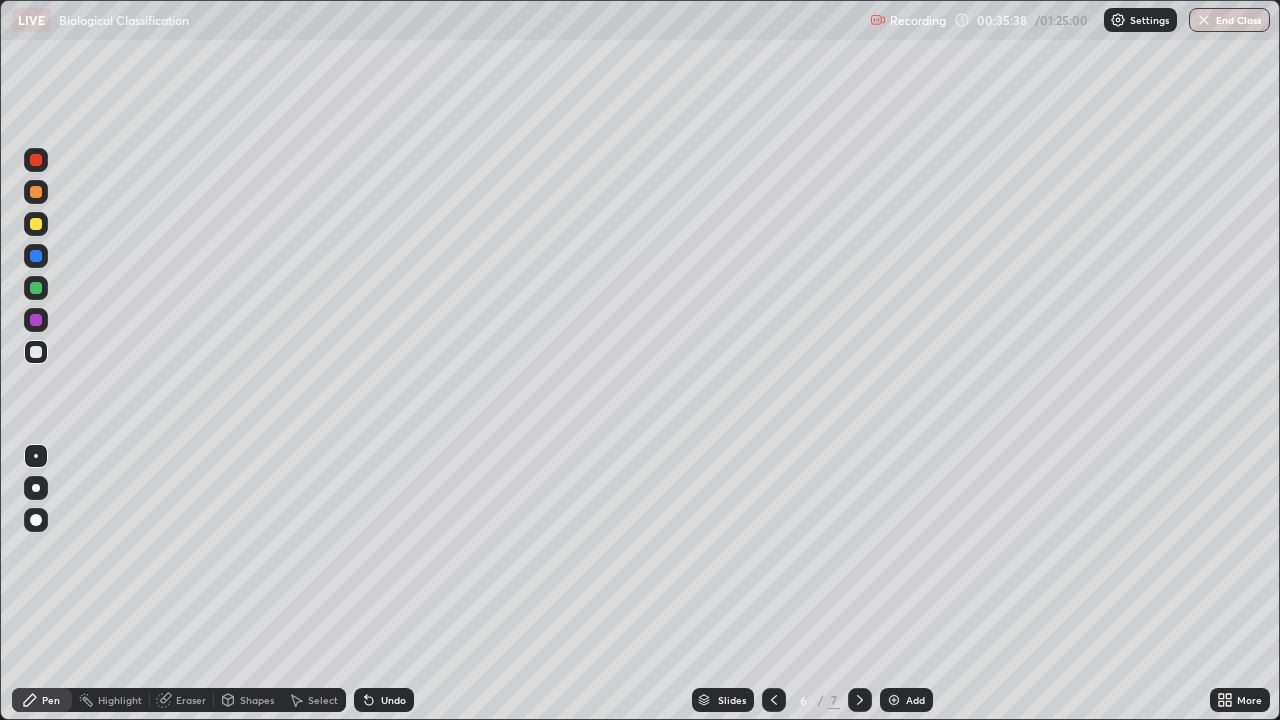 click at bounding box center (36, 288) 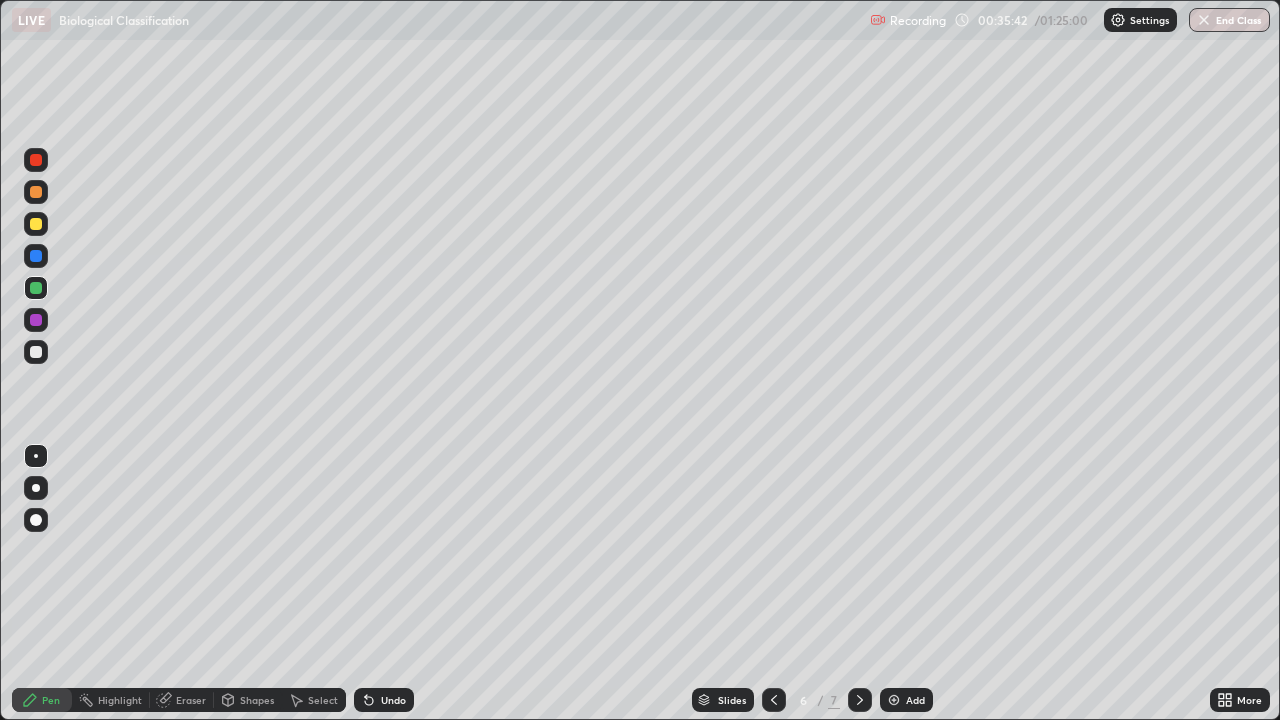 click on "Highlight" at bounding box center [120, 700] 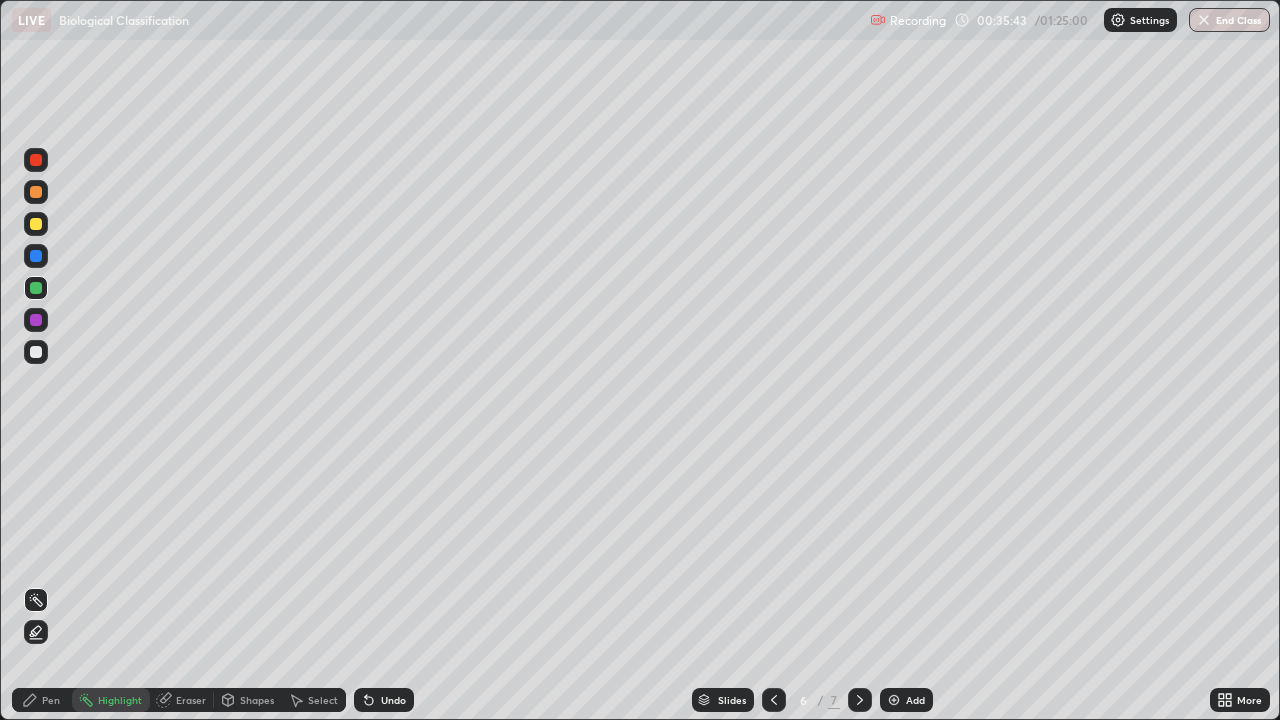 click on "Highlight" at bounding box center [120, 700] 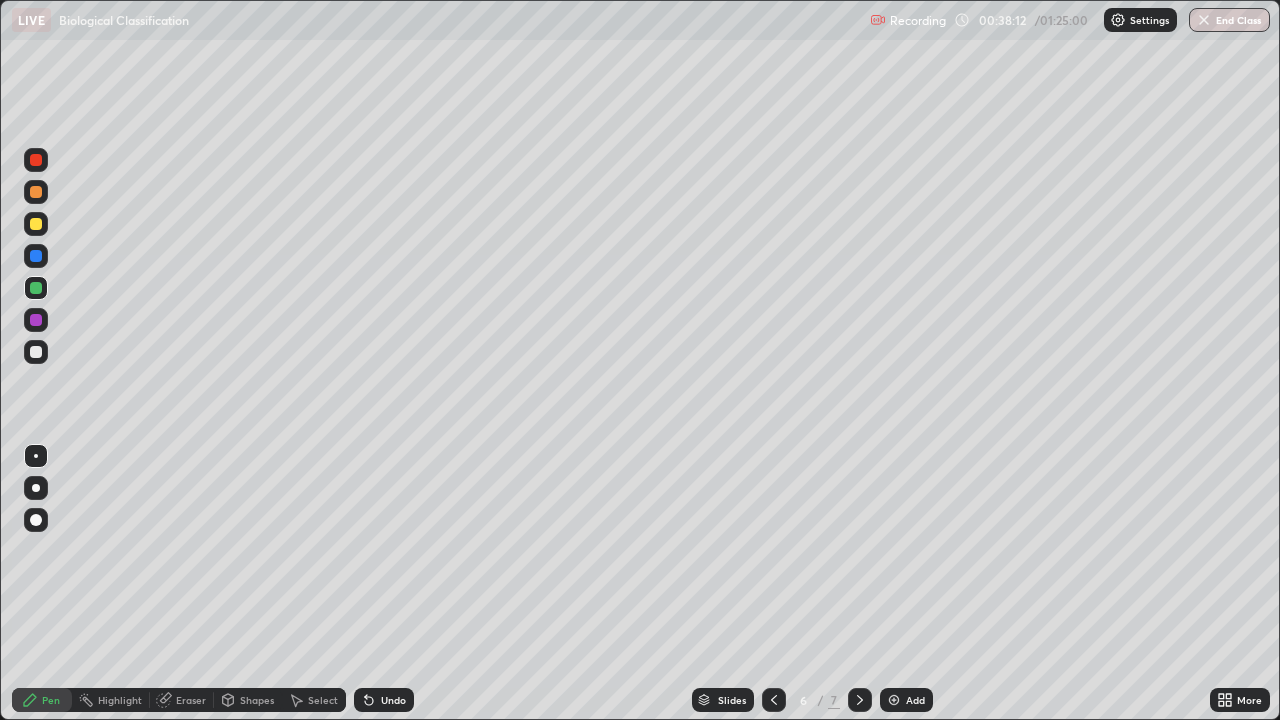click on "Add" at bounding box center (915, 700) 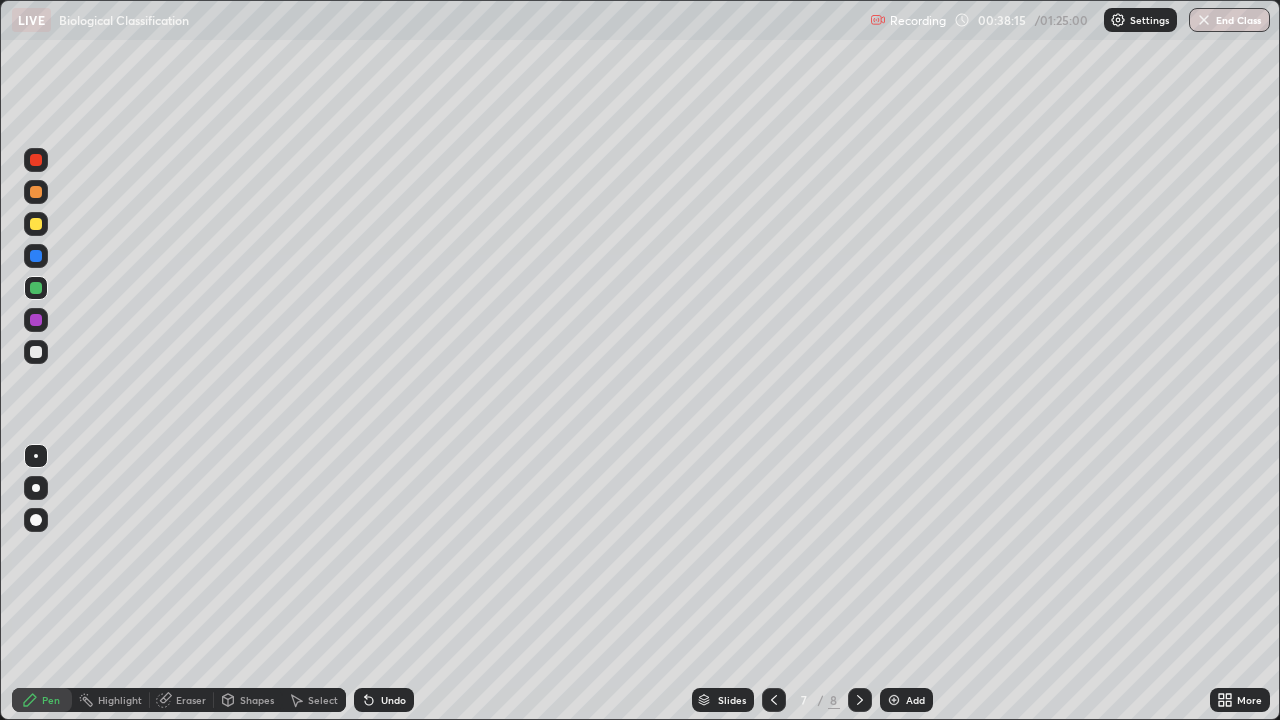 click at bounding box center [36, 352] 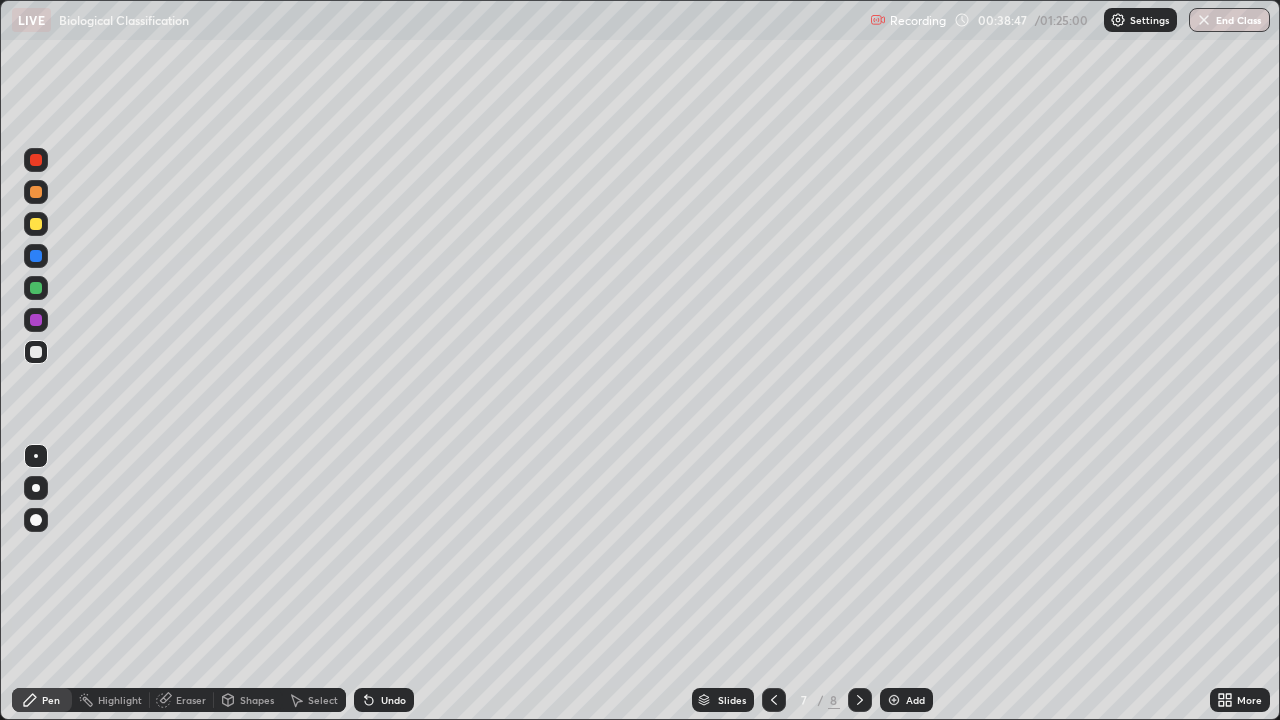 click at bounding box center (36, 256) 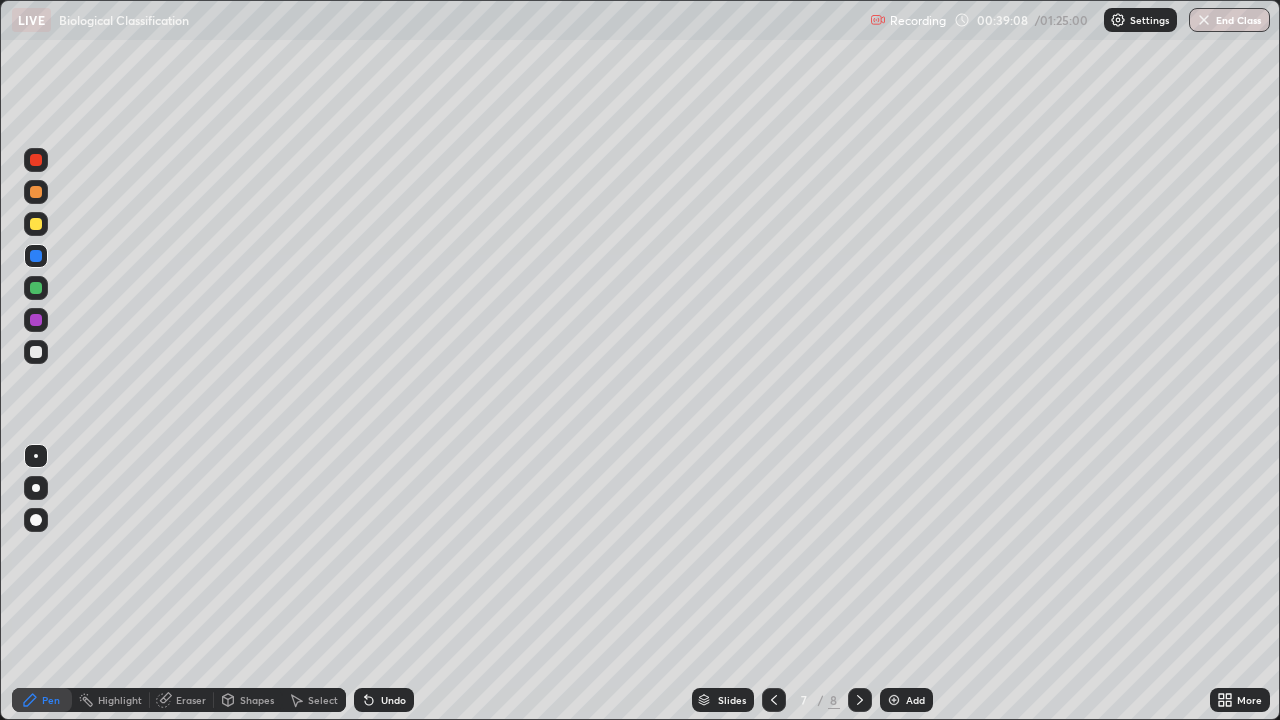 click at bounding box center [36, 352] 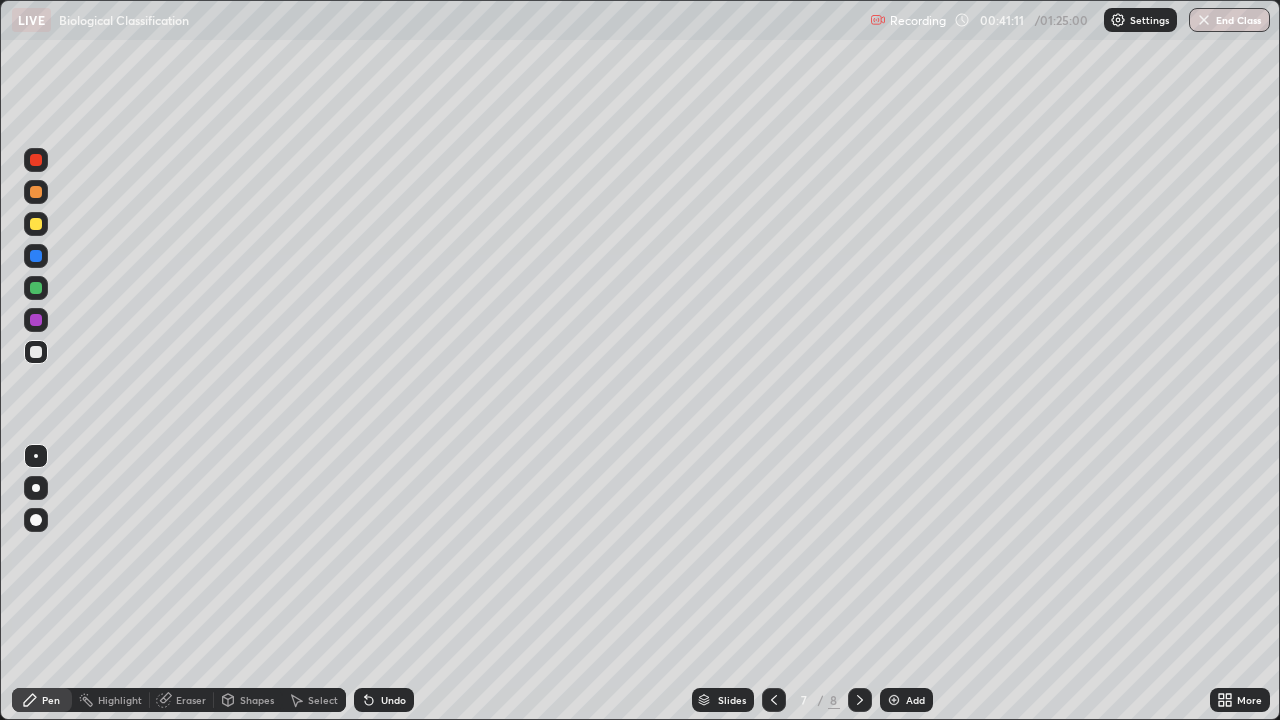 click at bounding box center (36, 256) 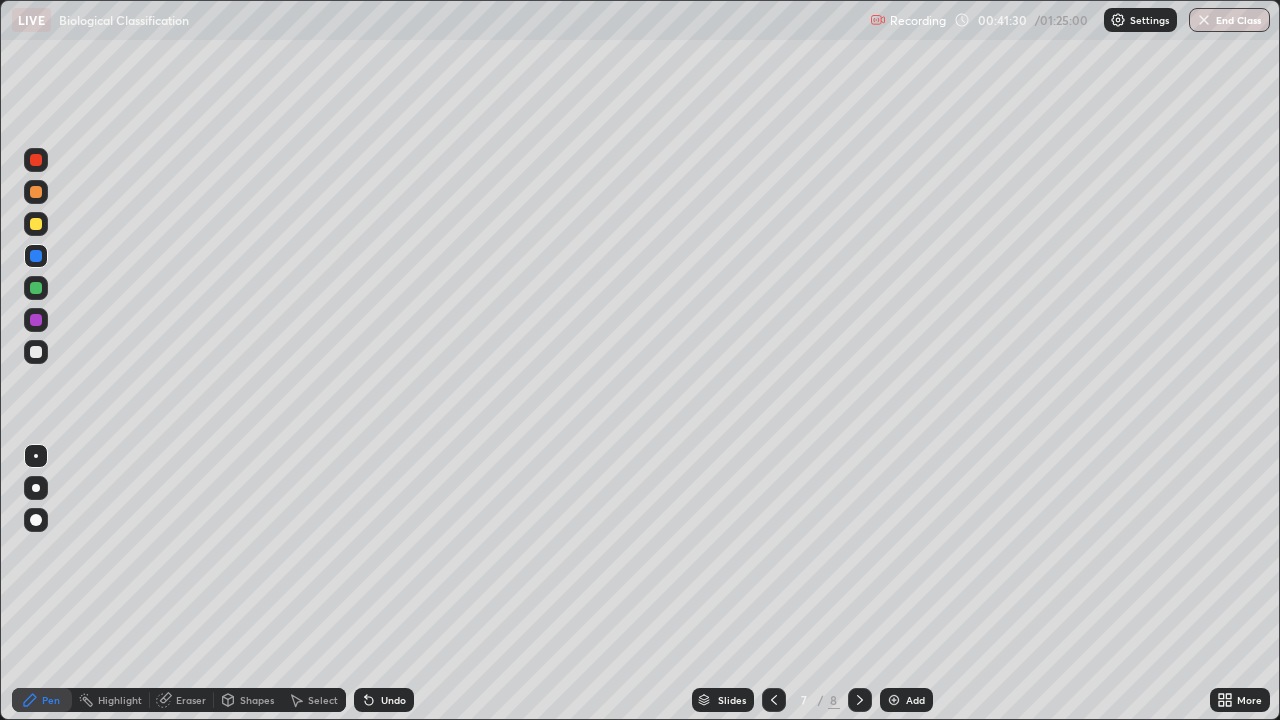 click at bounding box center [36, 352] 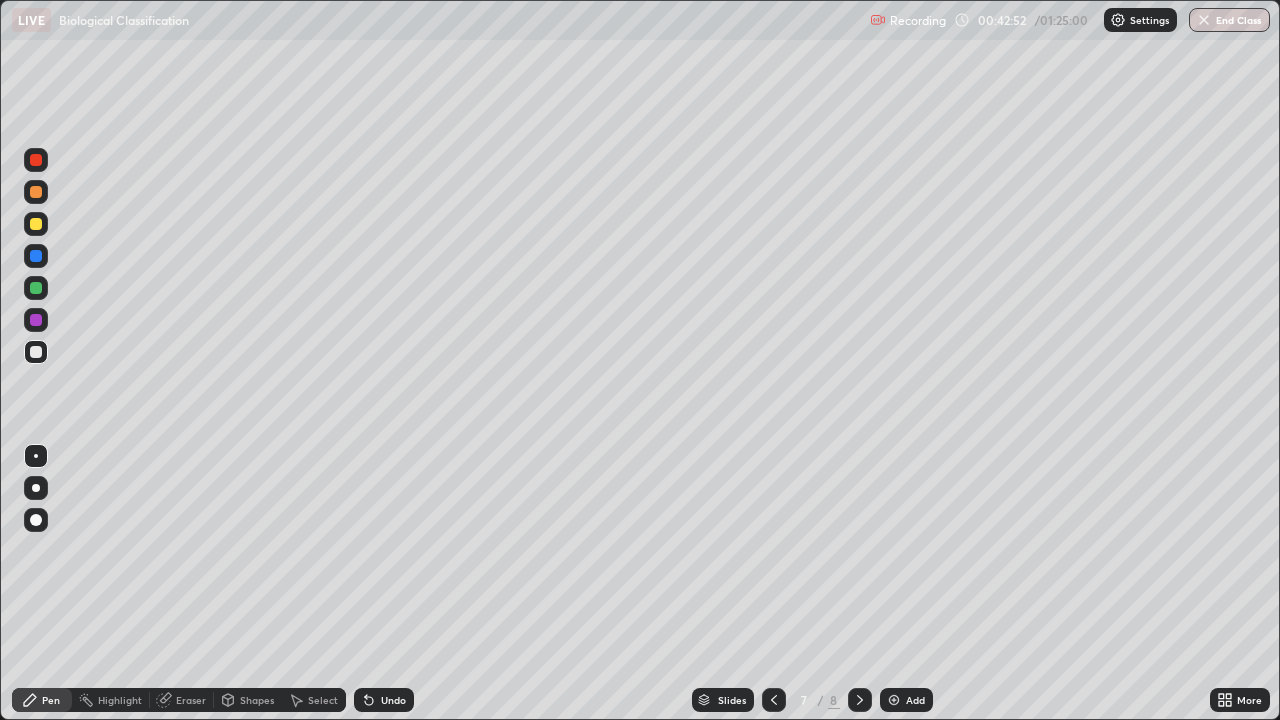click at bounding box center (36, 256) 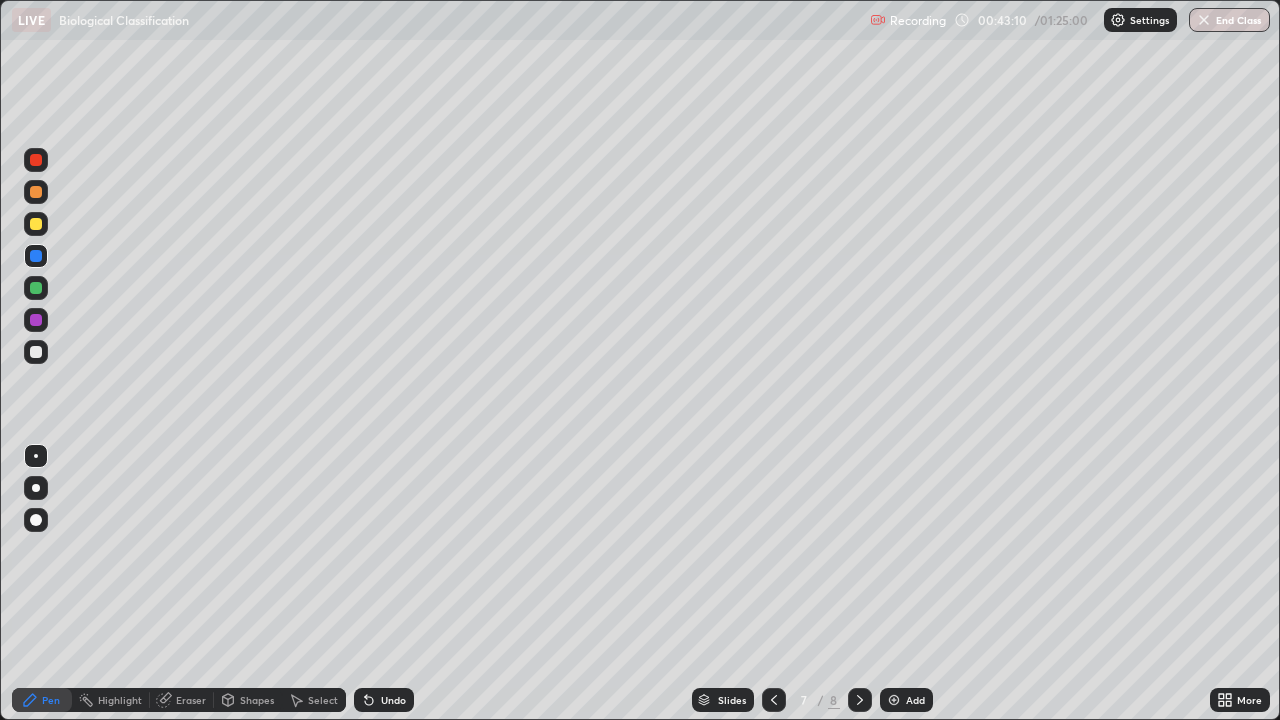 click at bounding box center (36, 352) 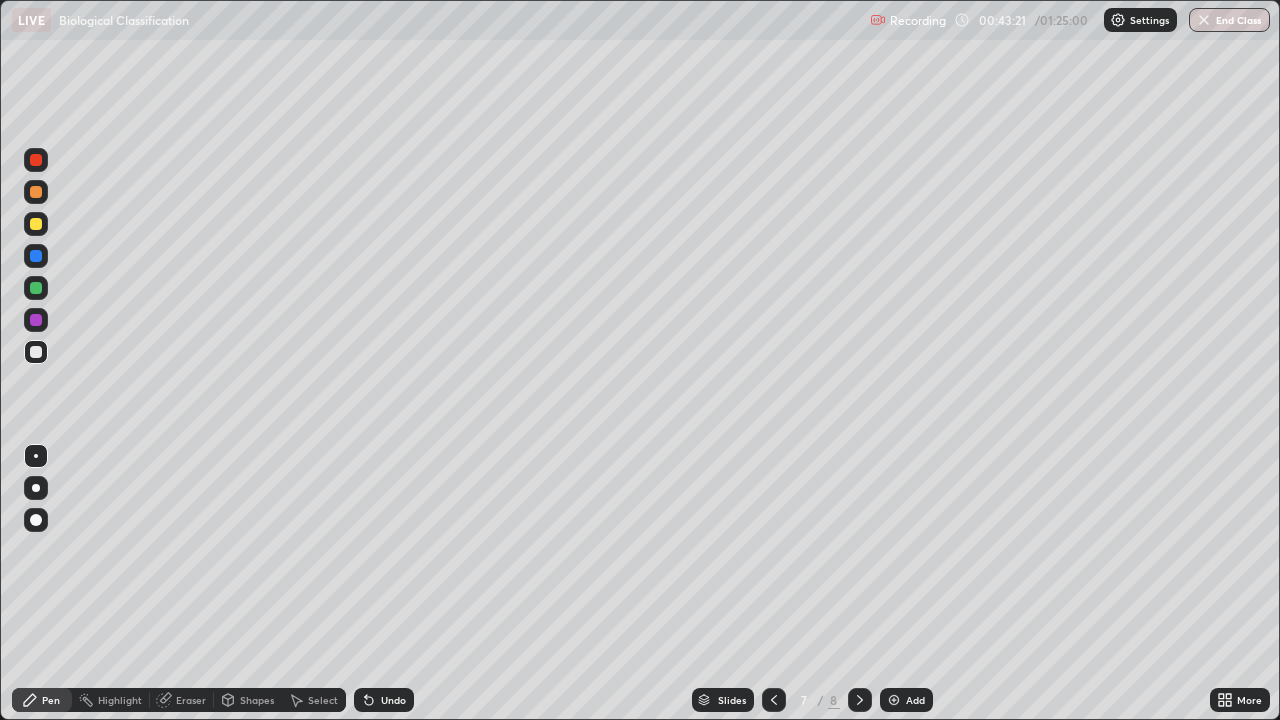 click on "Eraser" at bounding box center [191, 700] 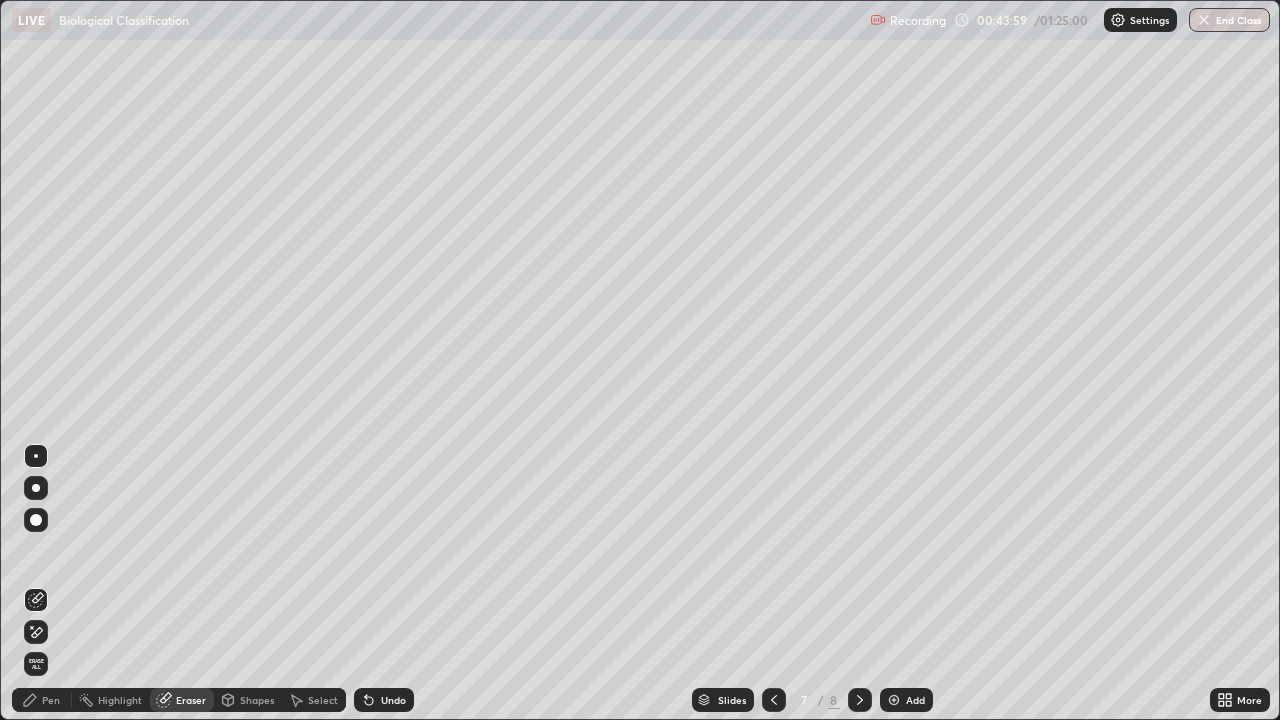 click on "Add" at bounding box center (915, 700) 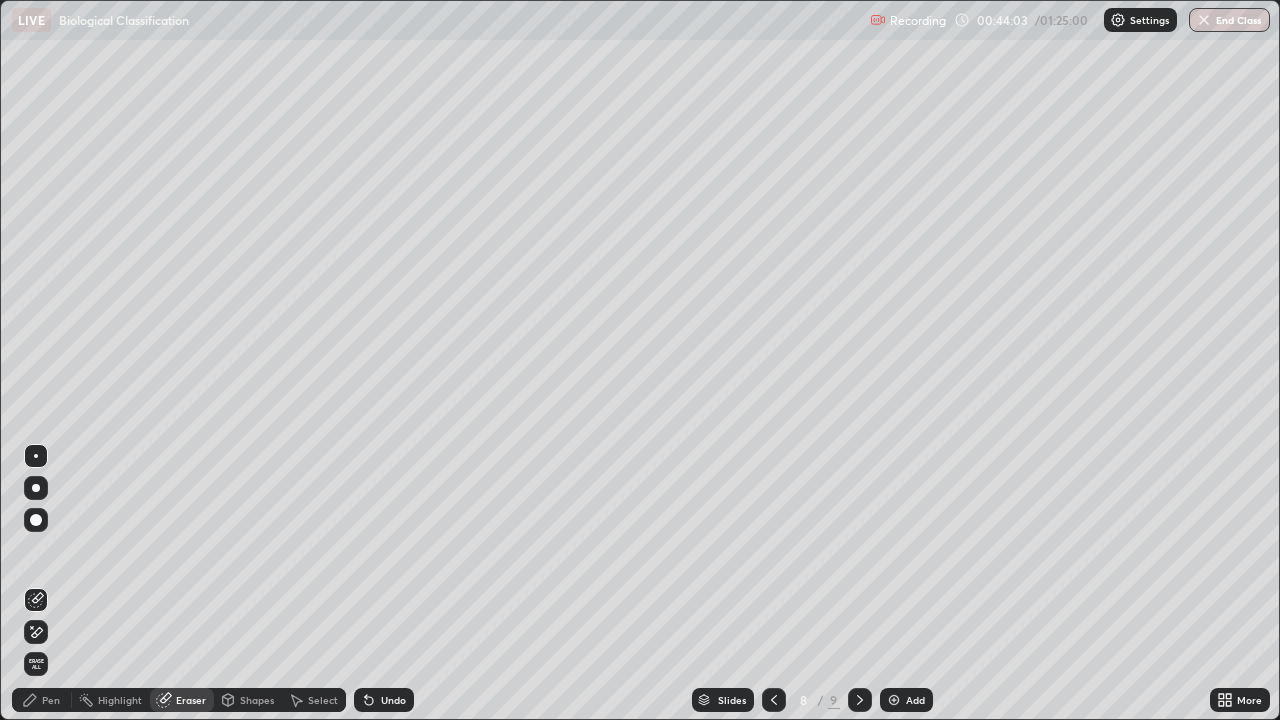 click on "Pen" at bounding box center [51, 700] 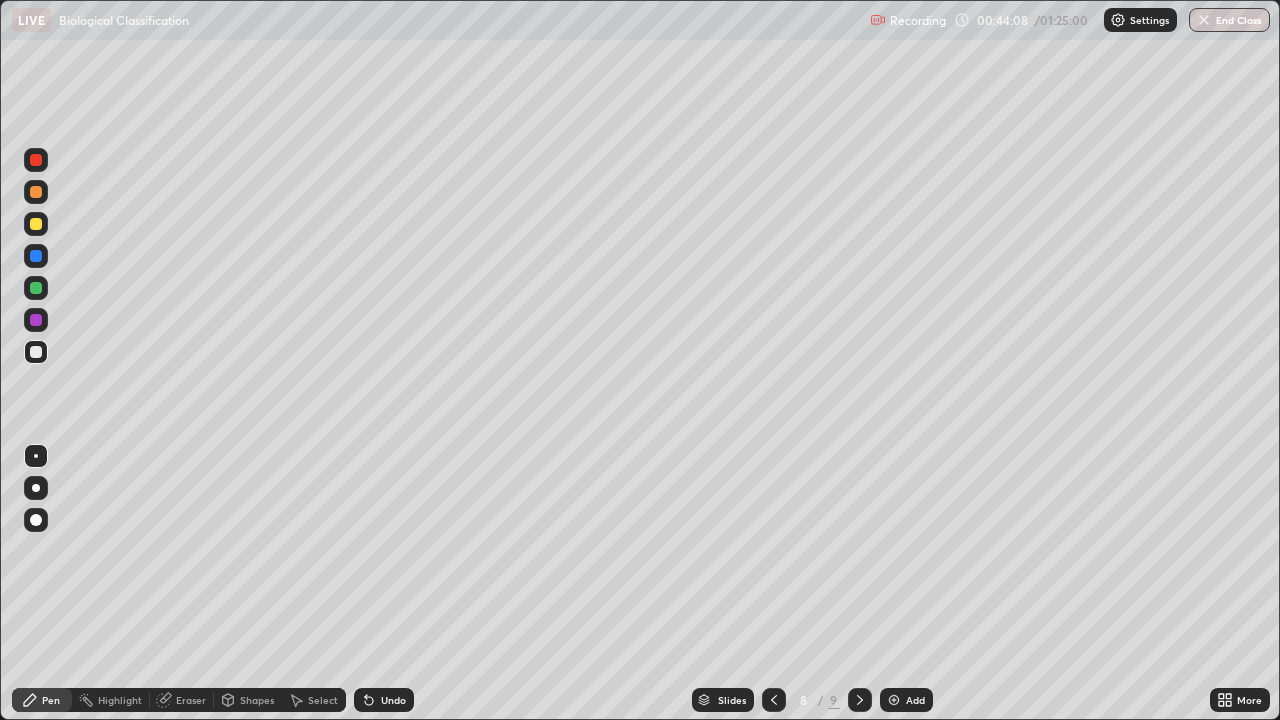 click at bounding box center (36, 288) 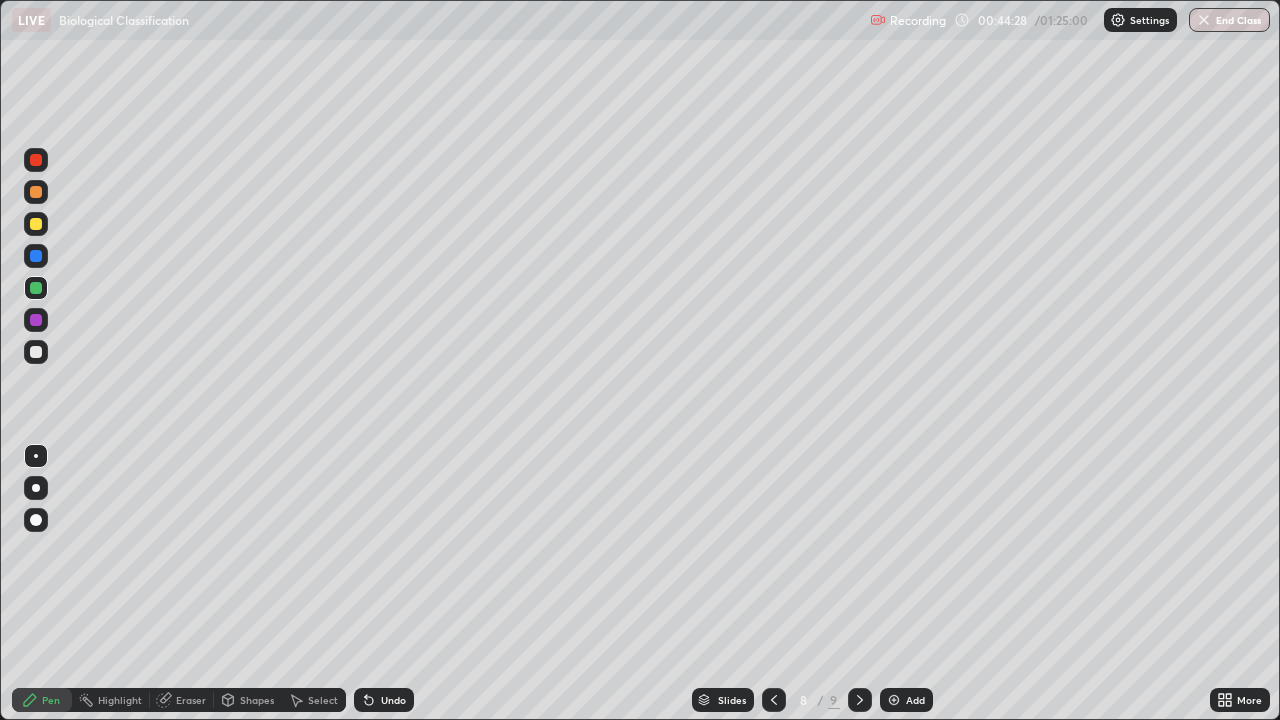 click at bounding box center (36, 352) 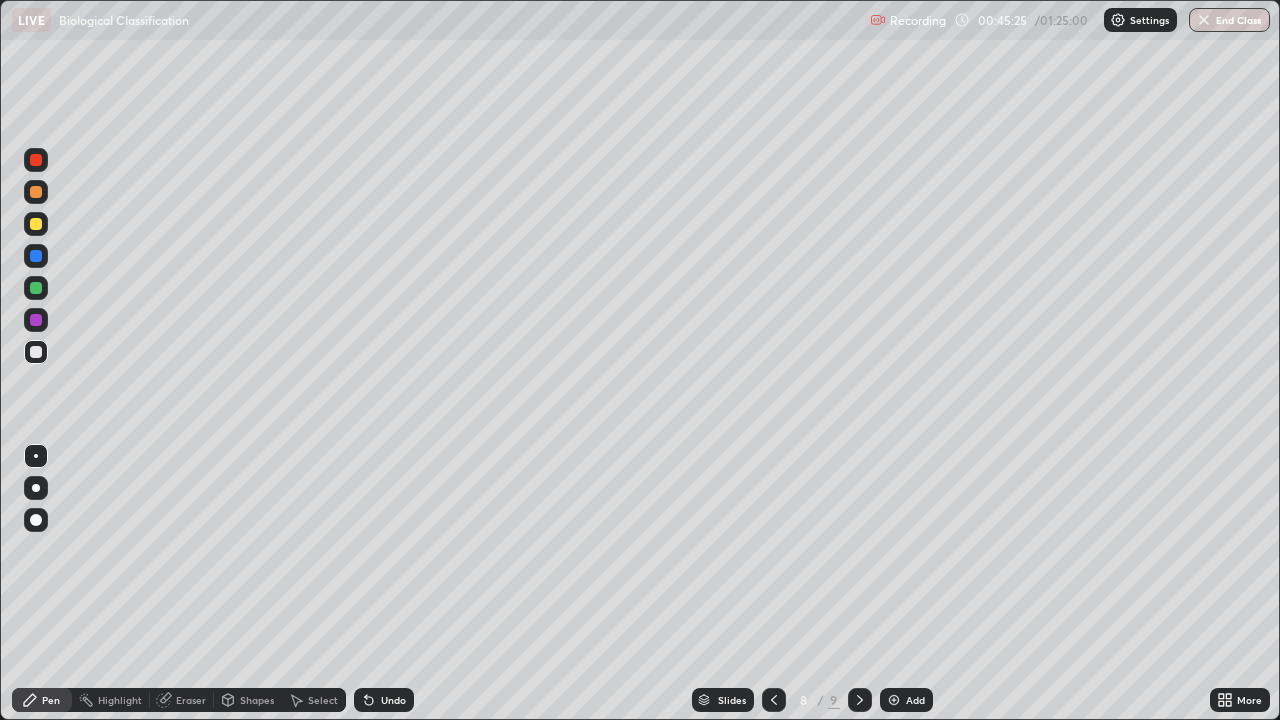 click at bounding box center [36, 256] 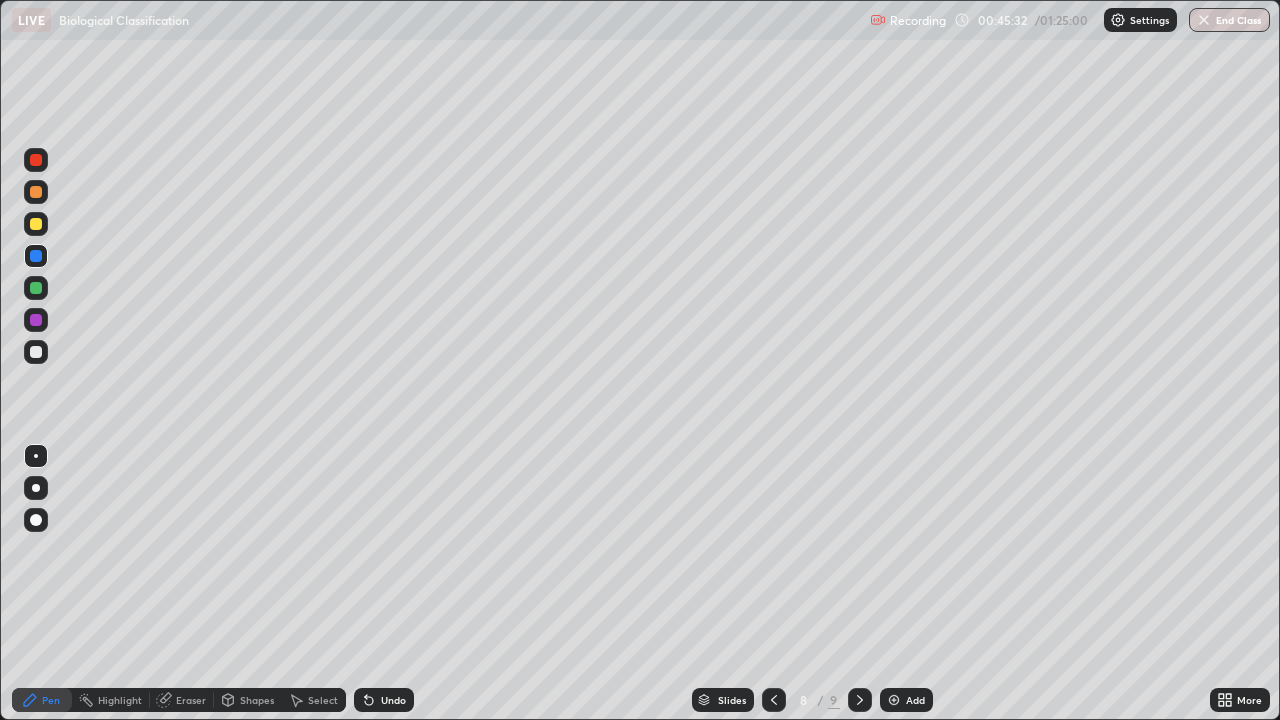 click on "Eraser" at bounding box center (182, 700) 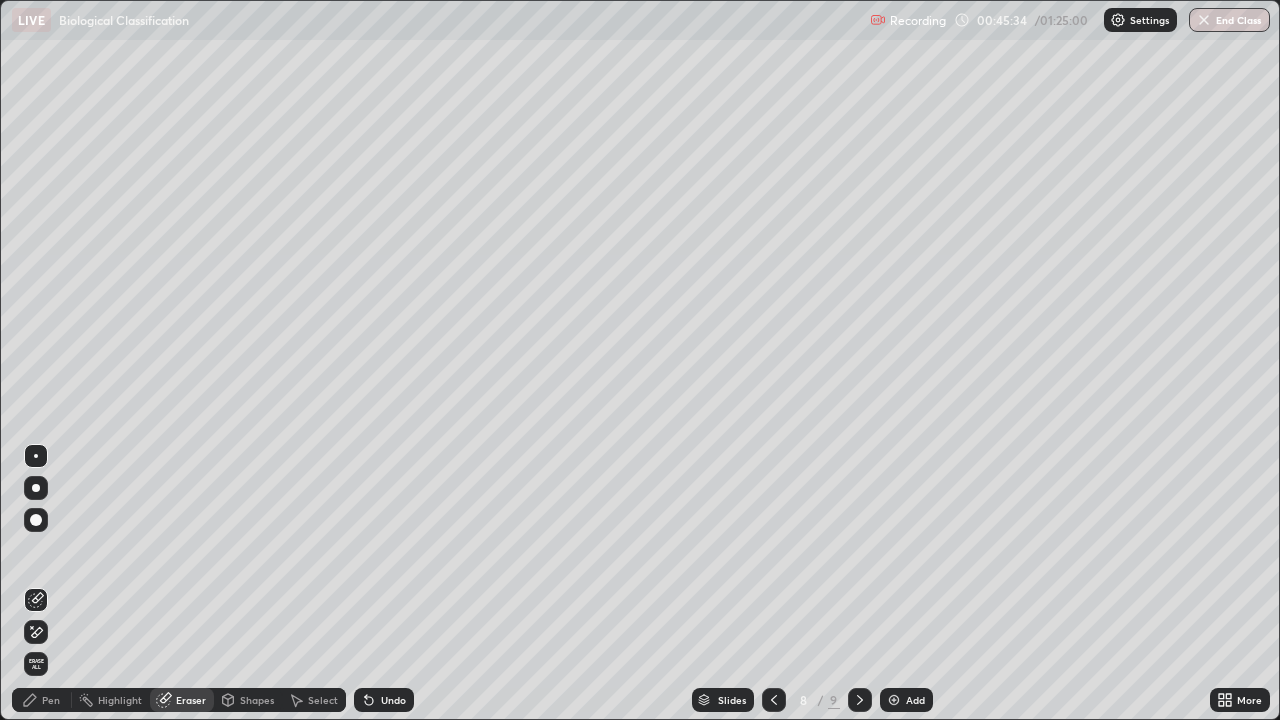 click on "Pen" at bounding box center [51, 700] 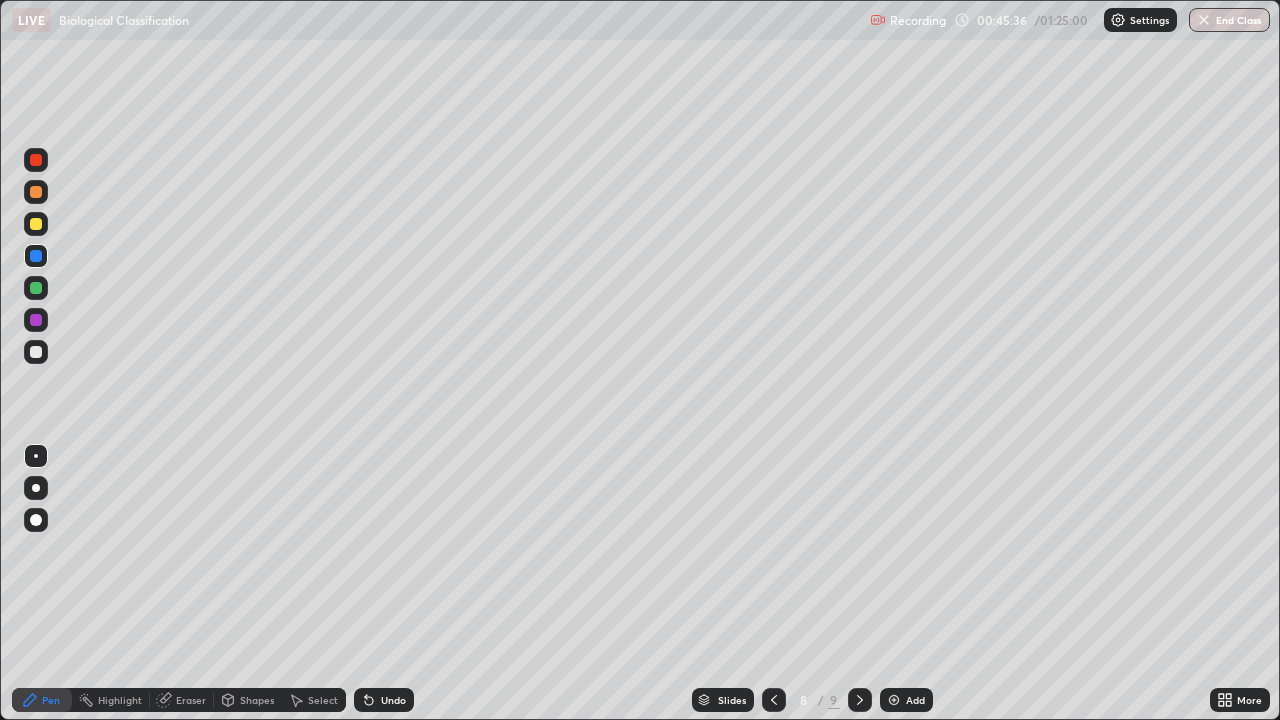 click at bounding box center (36, 352) 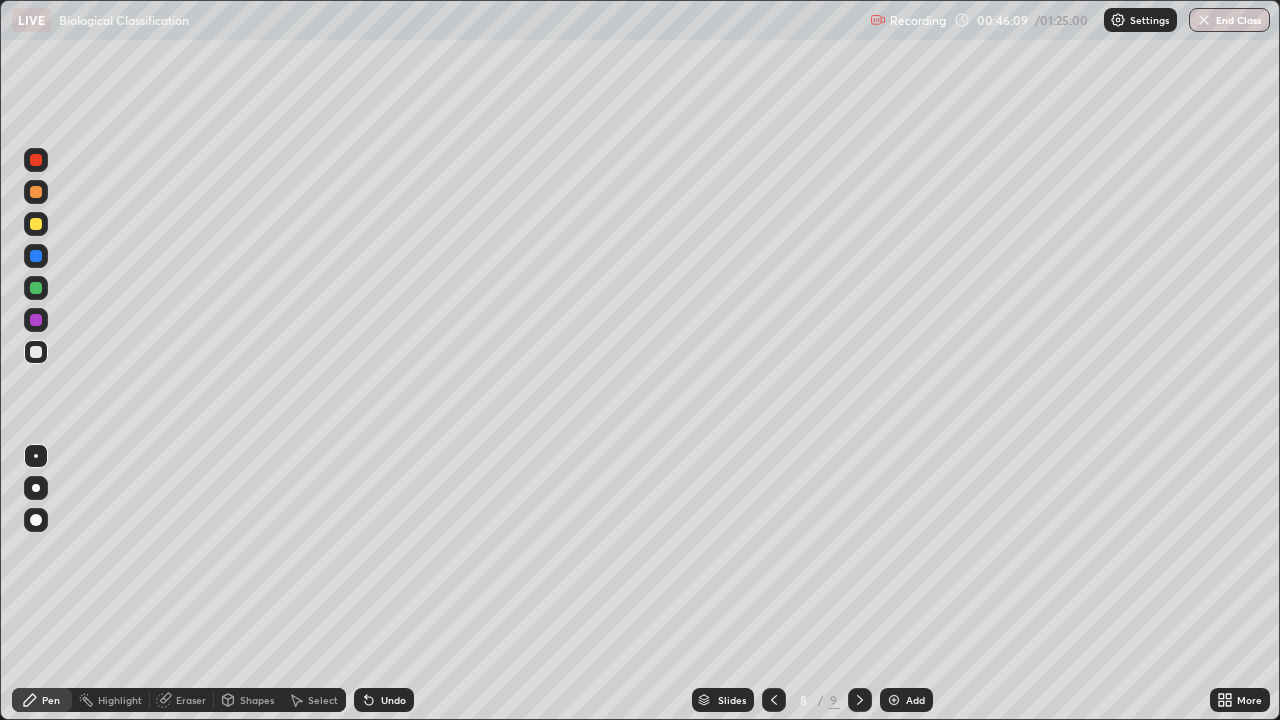 click at bounding box center [36, 256] 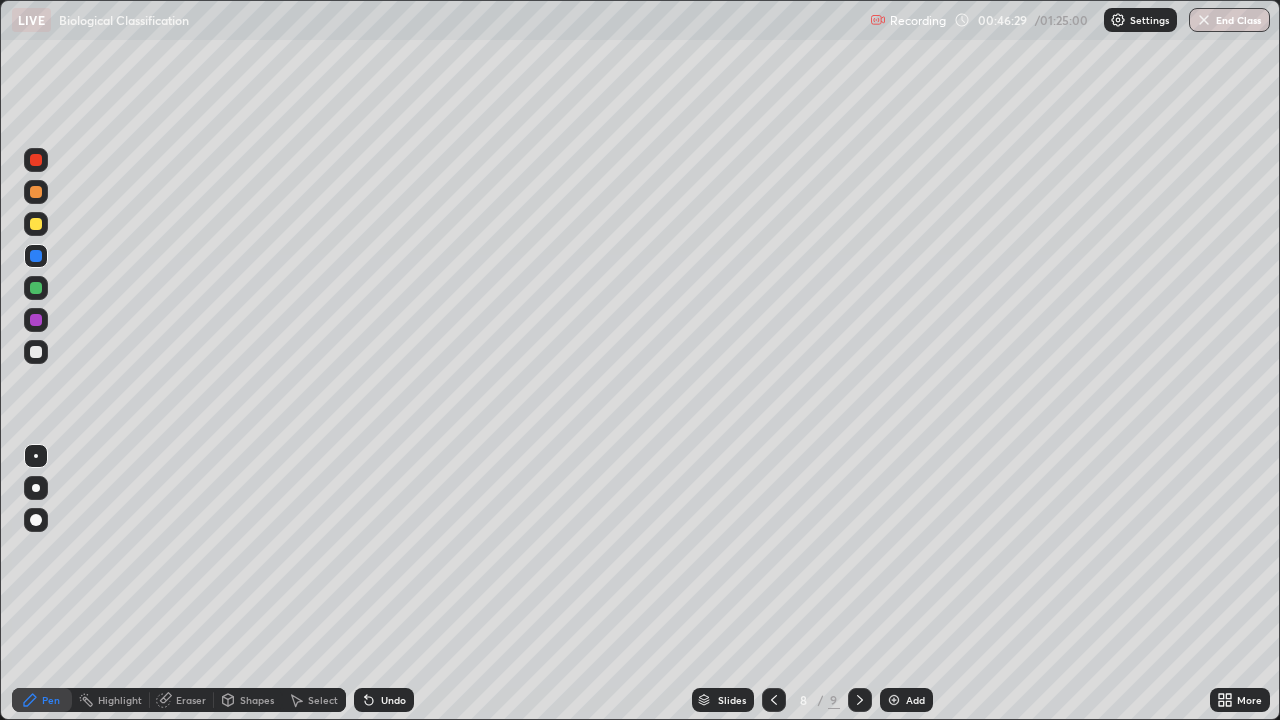 click at bounding box center [36, 352] 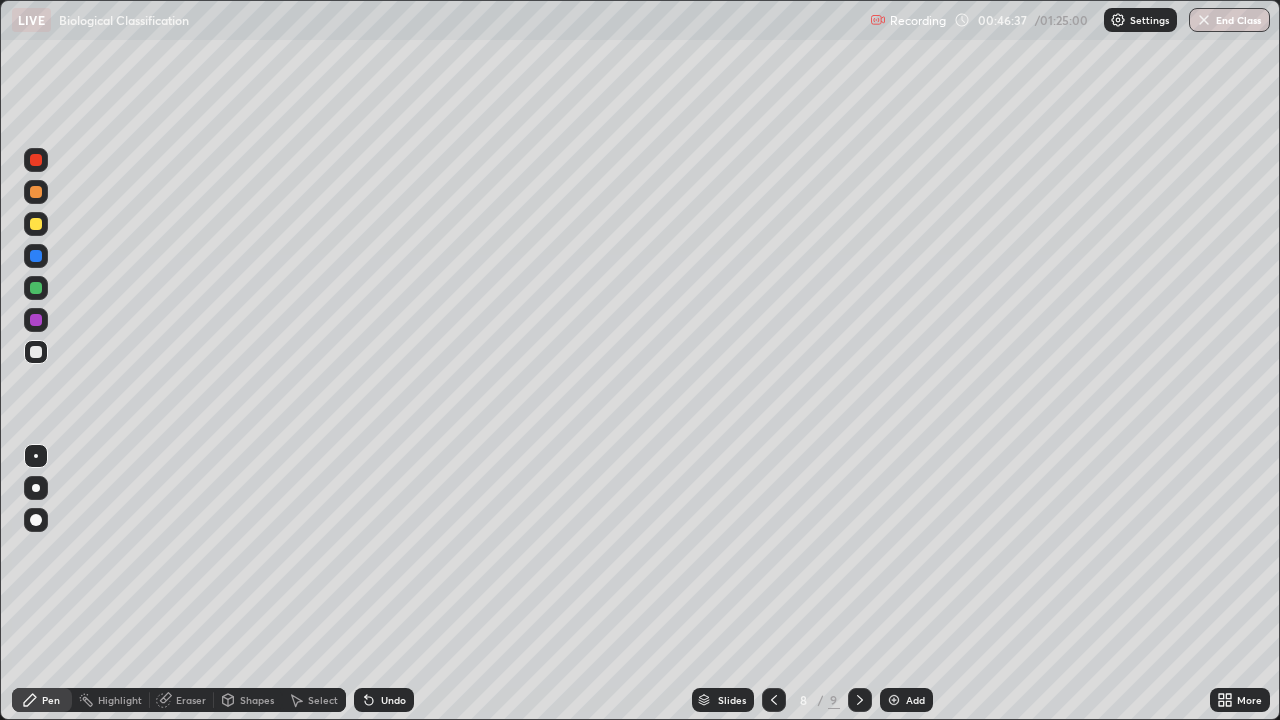 click on "Eraser" at bounding box center [191, 700] 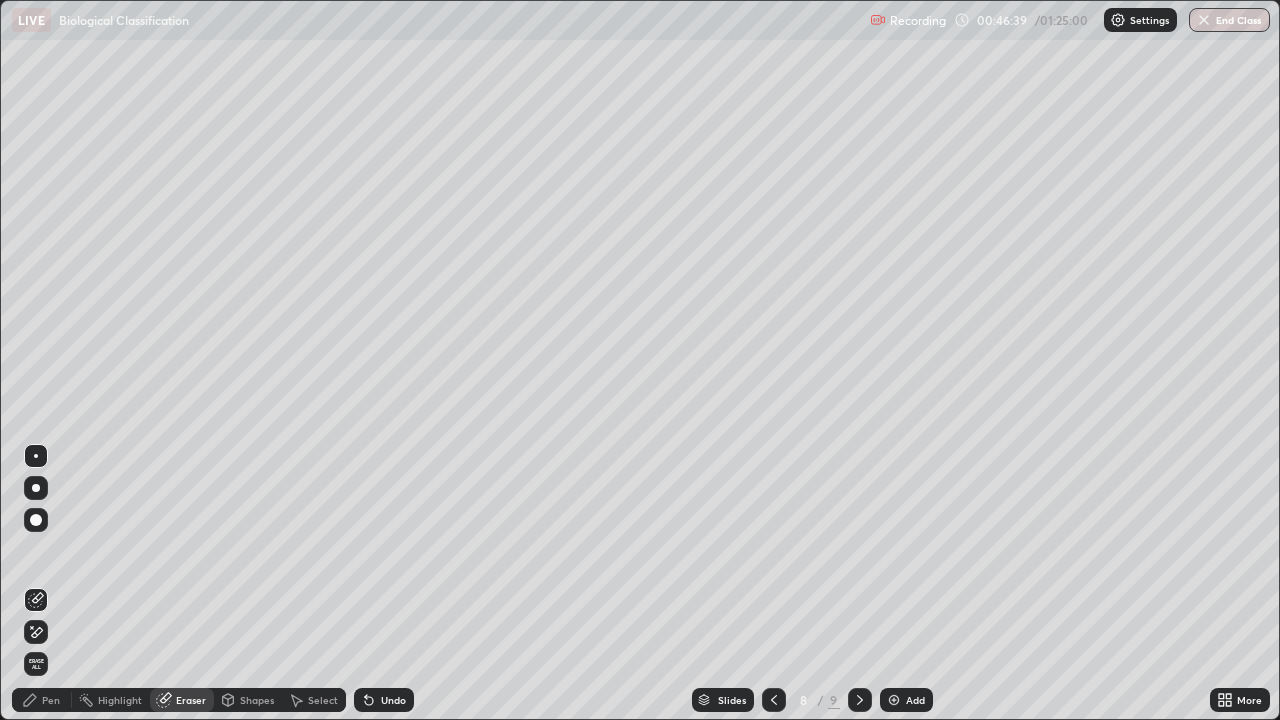 click on "Pen" at bounding box center (51, 700) 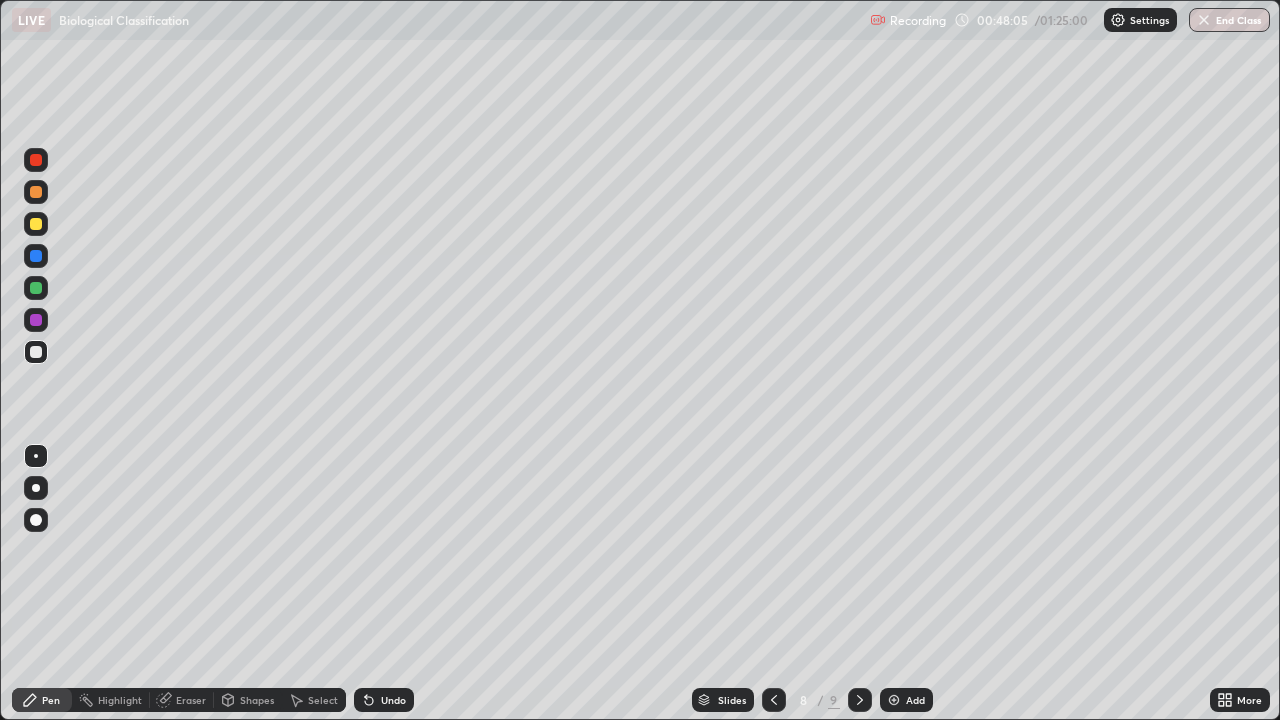 click on "Add" at bounding box center (915, 700) 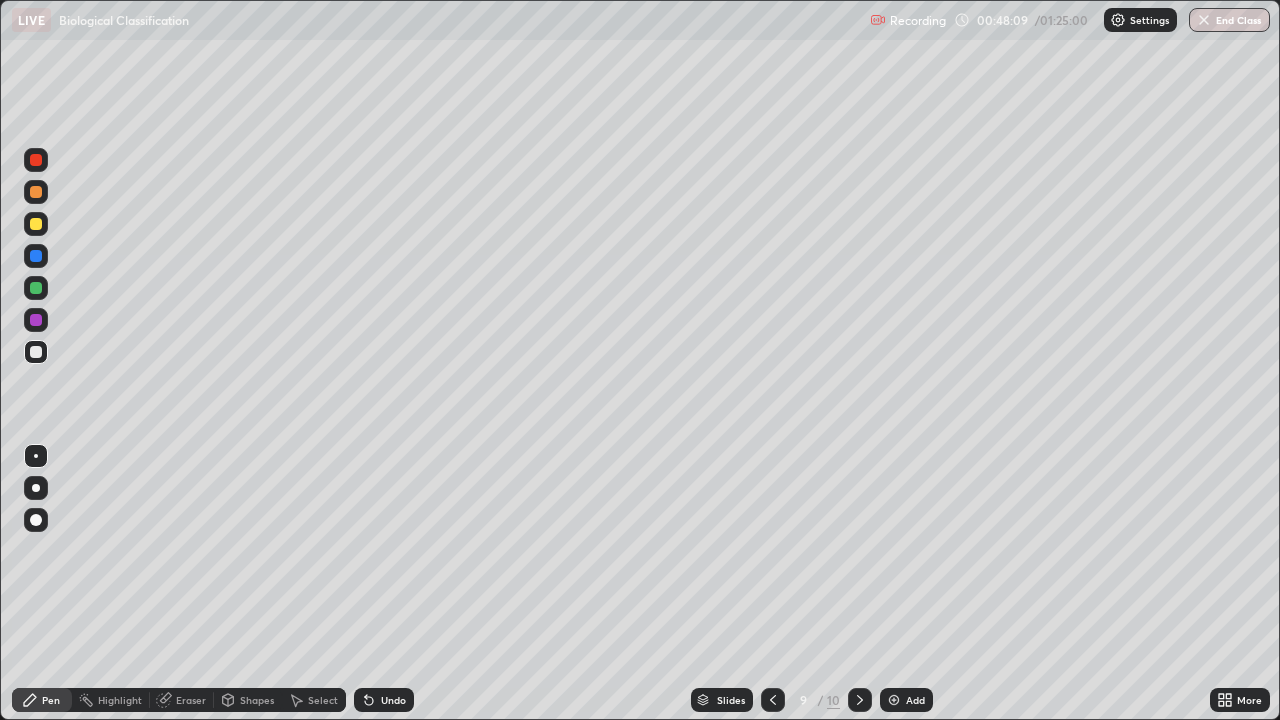 click at bounding box center [36, 160] 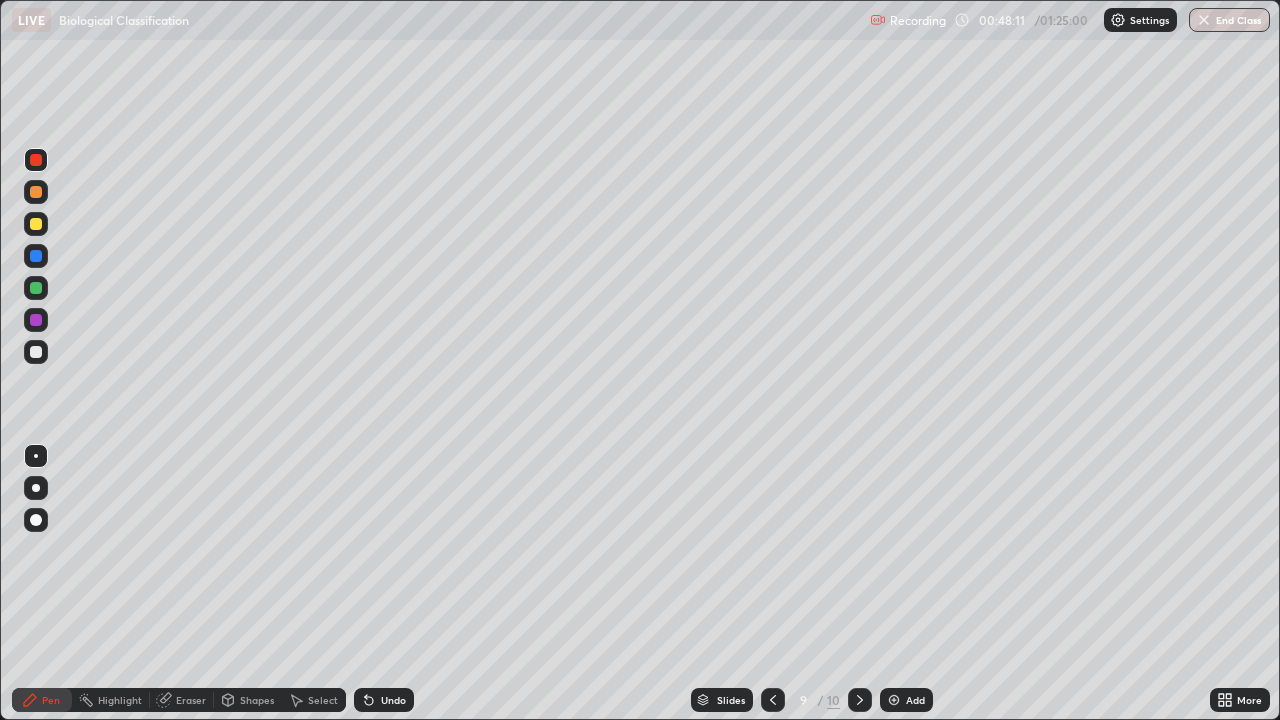 click at bounding box center (36, 224) 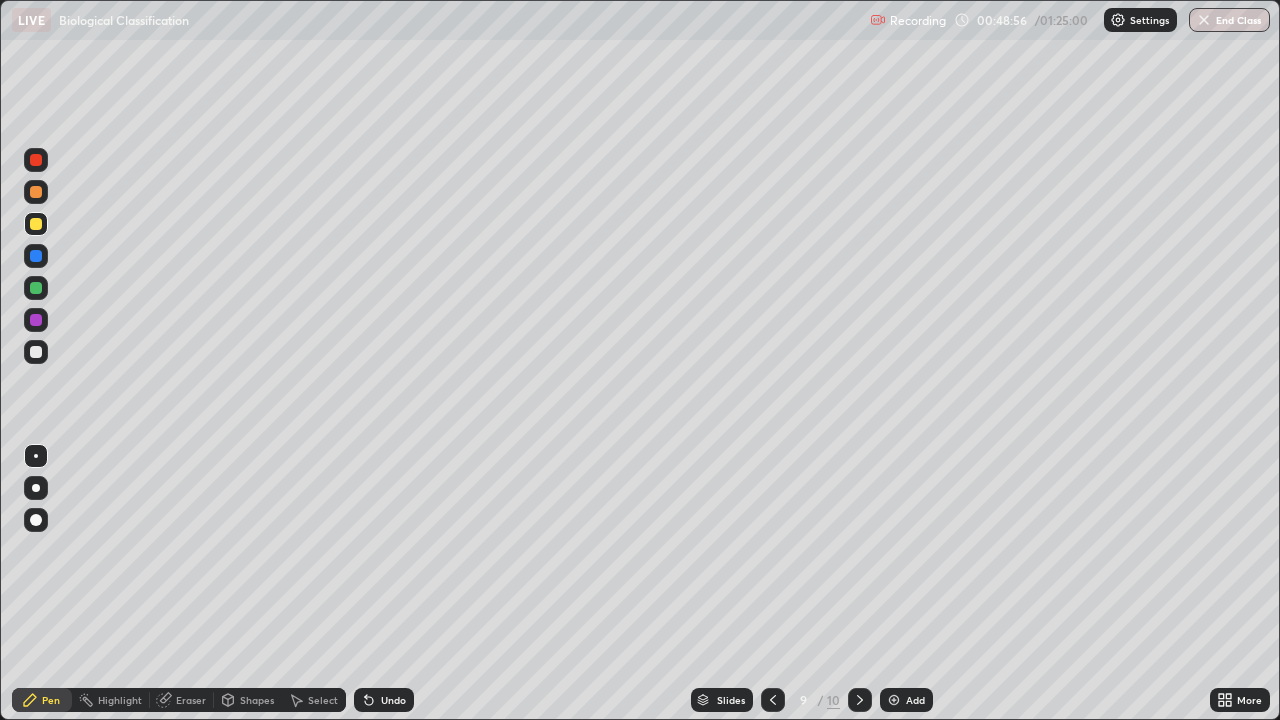 click on "Add" at bounding box center [906, 700] 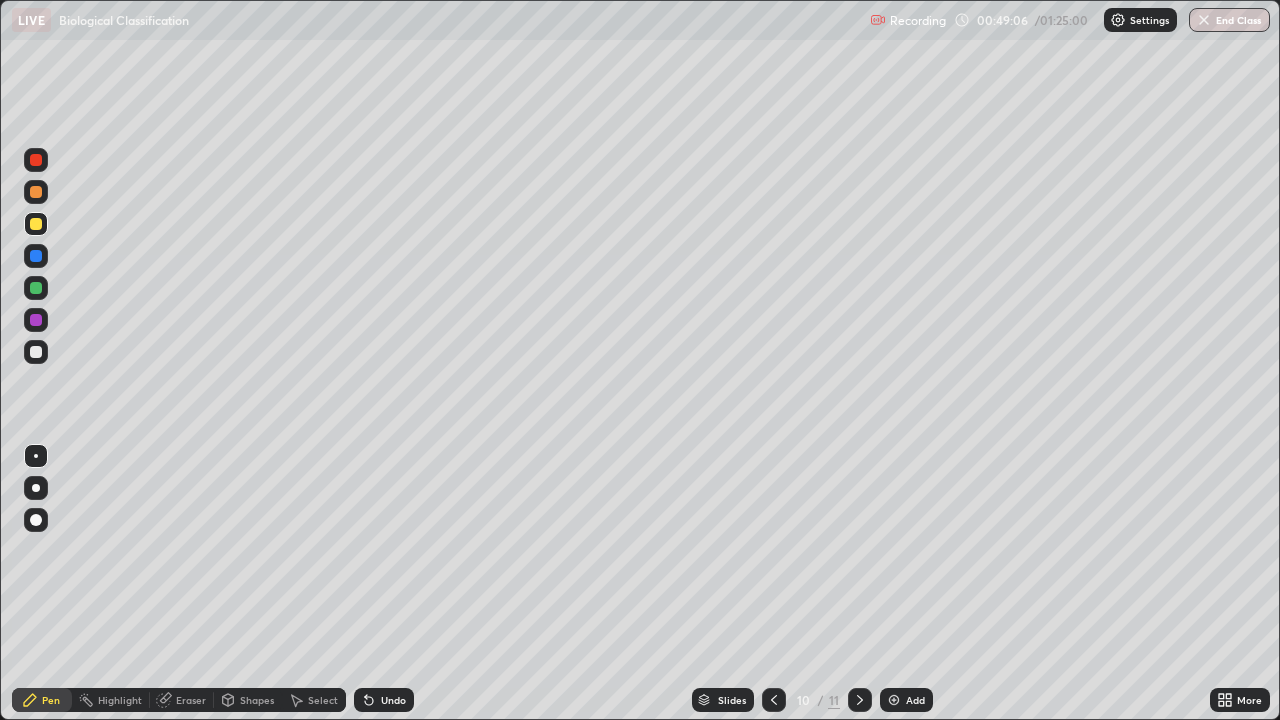 click on "Erase all" at bounding box center (36, 360) 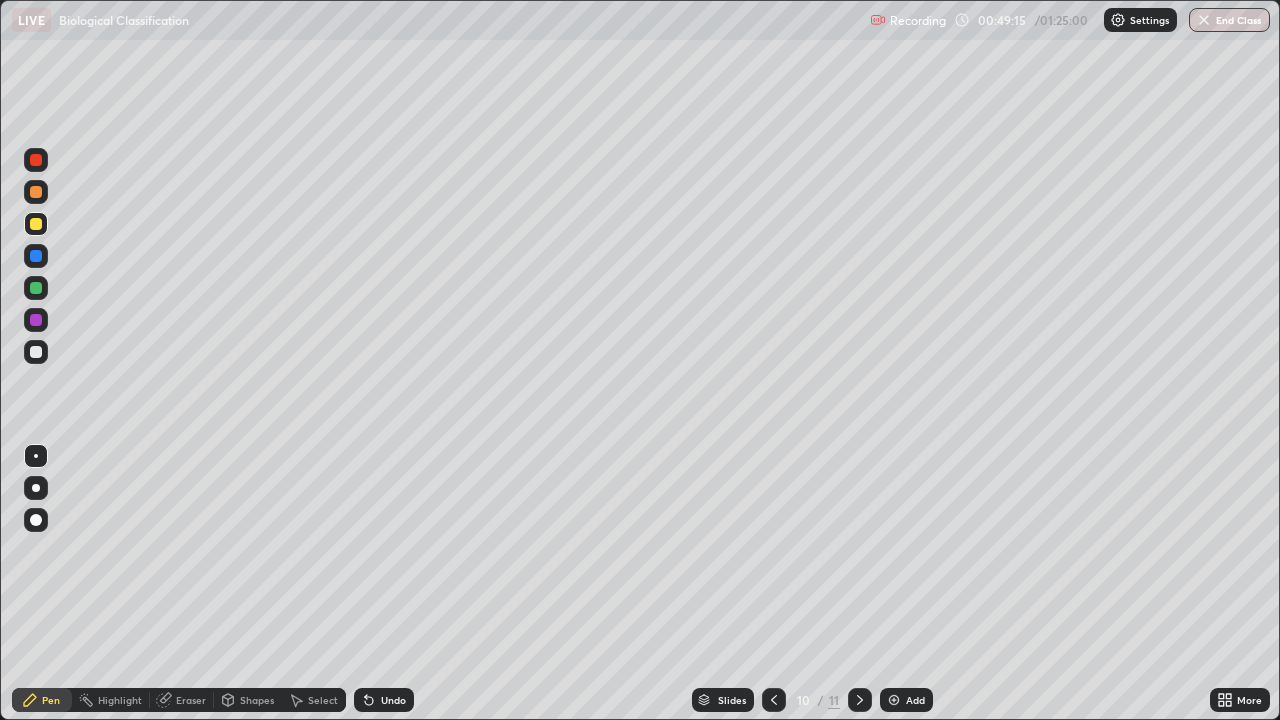 click at bounding box center [36, 352] 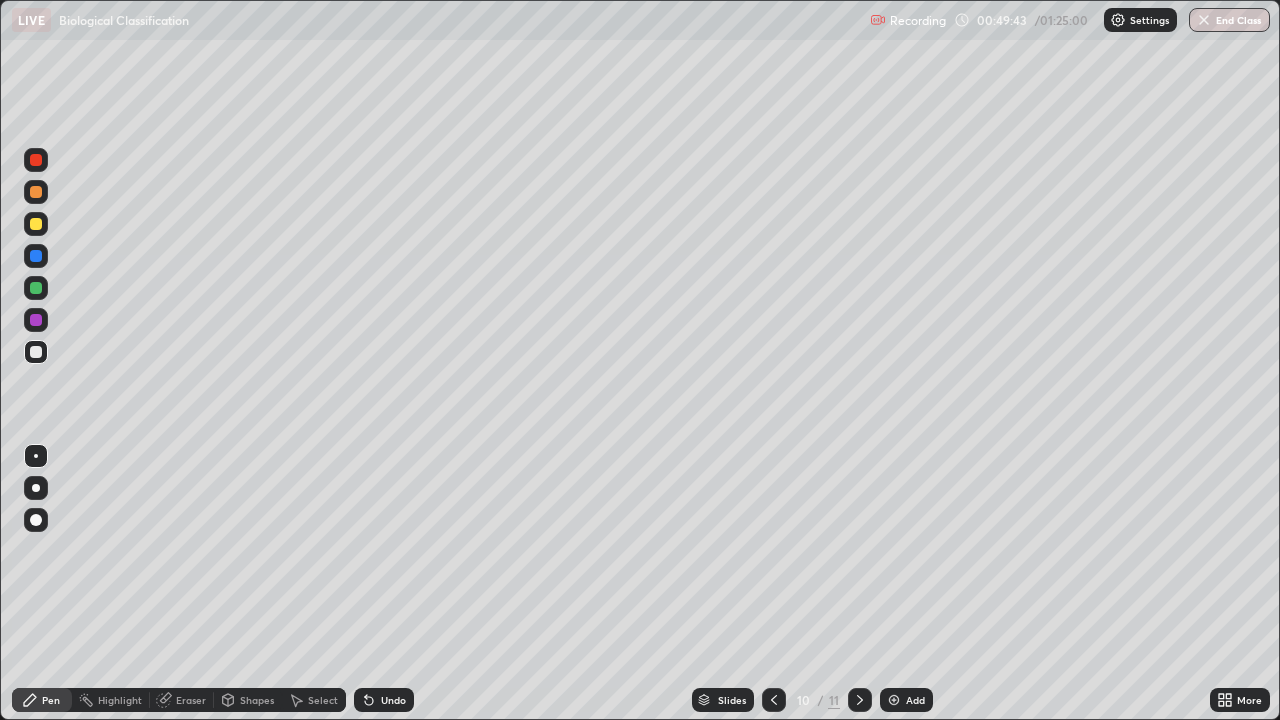 click at bounding box center (36, 288) 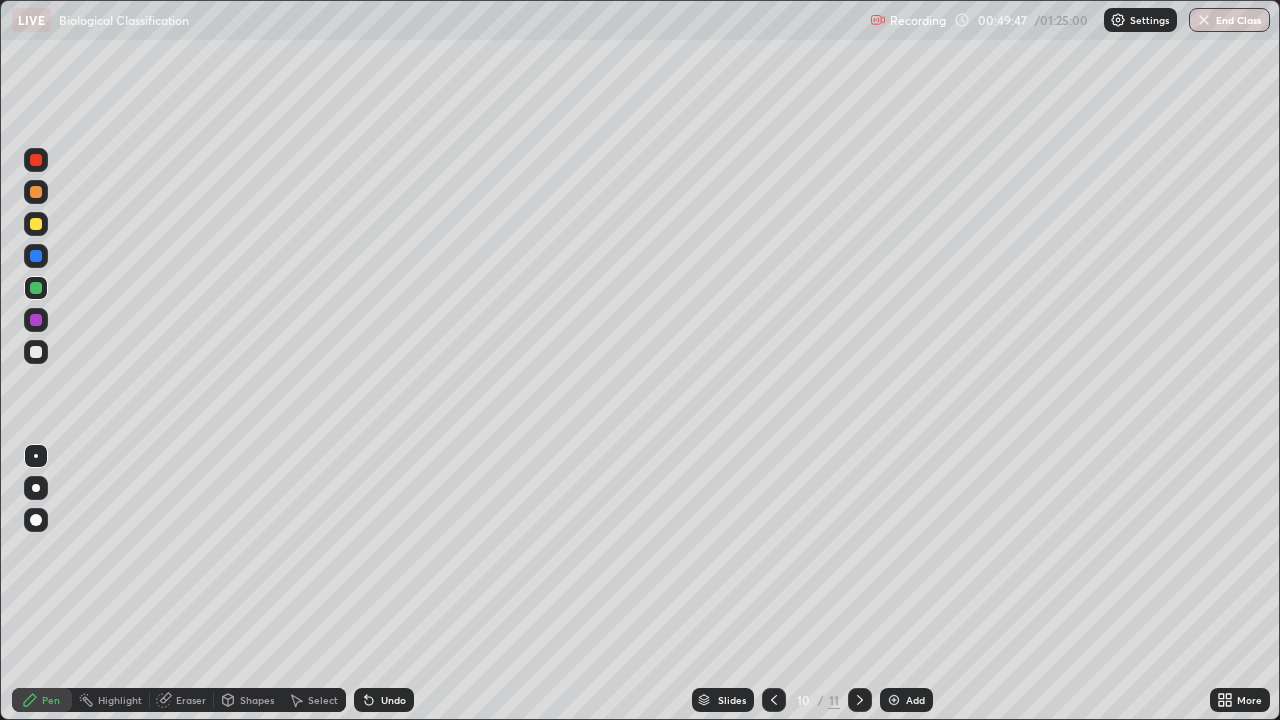click on "Eraser" at bounding box center (191, 700) 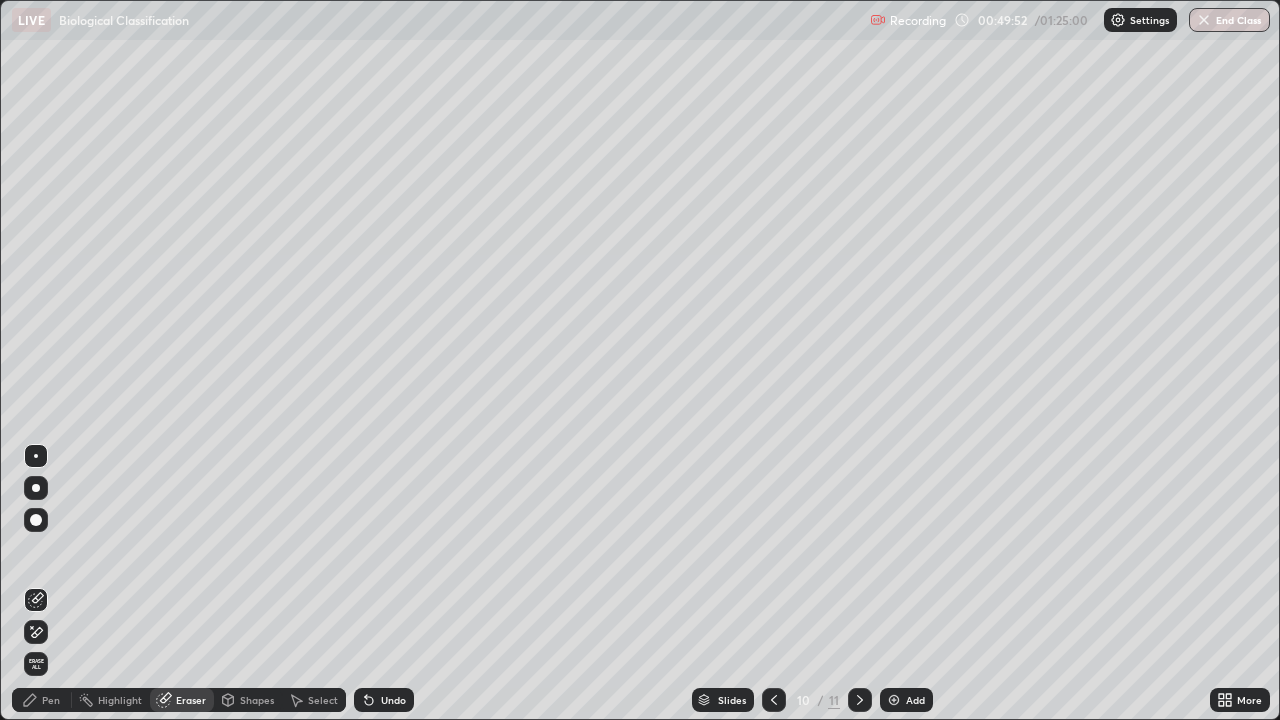 click on "Pen" at bounding box center (51, 700) 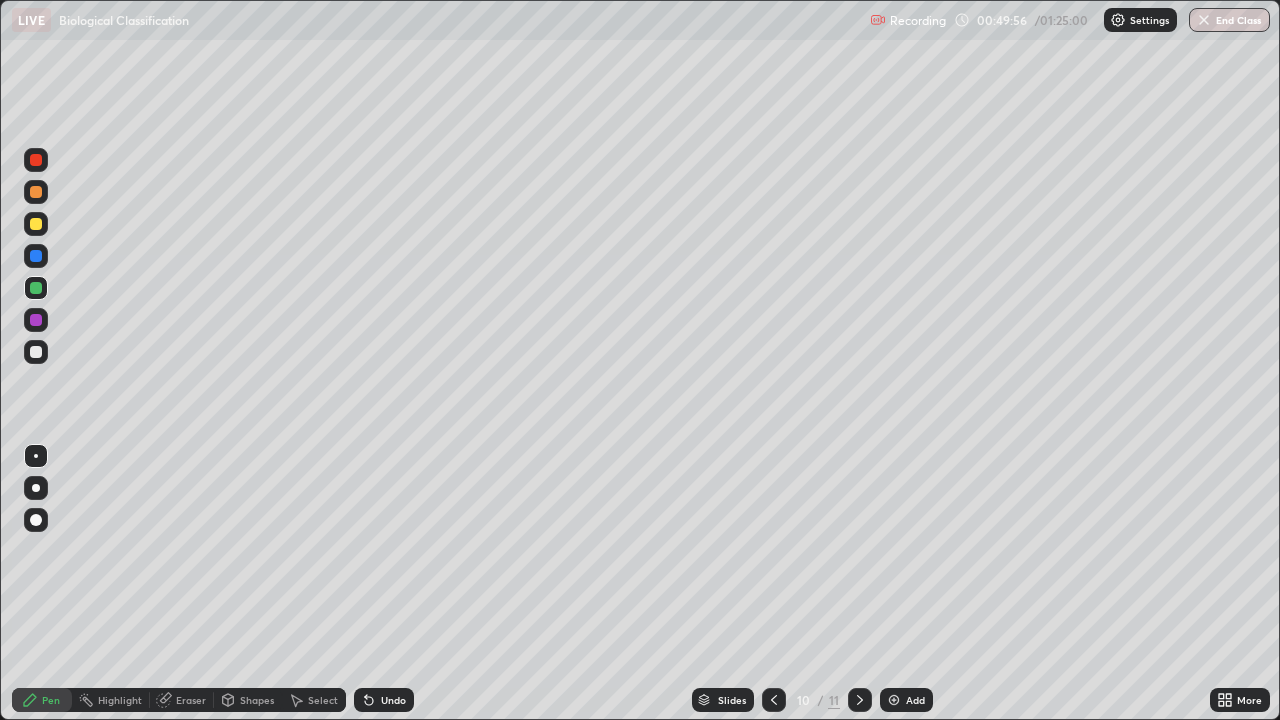 click at bounding box center [36, 352] 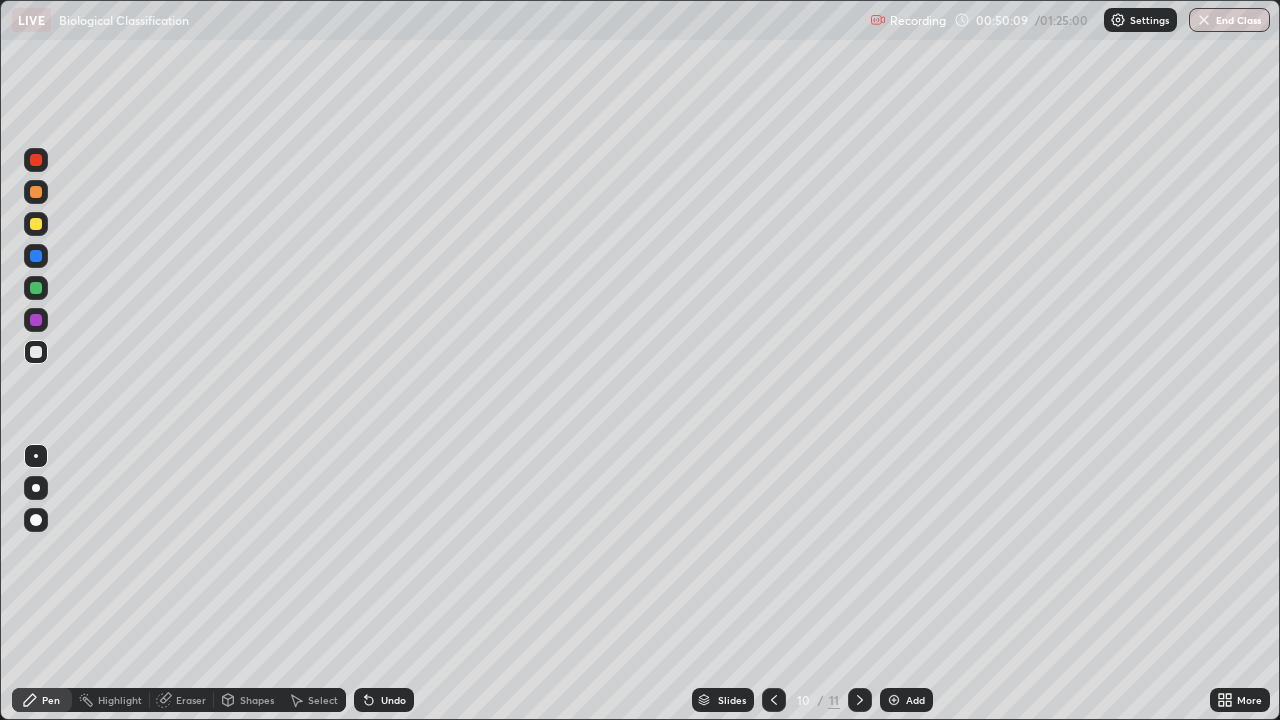 click at bounding box center [36, 320] 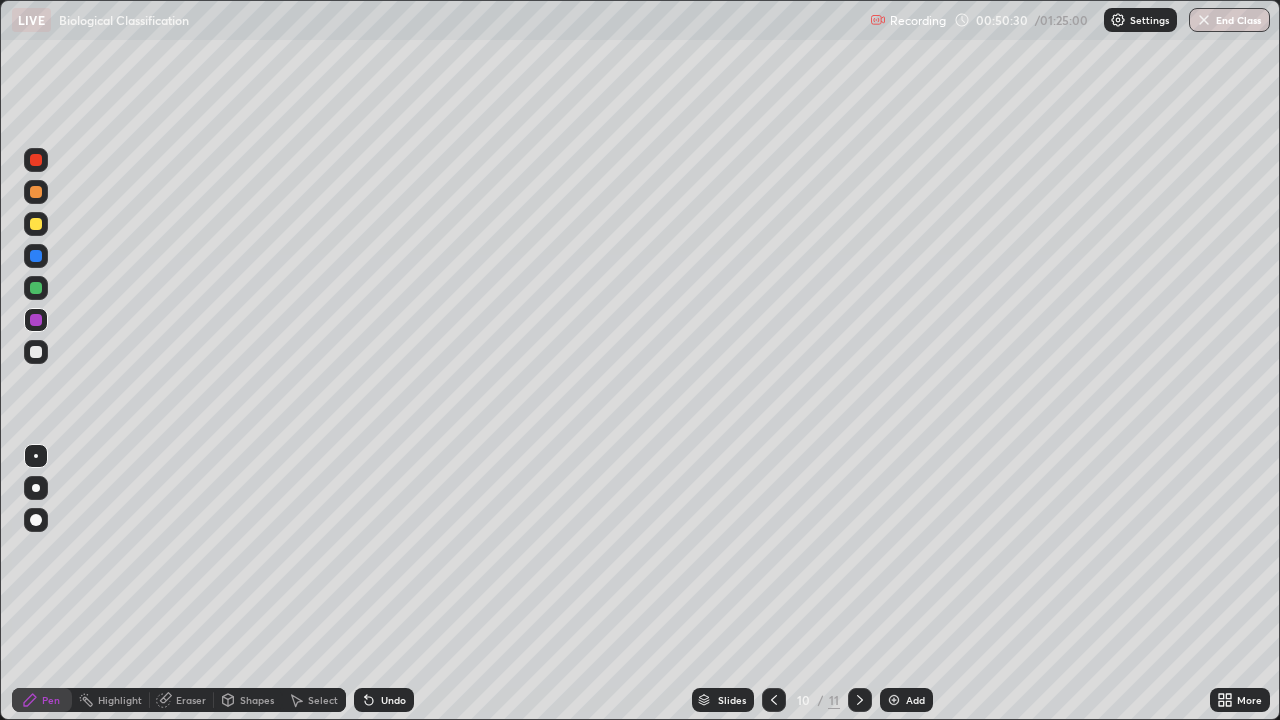 click at bounding box center [36, 224] 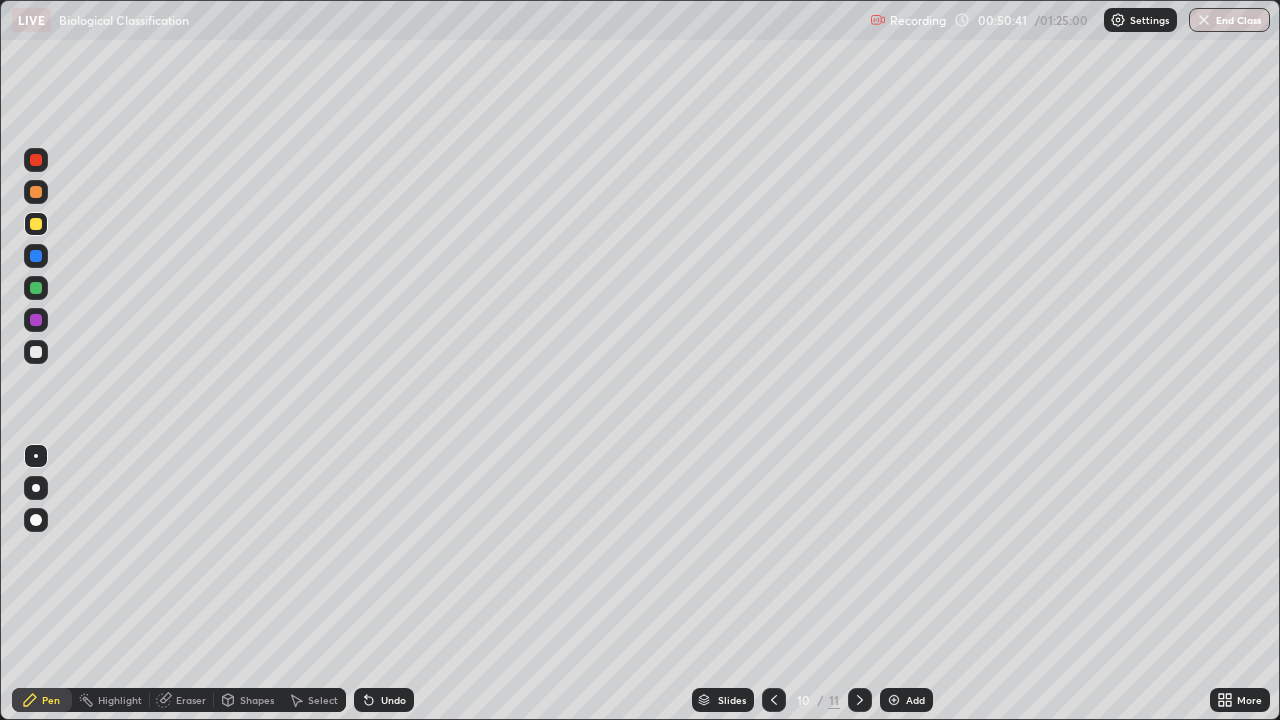 click at bounding box center (36, 352) 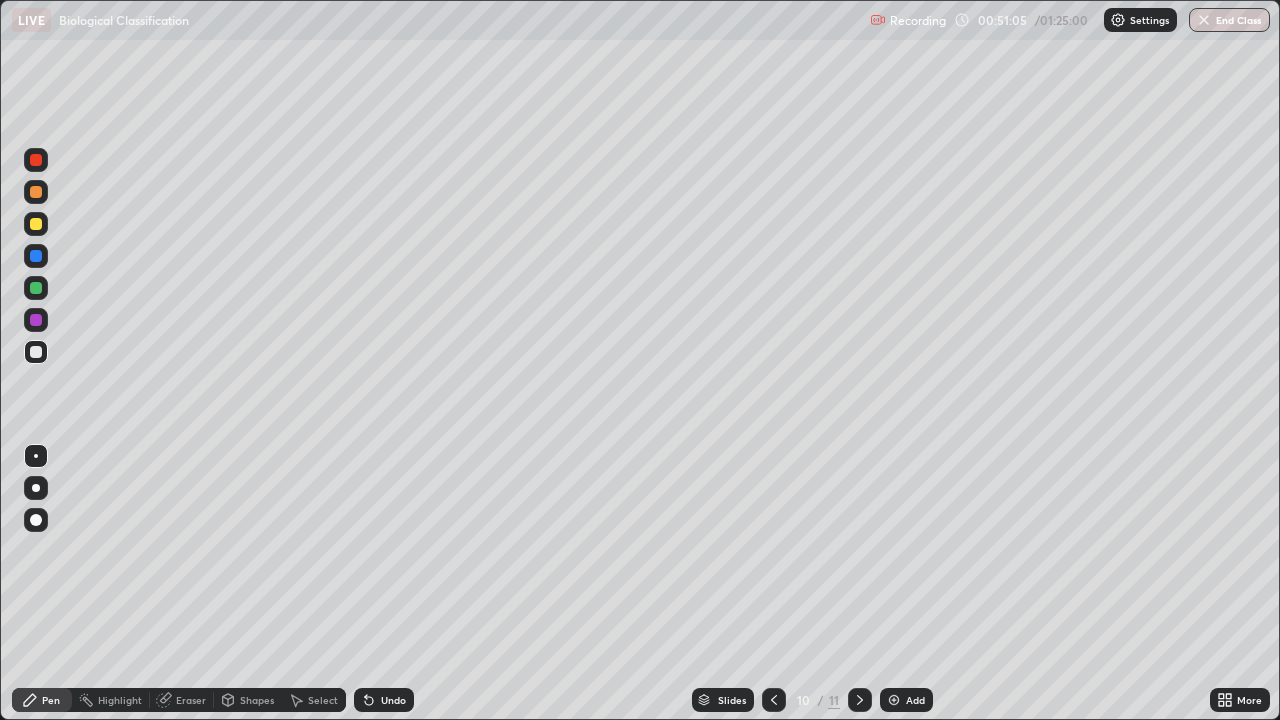 click at bounding box center (36, 352) 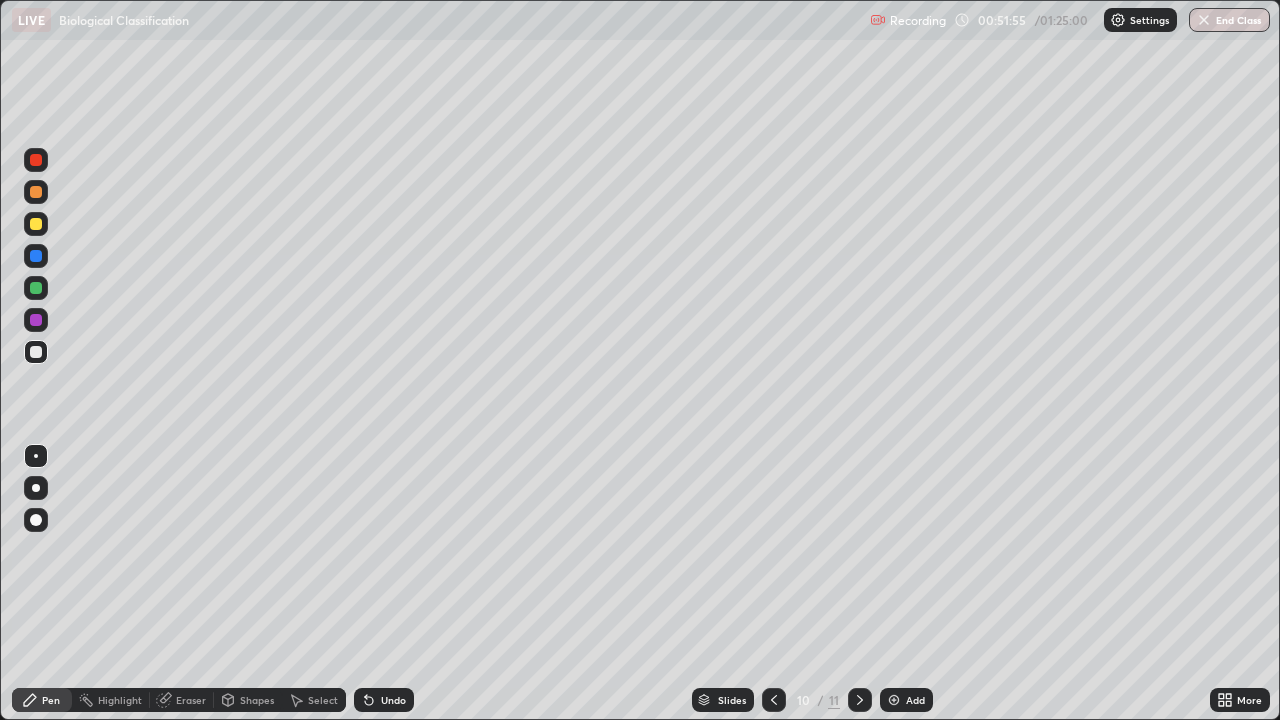 click at bounding box center (36, 288) 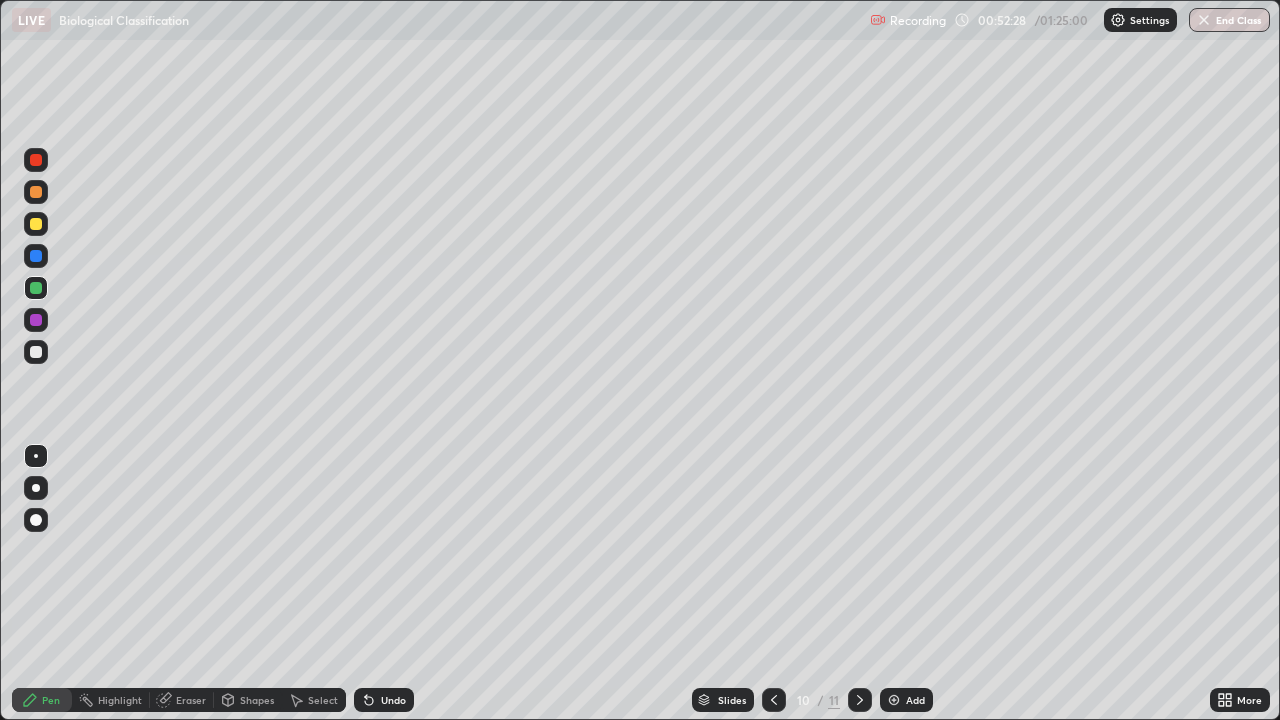 click at bounding box center (36, 256) 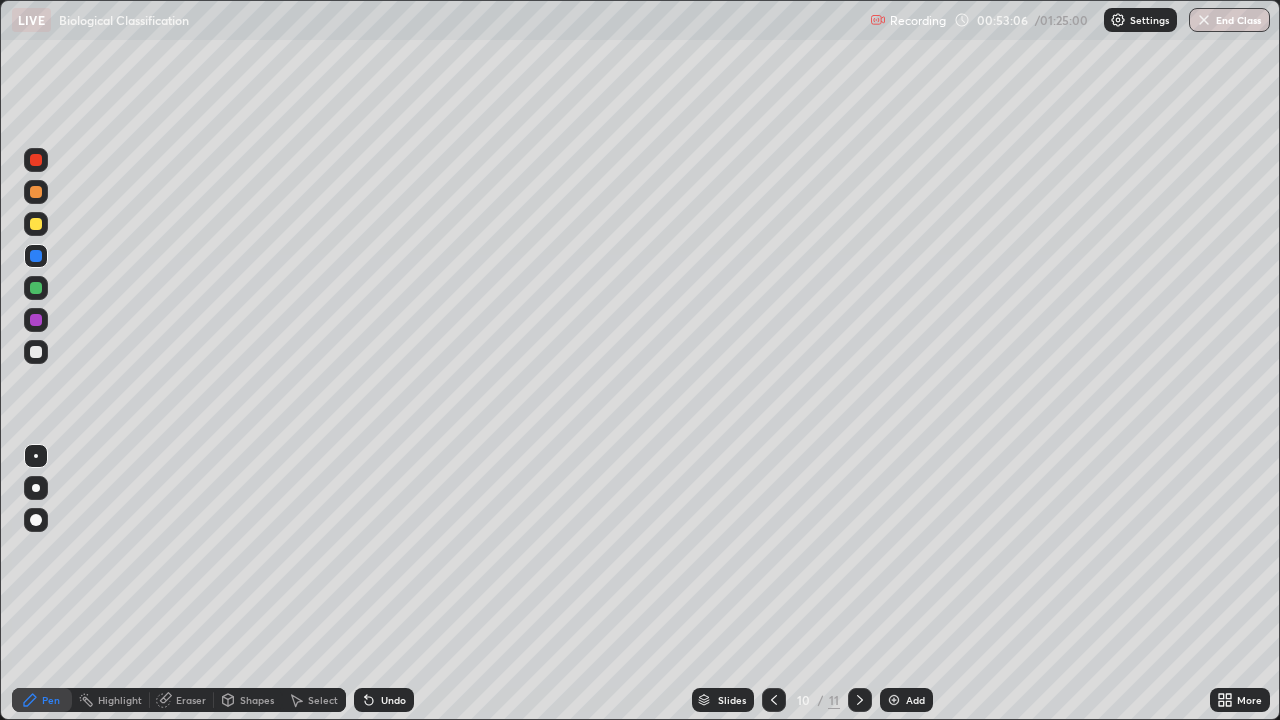 click at bounding box center [36, 224] 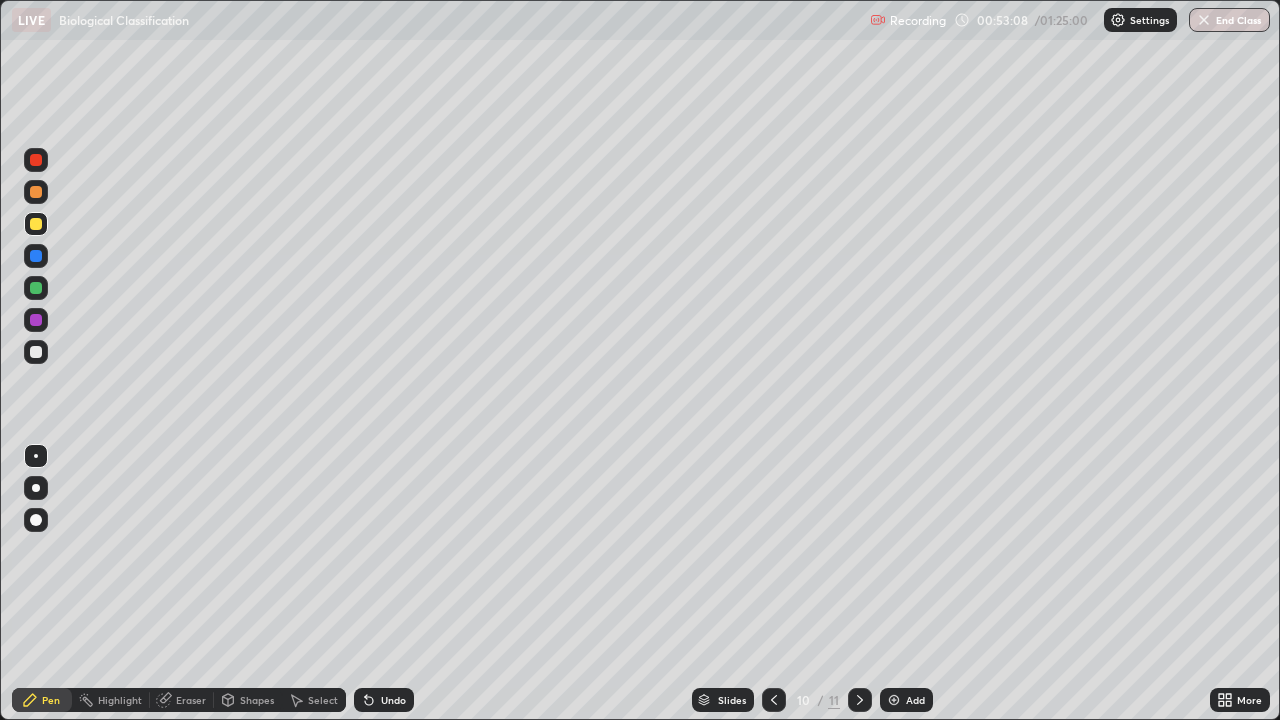 click at bounding box center [36, 160] 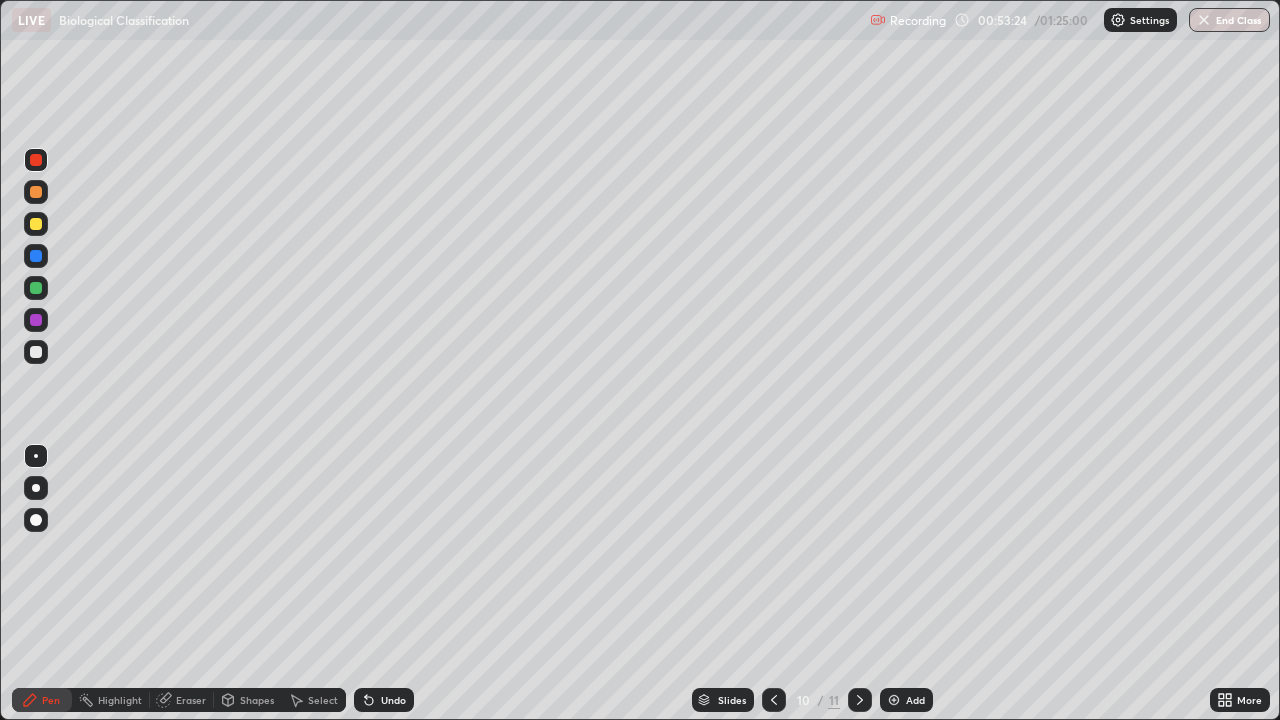 click at bounding box center [36, 320] 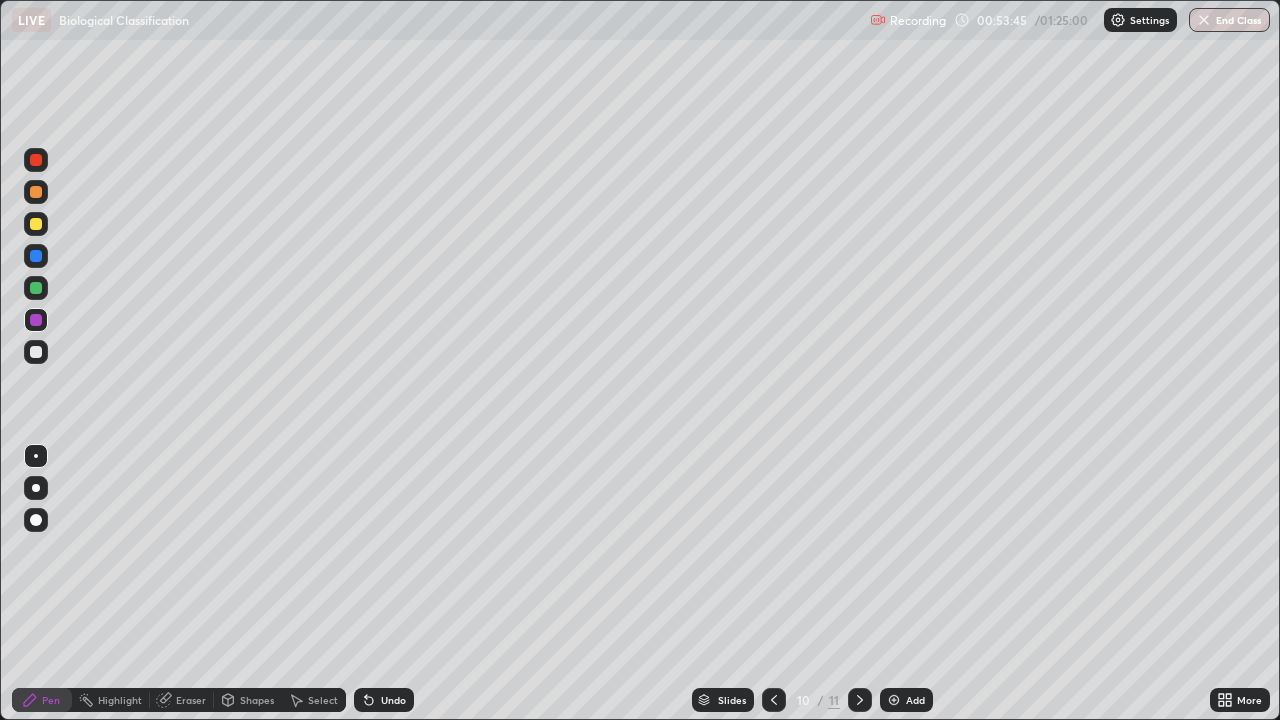 click at bounding box center (36, 288) 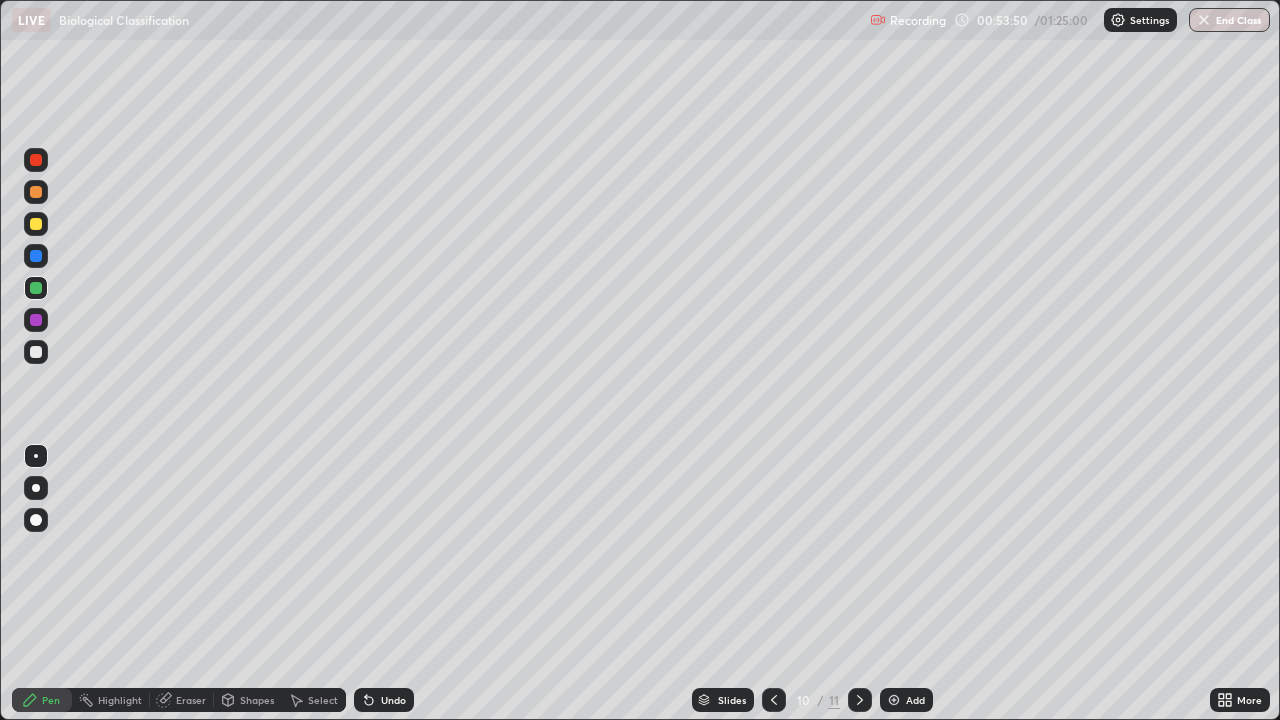click at bounding box center [36, 352] 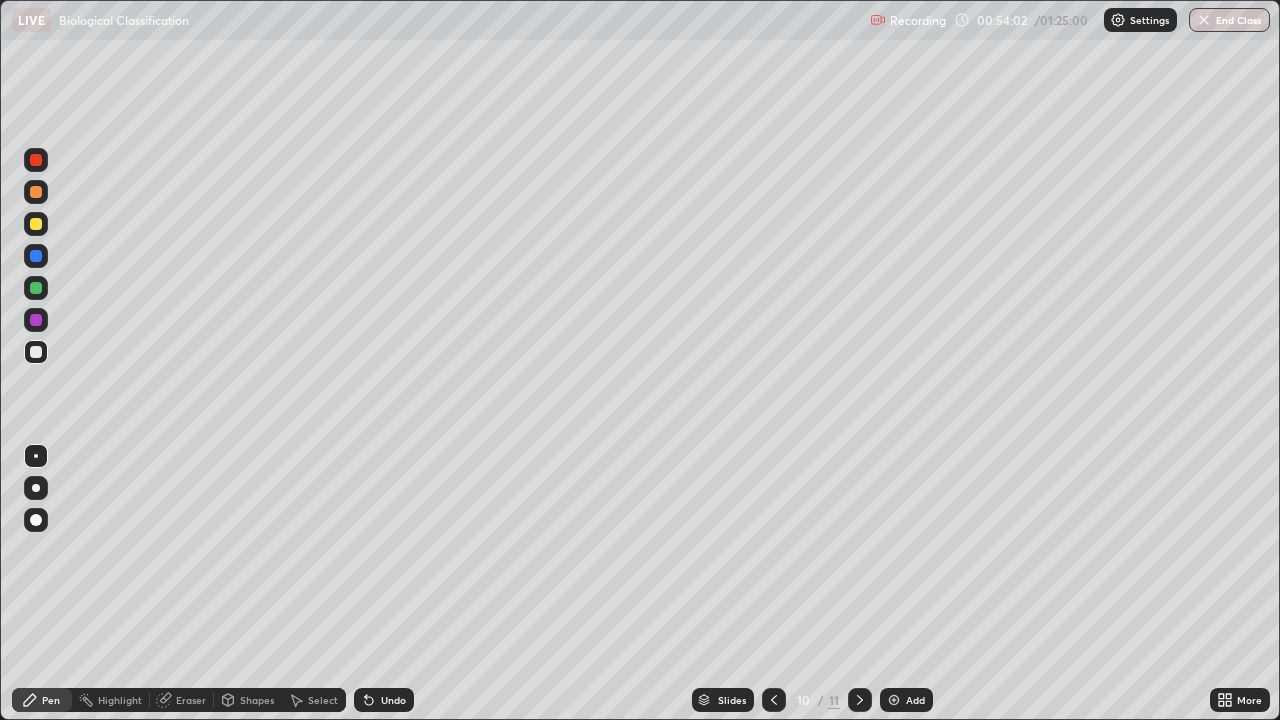 click at bounding box center (36, 288) 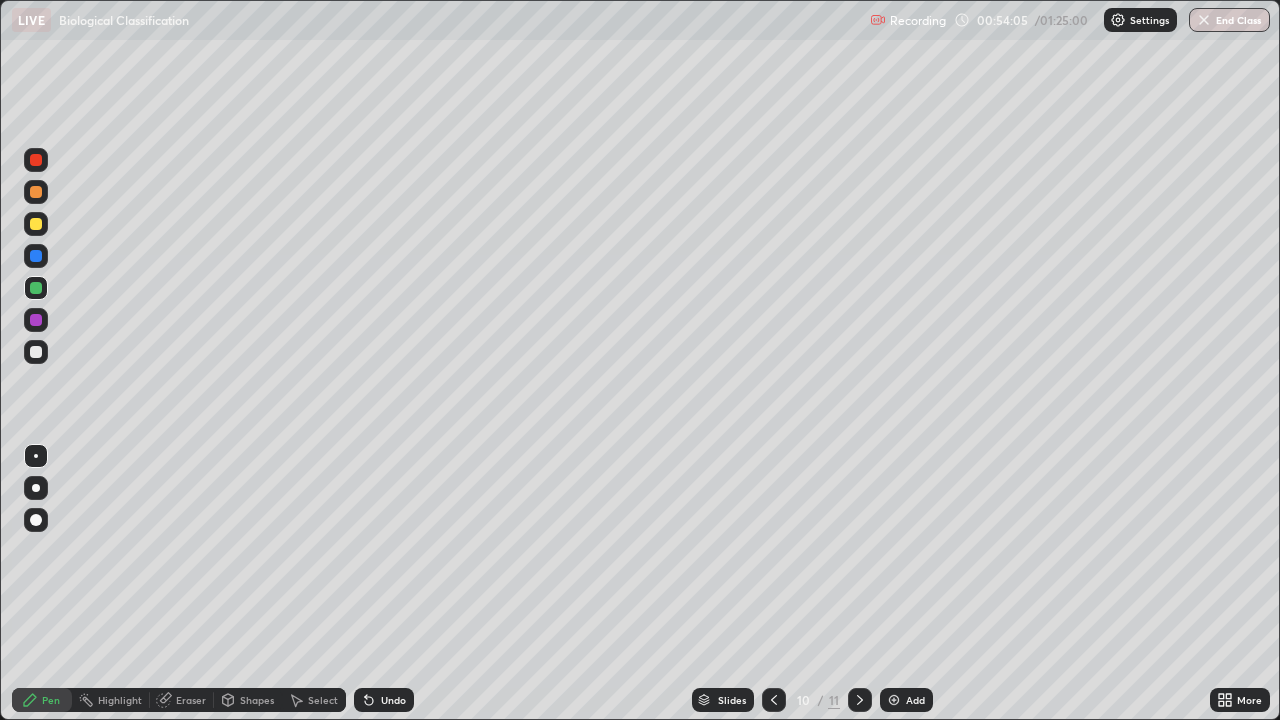 click at bounding box center [36, 288] 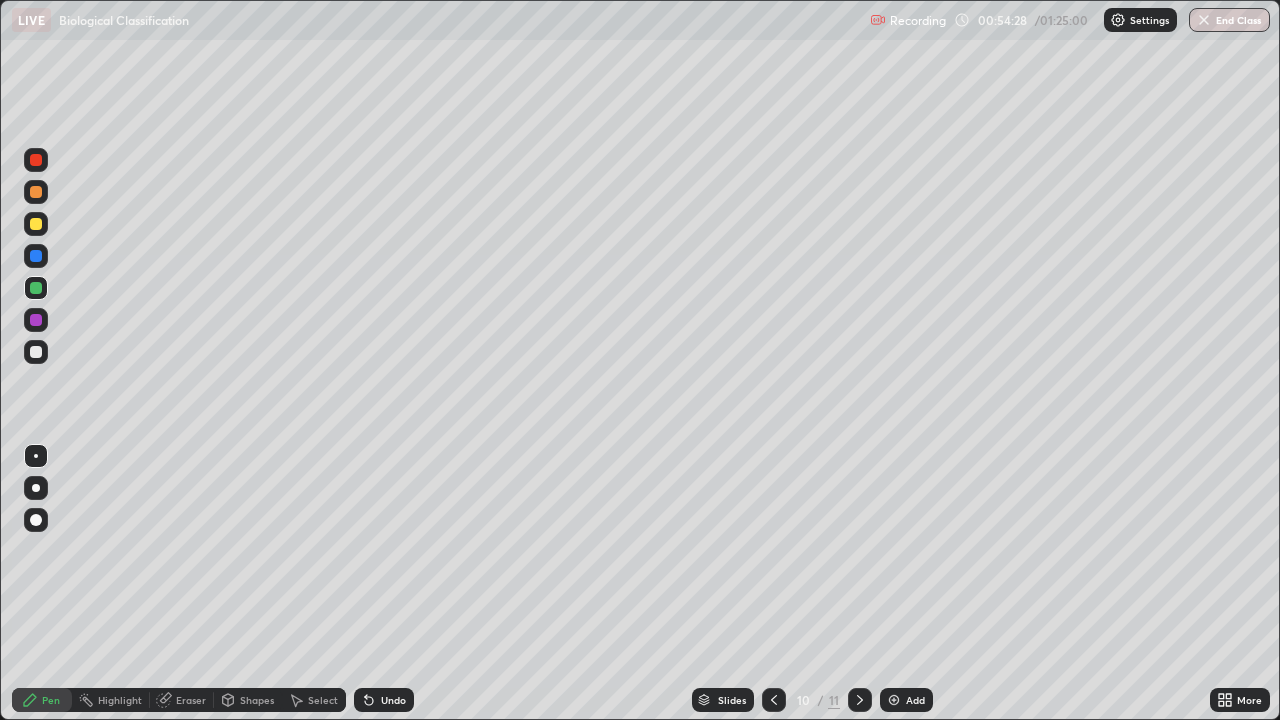 click at bounding box center (36, 192) 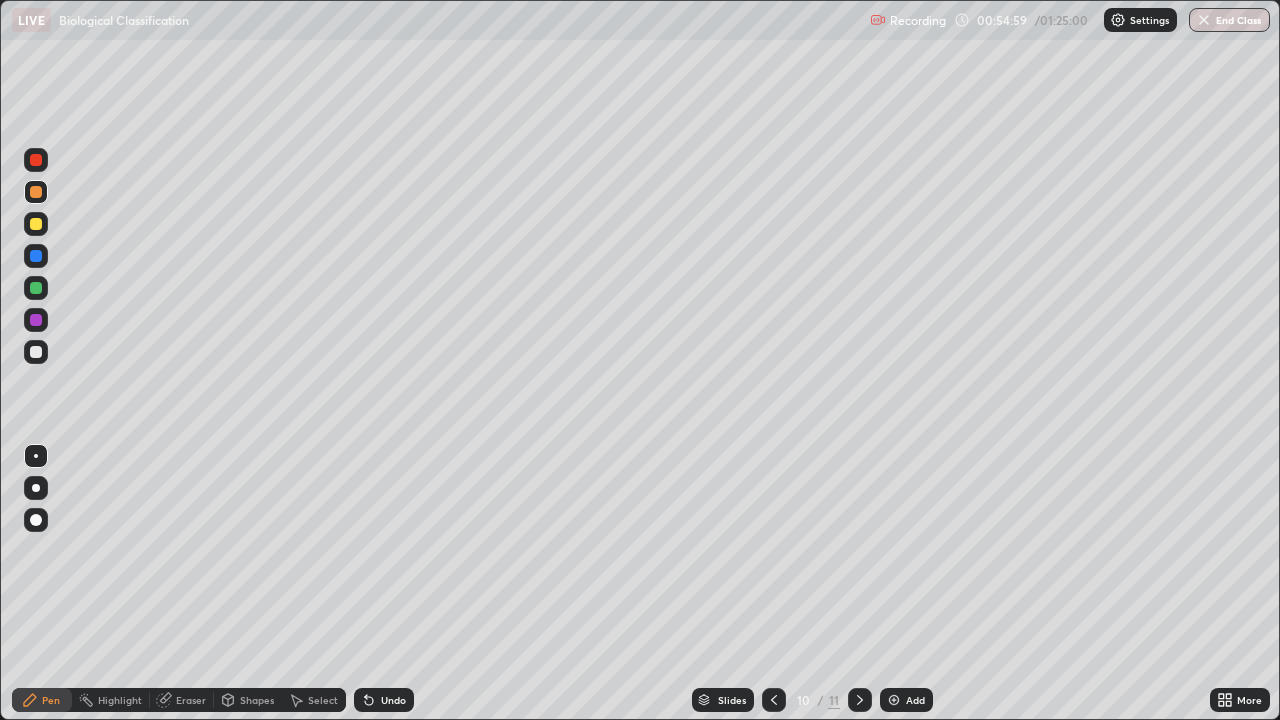 click at bounding box center [36, 288] 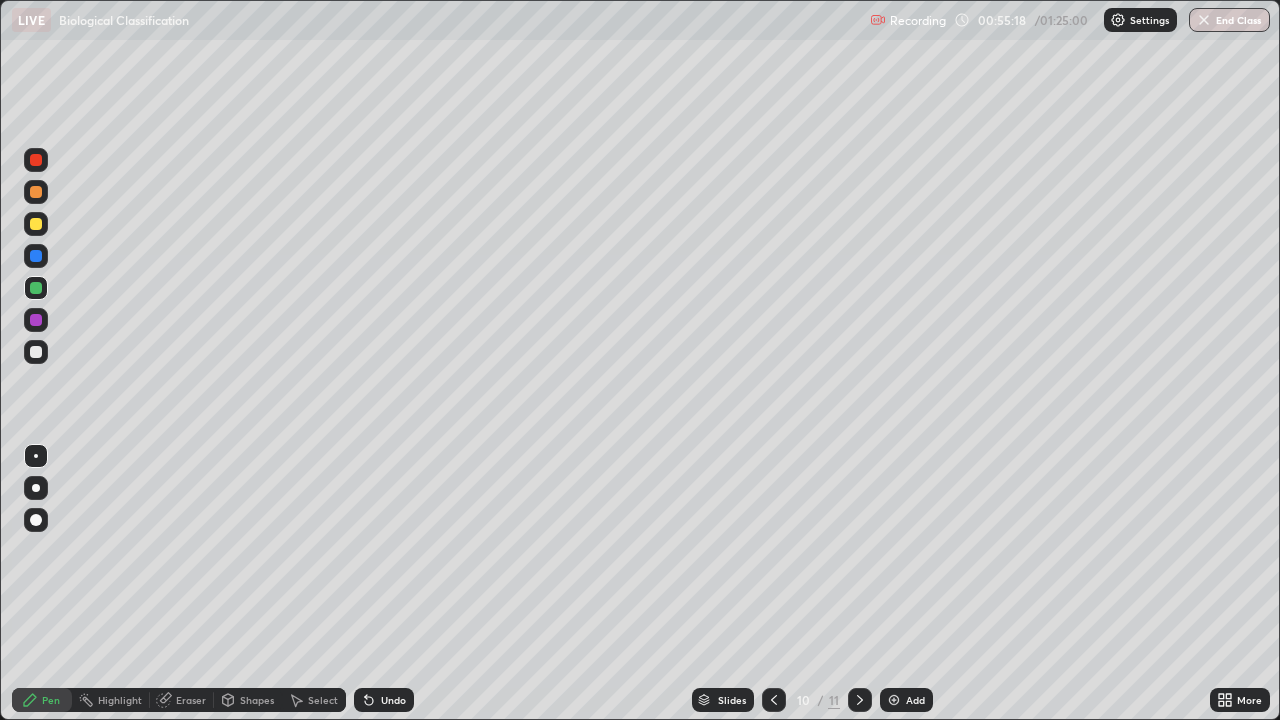 click at bounding box center [36, 224] 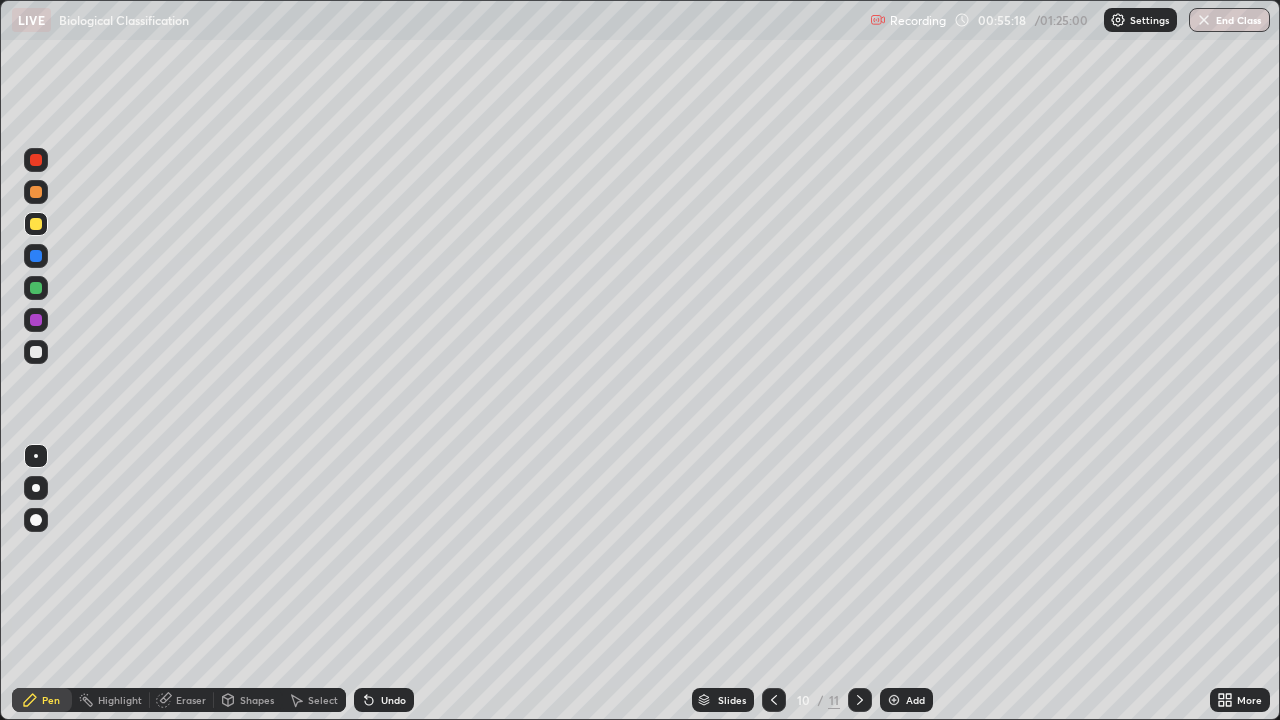 click at bounding box center (36, 256) 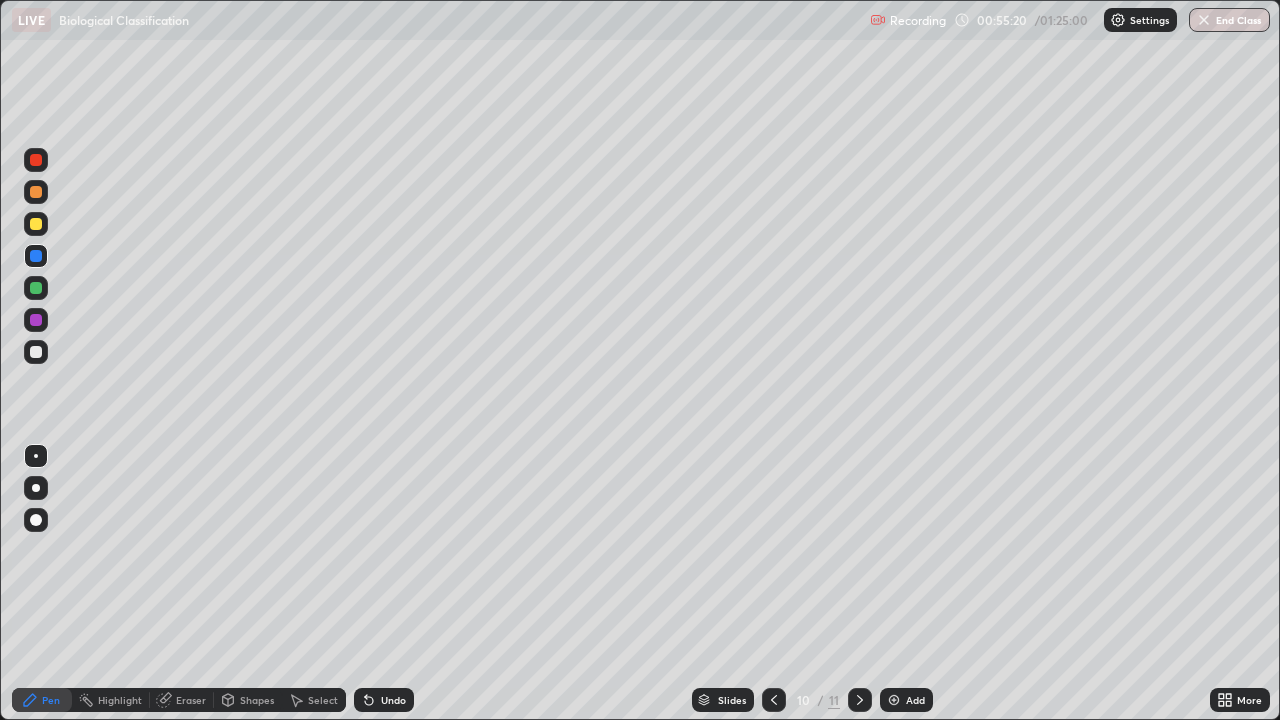 click at bounding box center (36, 352) 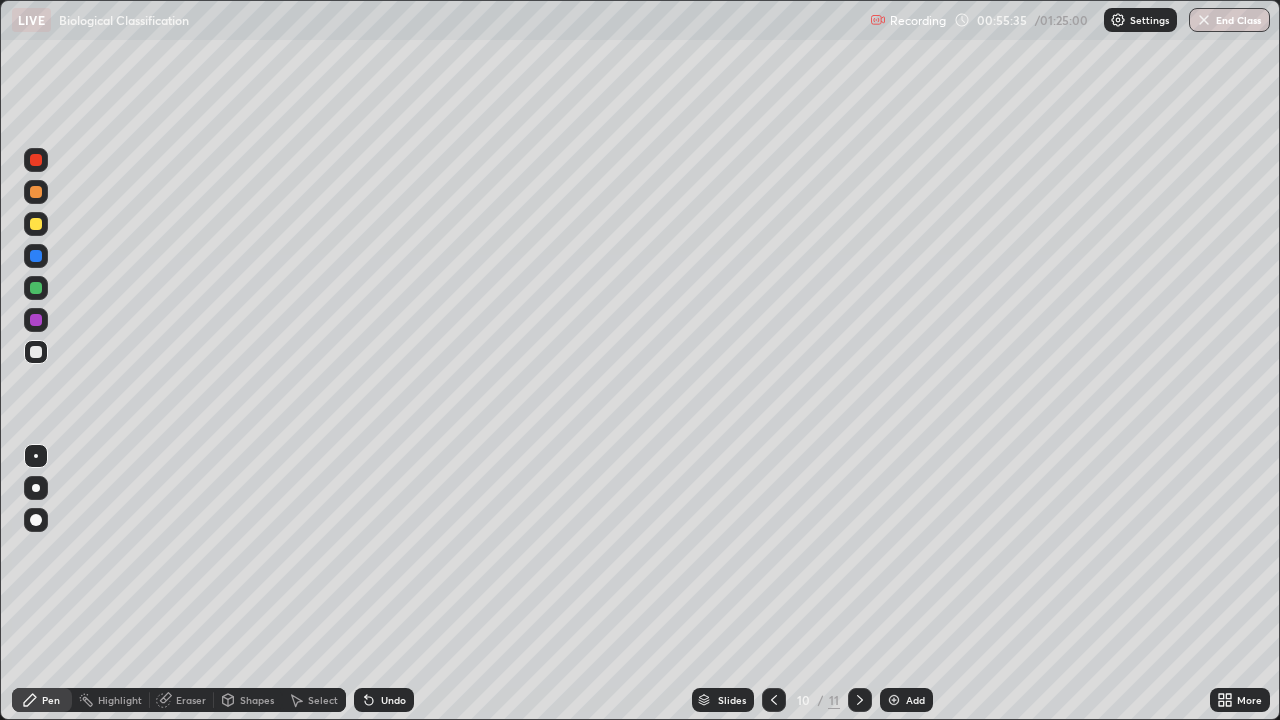 click at bounding box center (36, 192) 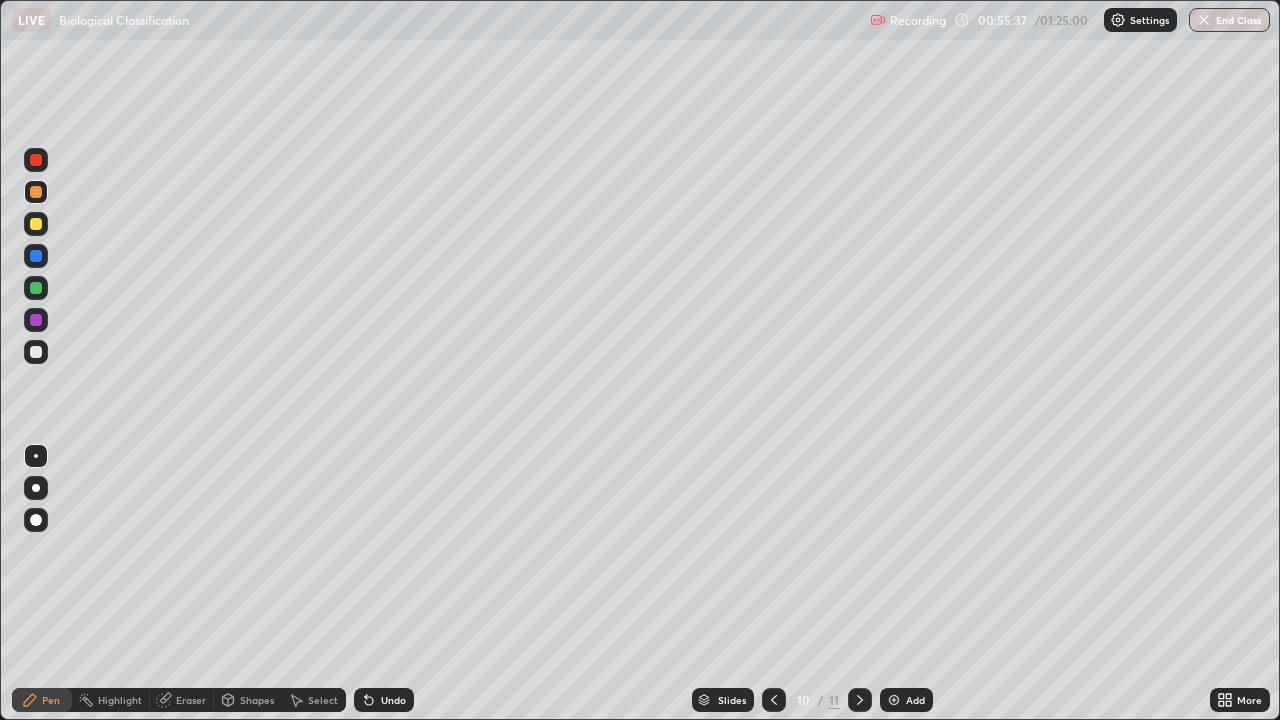 click at bounding box center [36, 288] 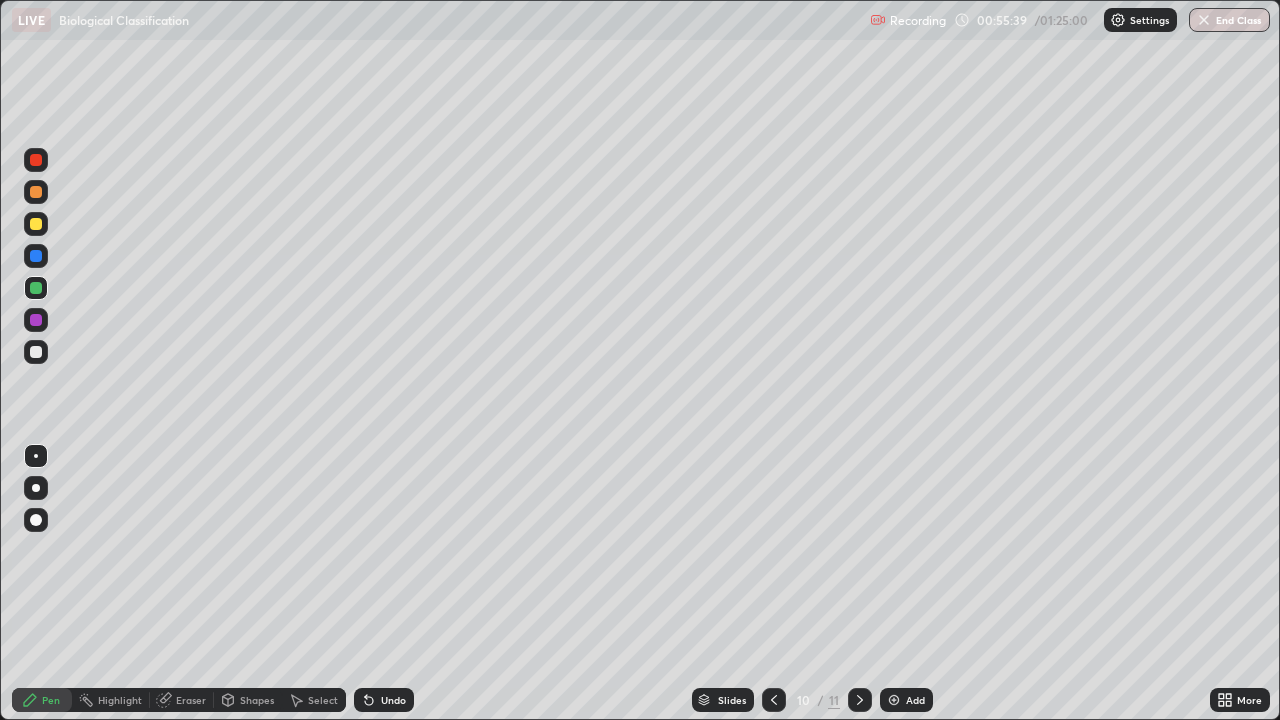 click at bounding box center [36, 320] 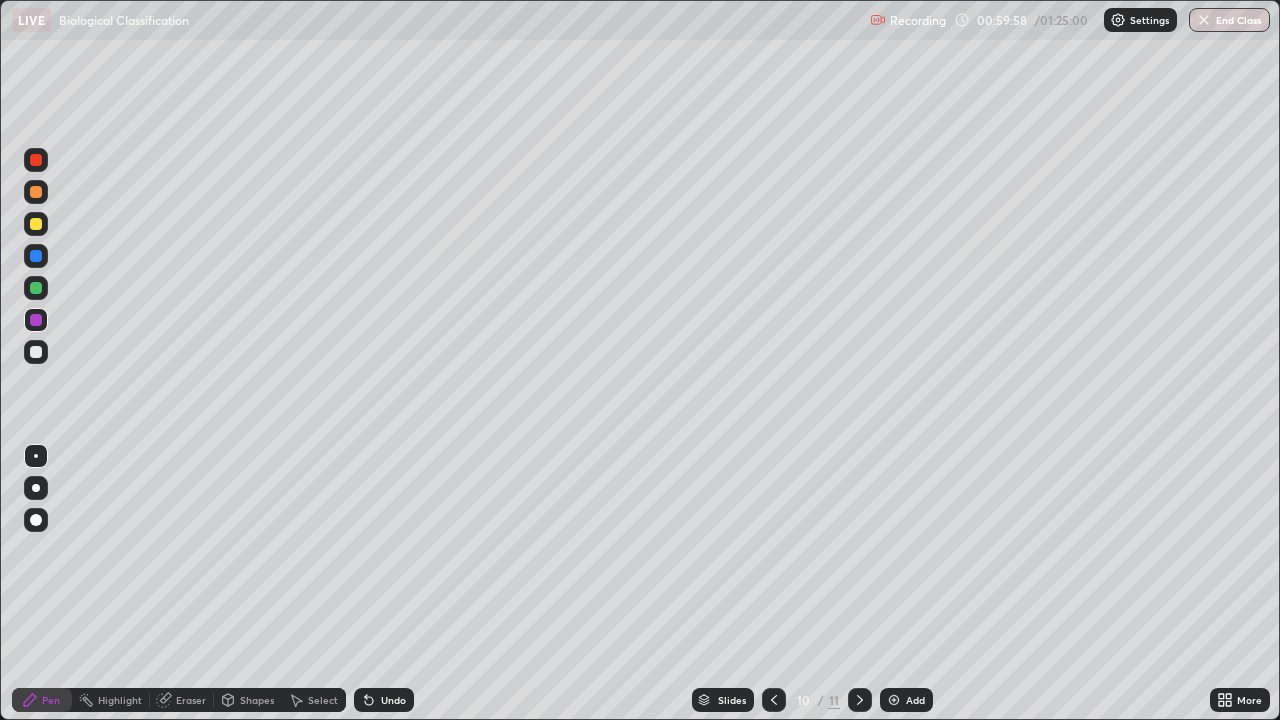 click on "Add" at bounding box center [915, 700] 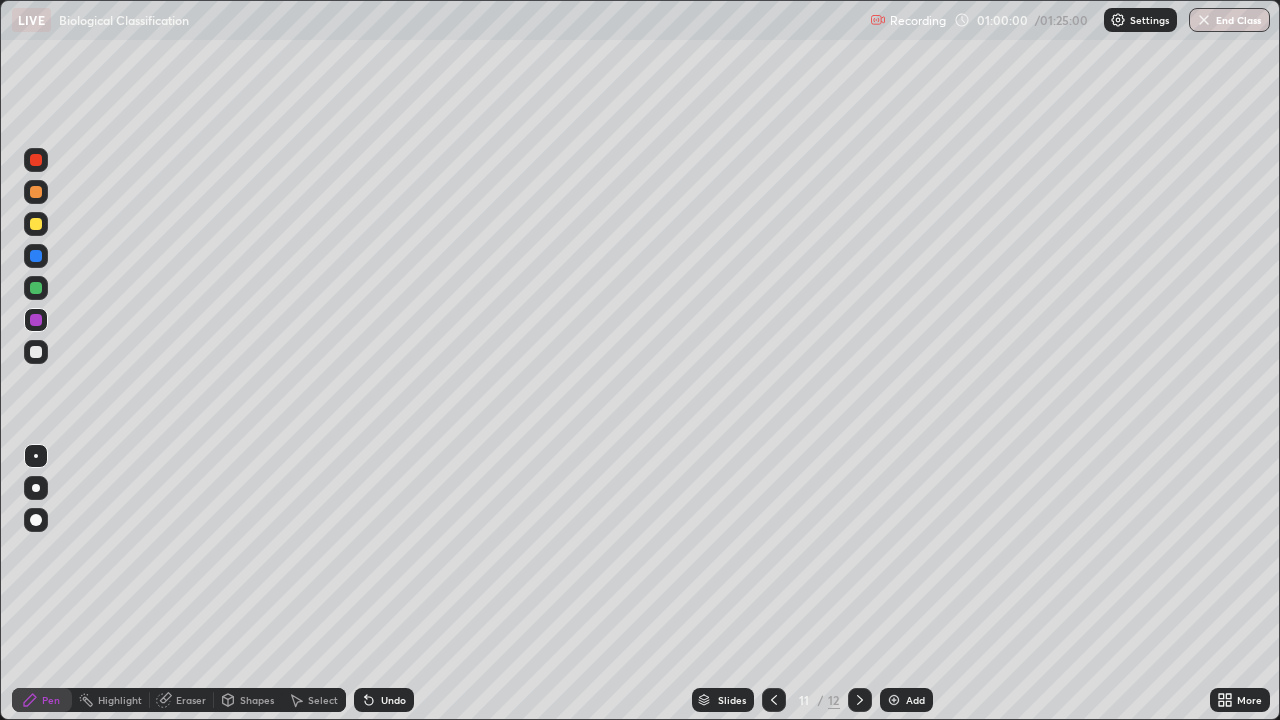 click at bounding box center (36, 352) 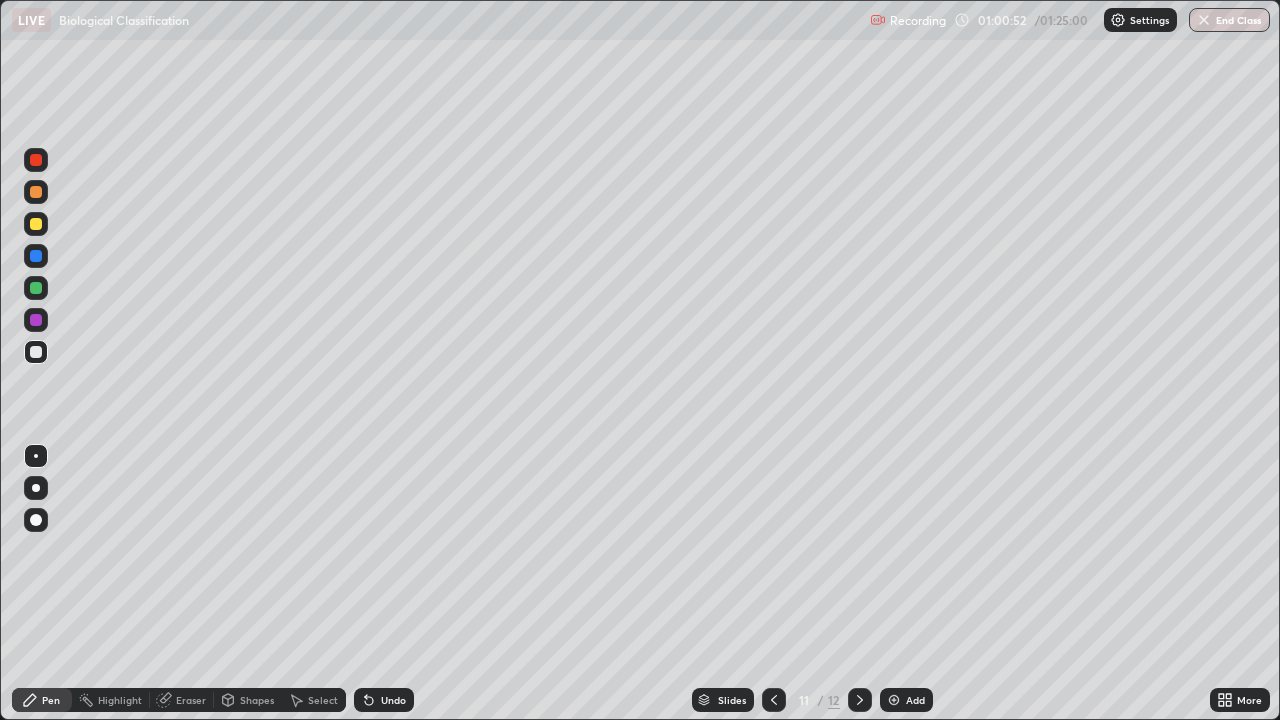 click on "Add" at bounding box center [915, 700] 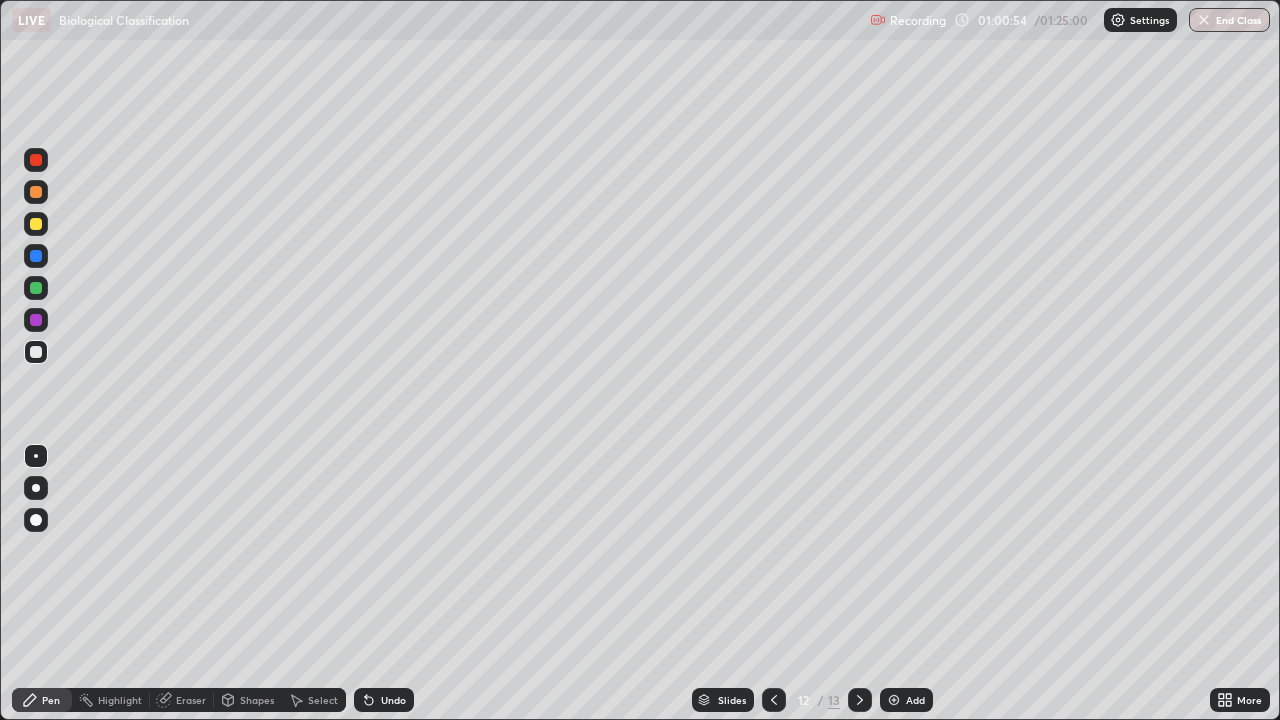 click at bounding box center (36, 224) 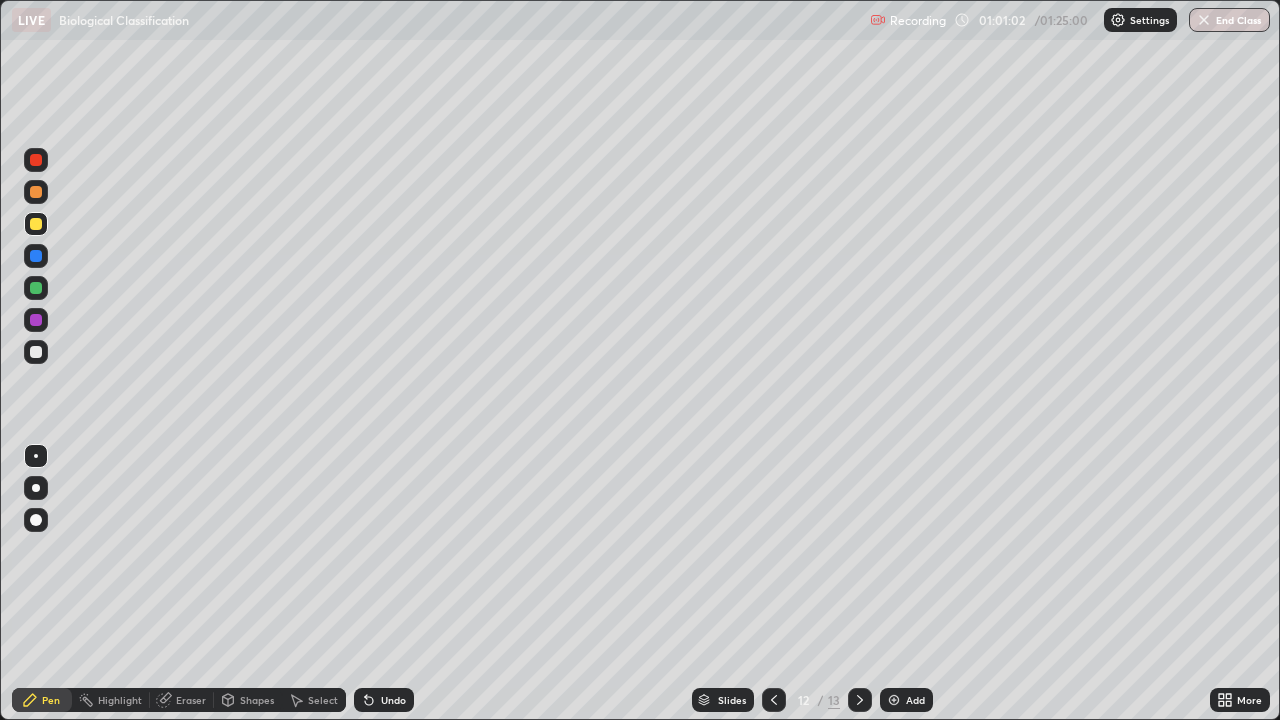 click at bounding box center (36, 352) 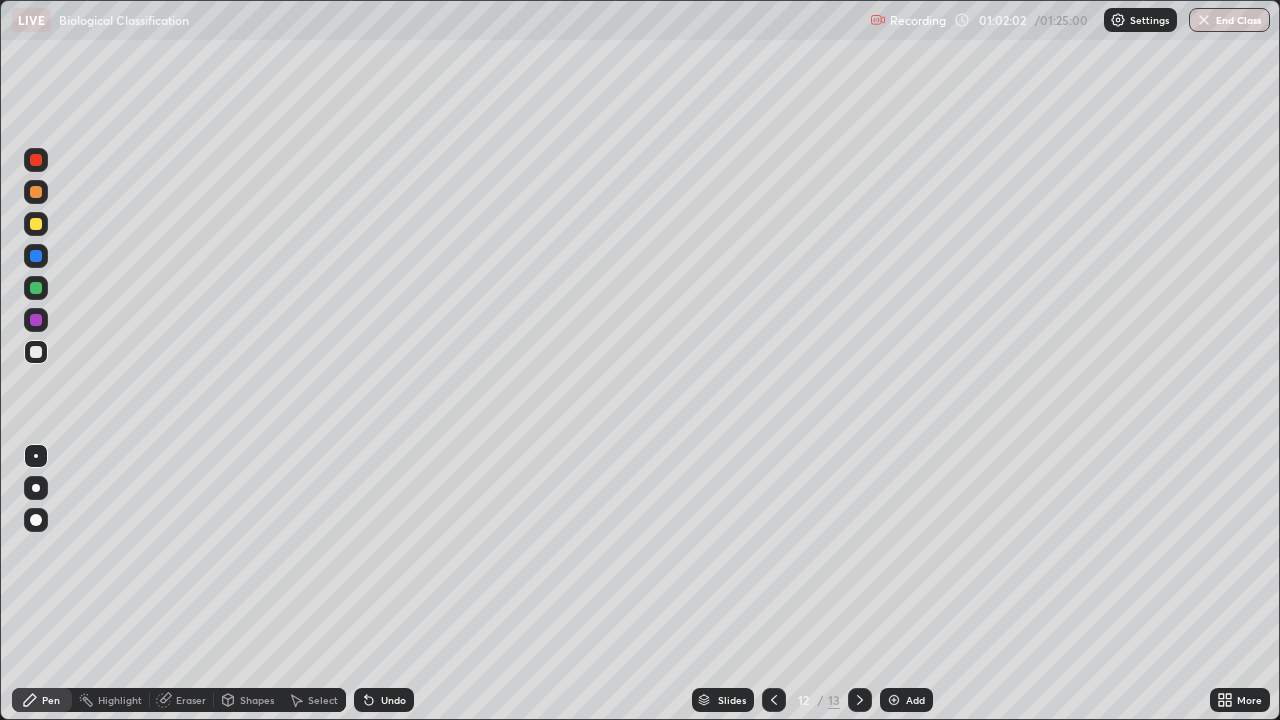 click at bounding box center [36, 224] 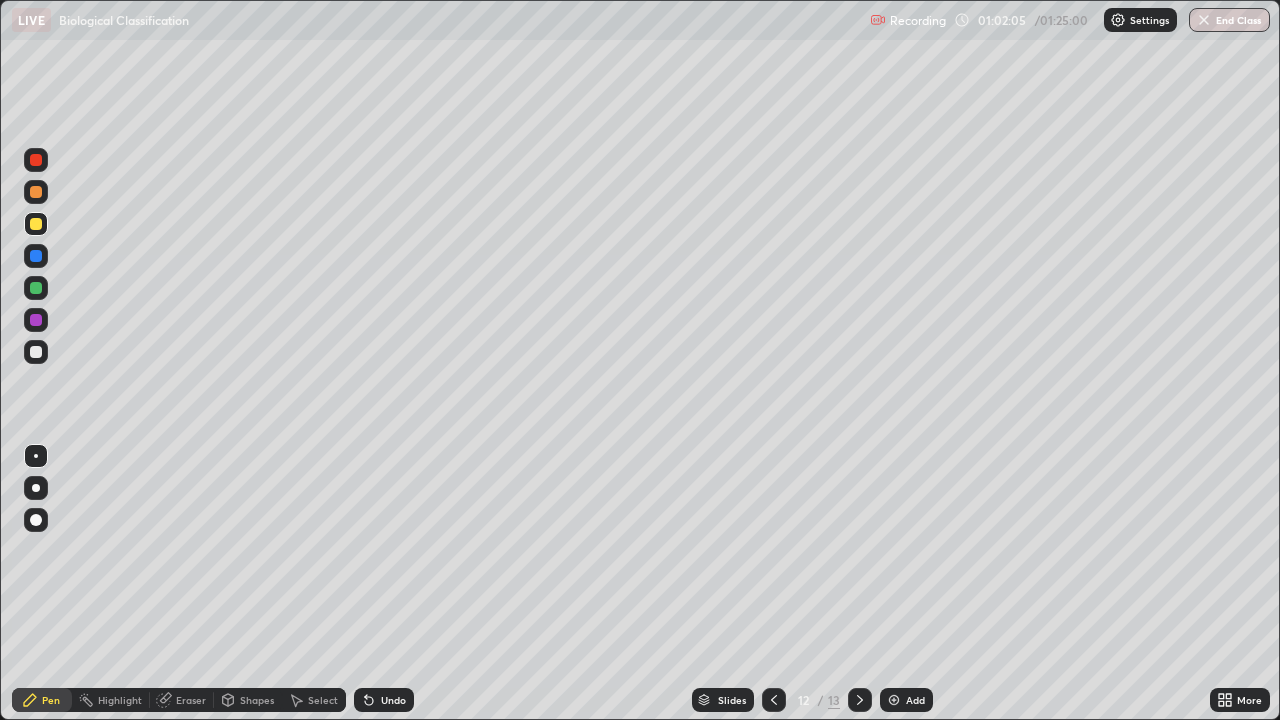 click at bounding box center [36, 352] 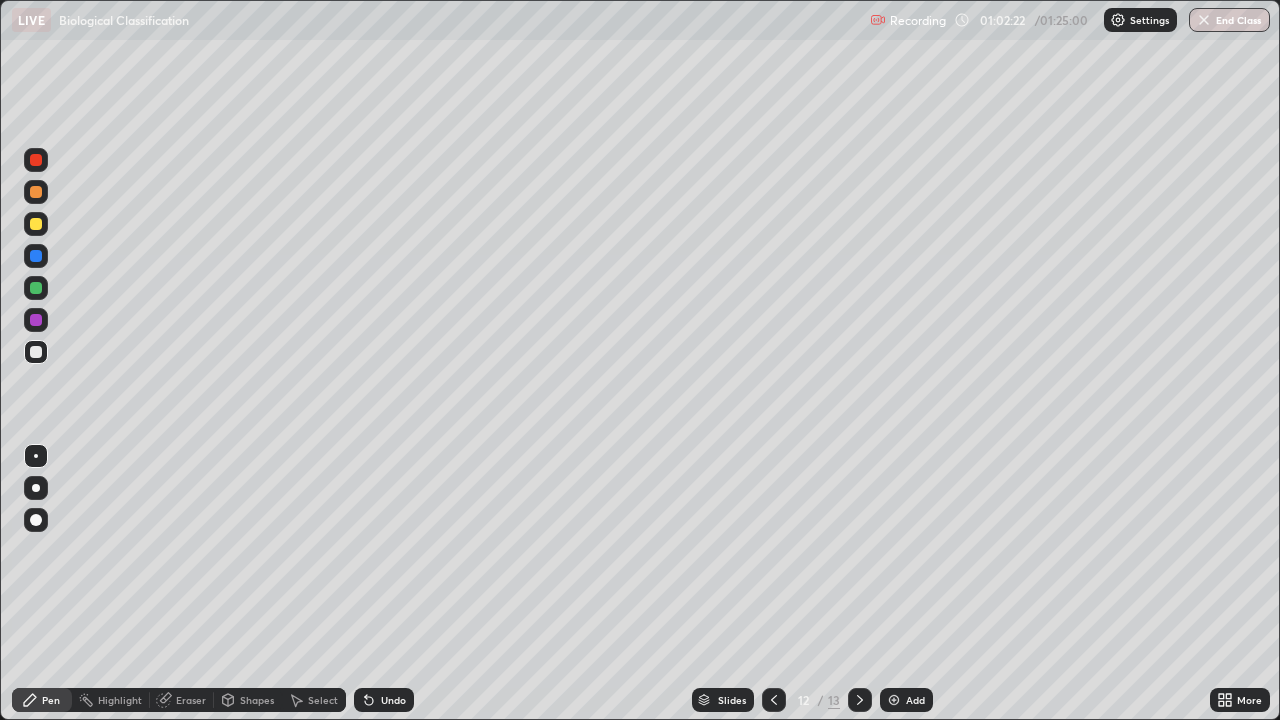 click at bounding box center (36, 520) 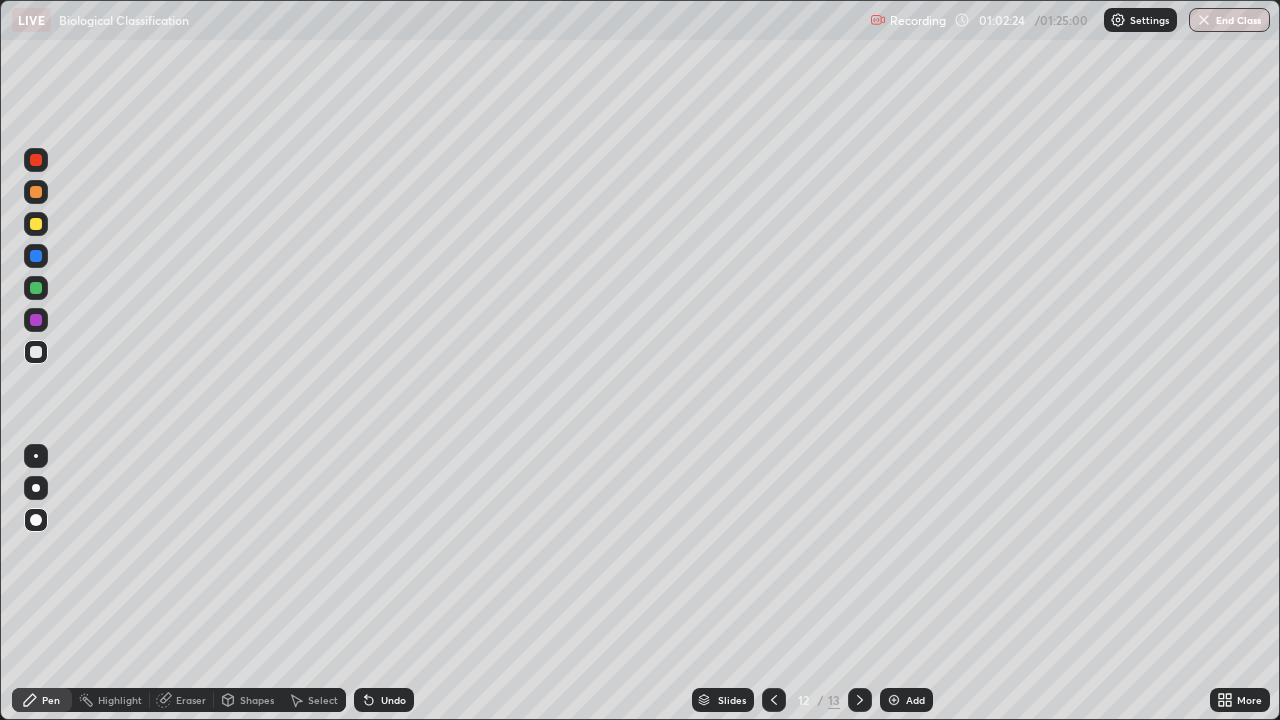click at bounding box center [36, 456] 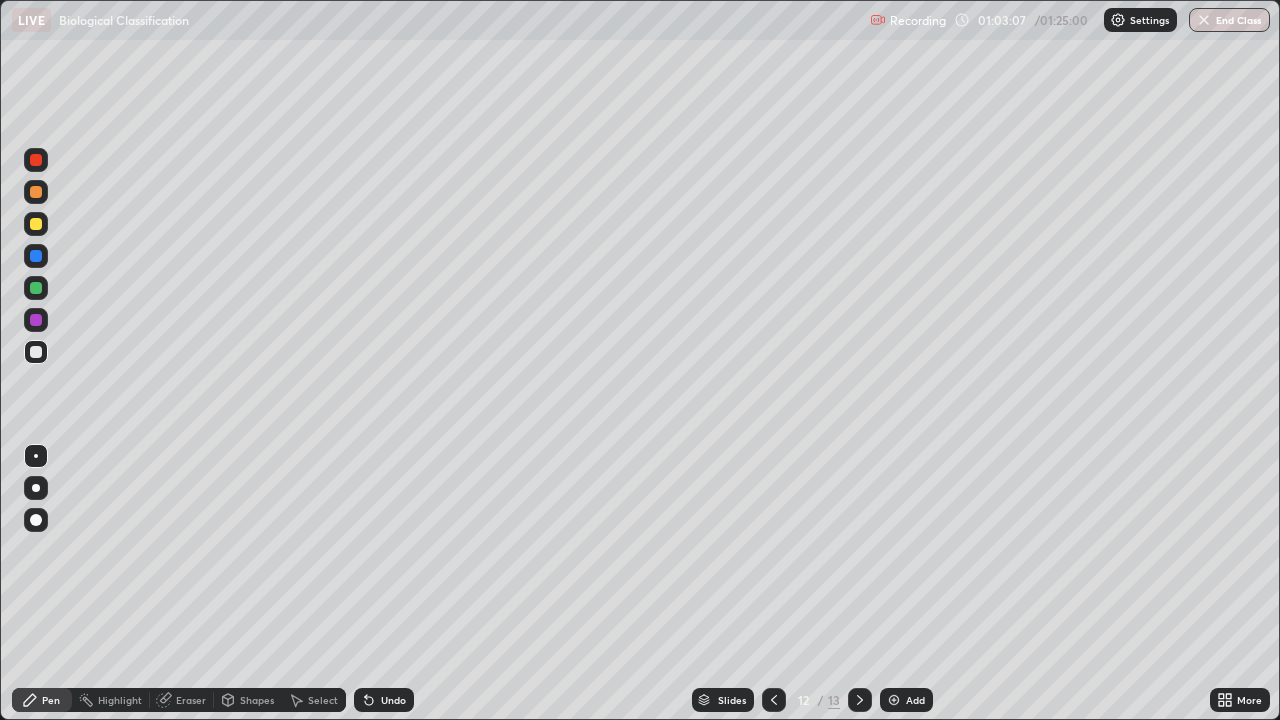 click on "Add" at bounding box center [915, 700] 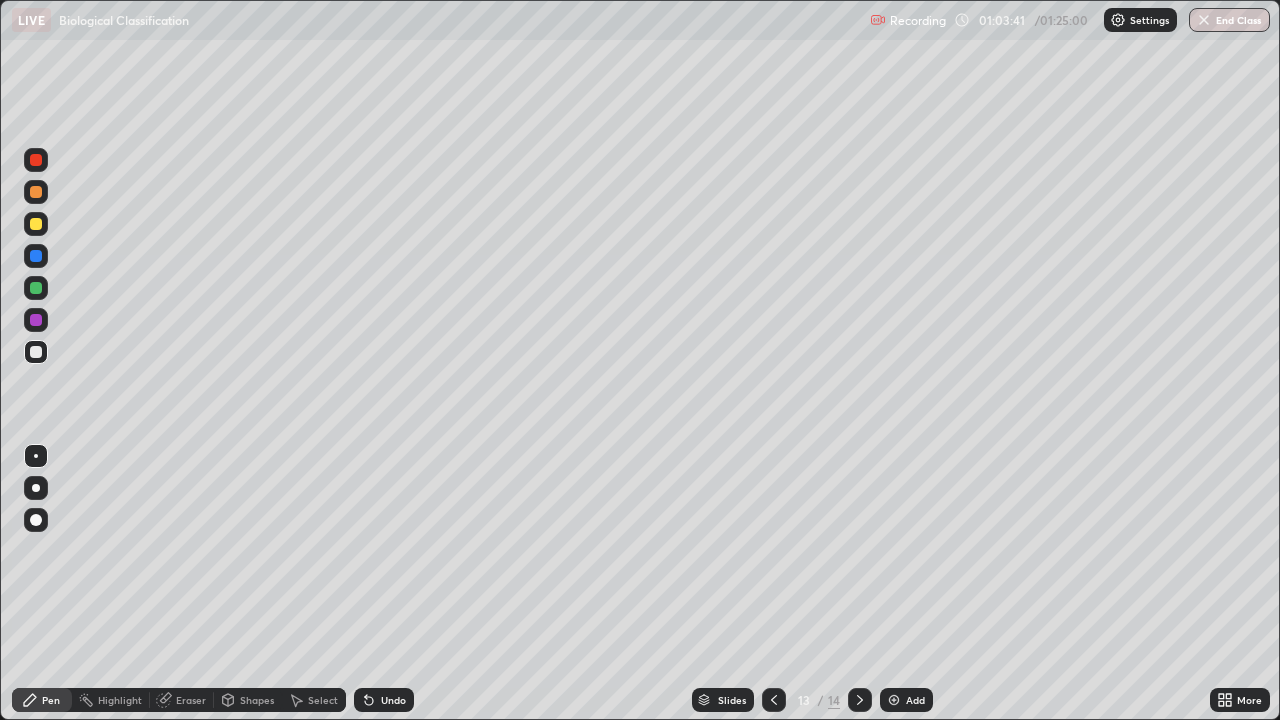 click at bounding box center (36, 224) 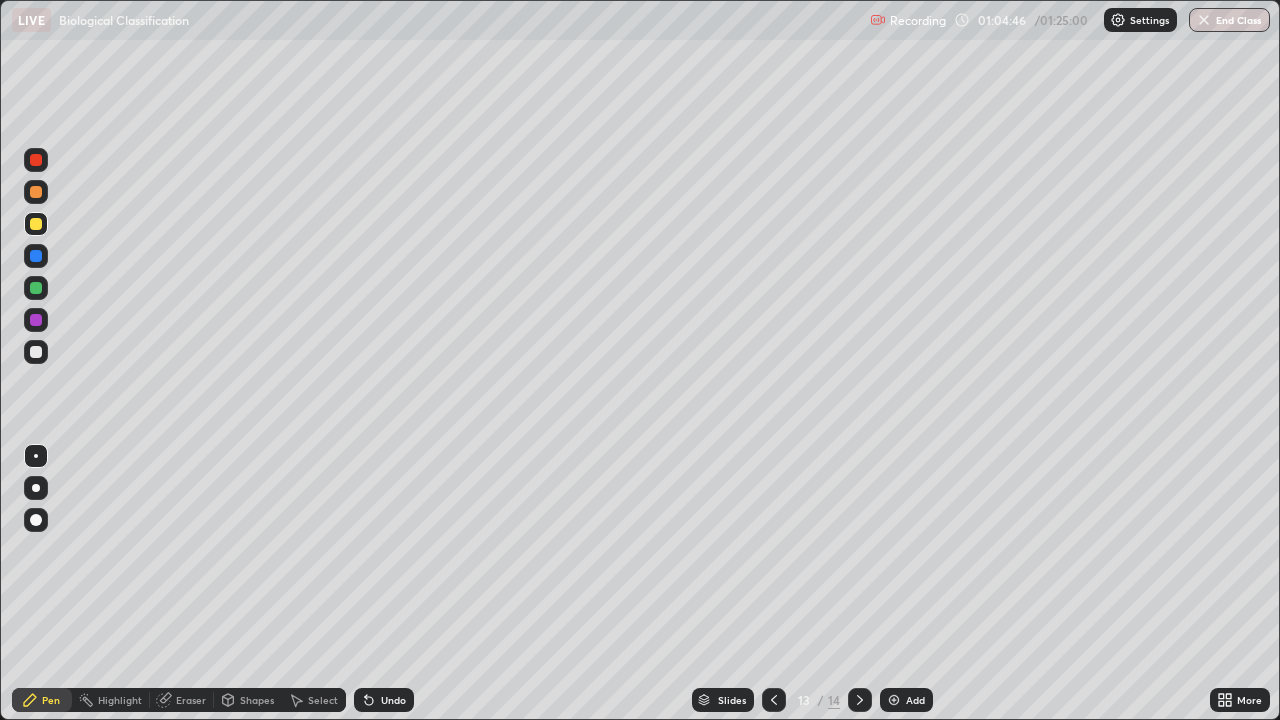click at bounding box center (36, 288) 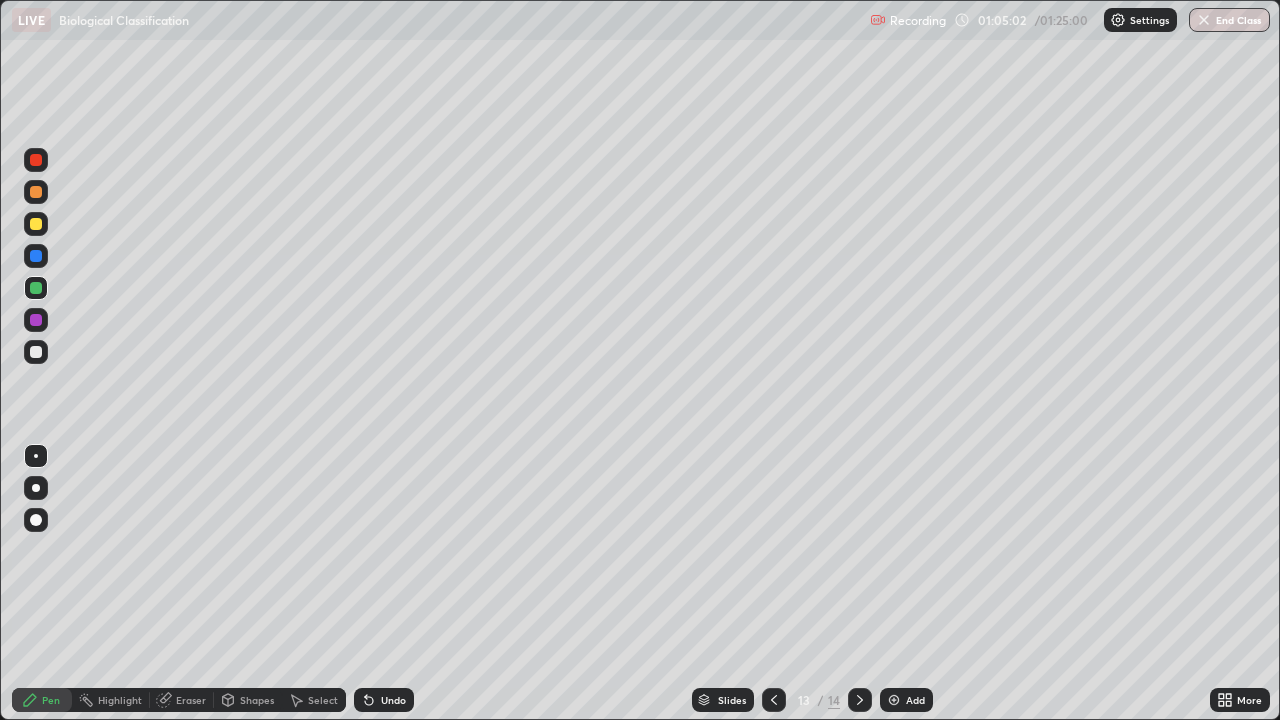 click at bounding box center [36, 352] 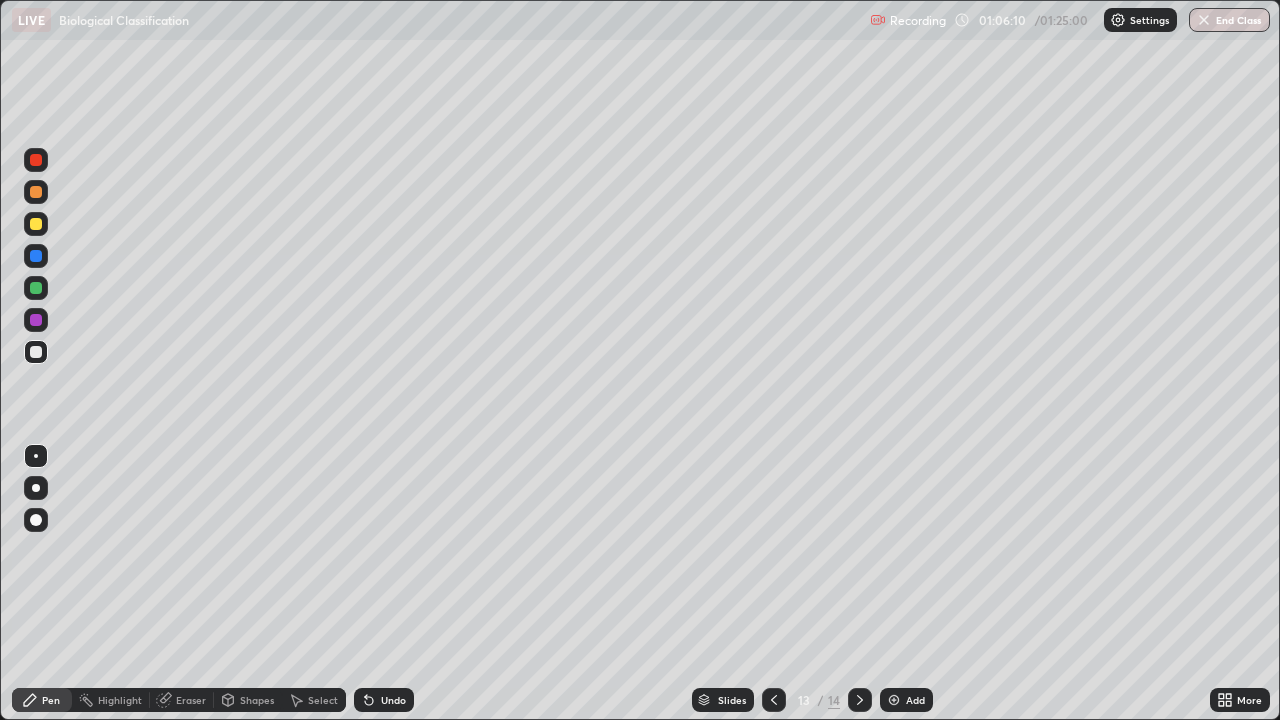 click at bounding box center (774, 700) 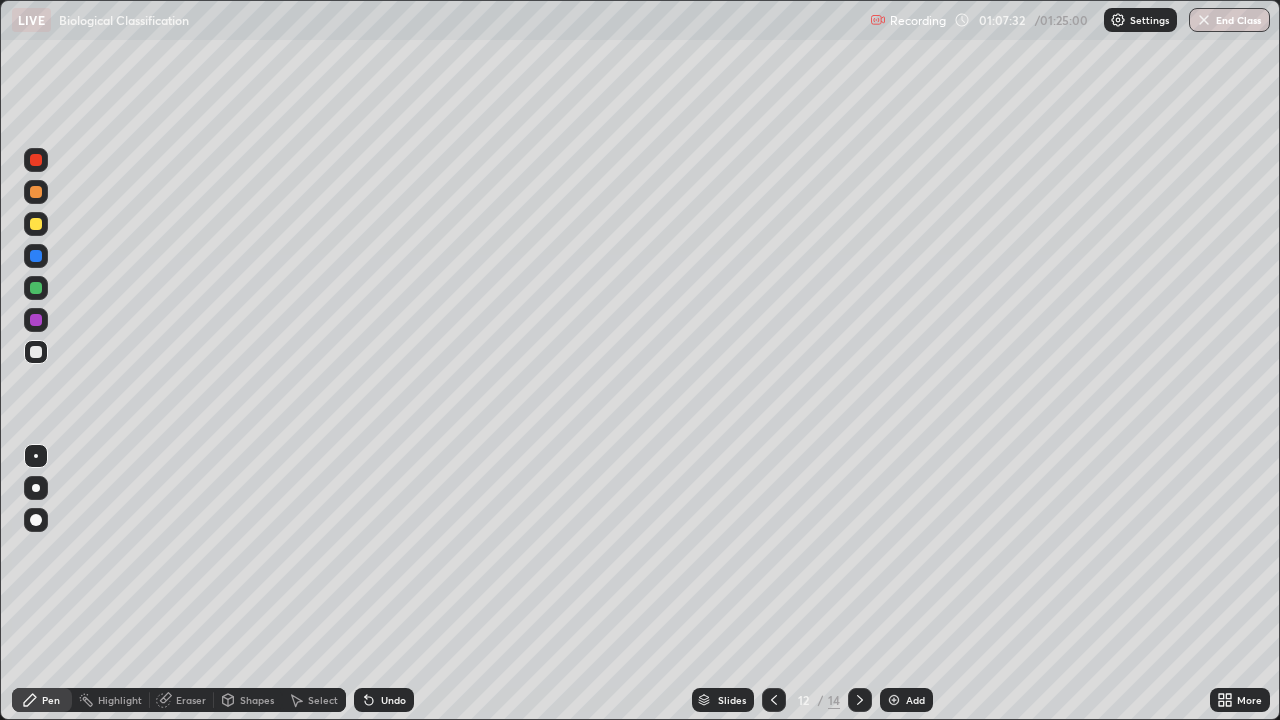 click 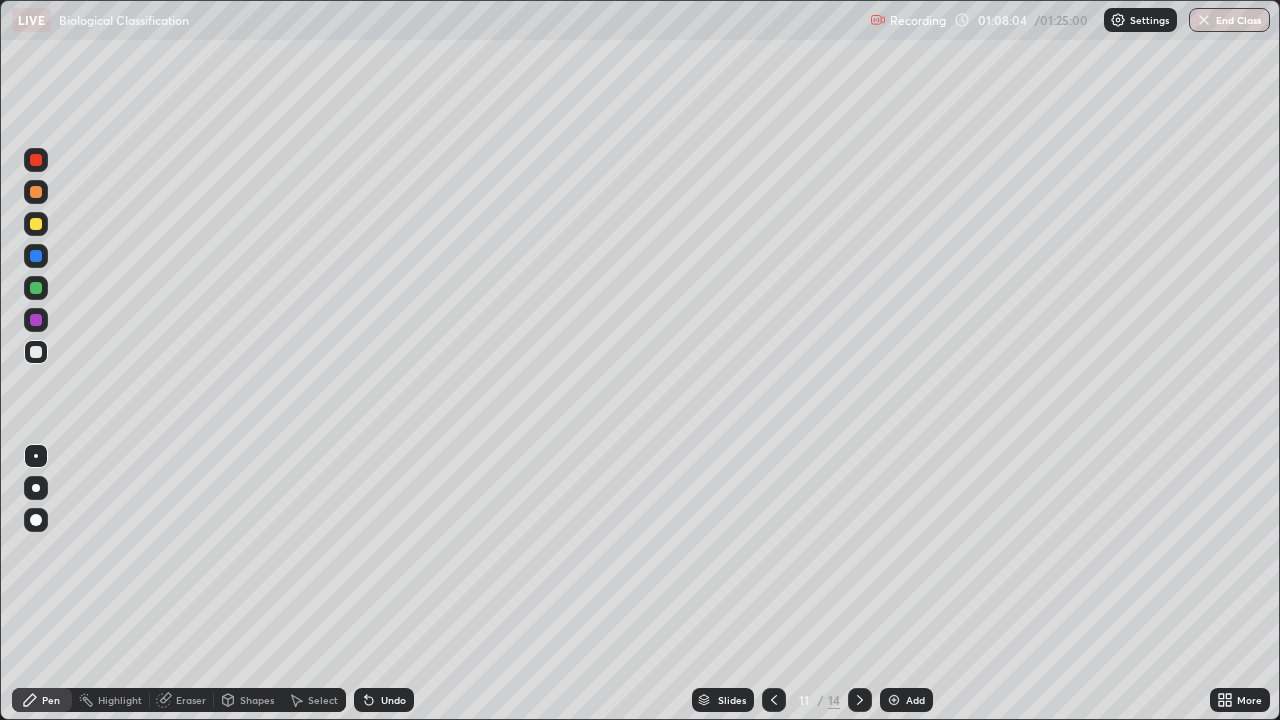 click 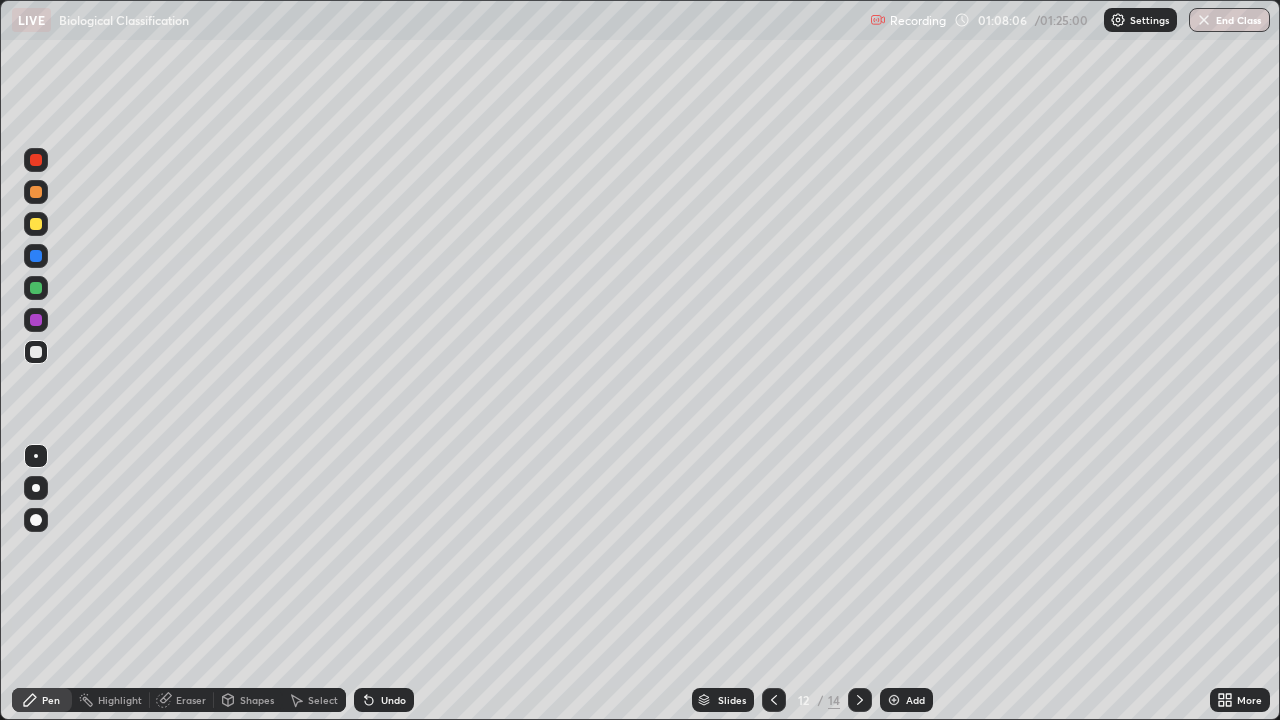 click 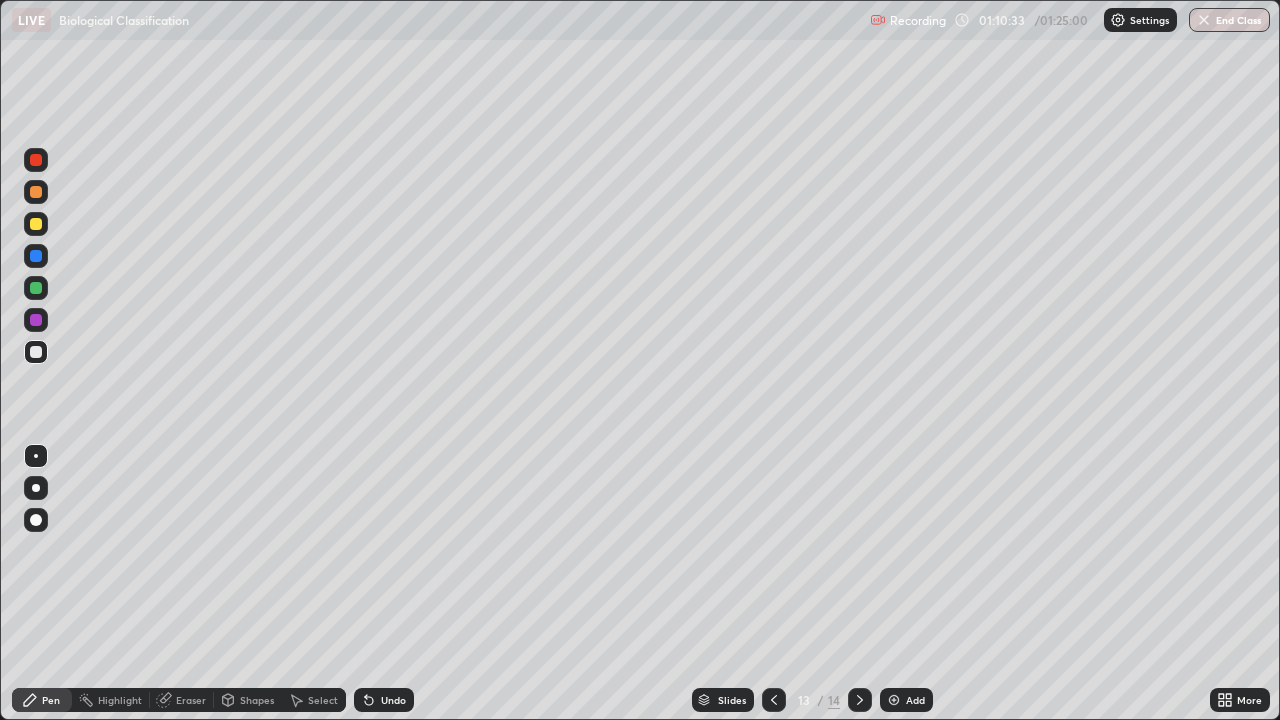 click on "Add" at bounding box center (915, 700) 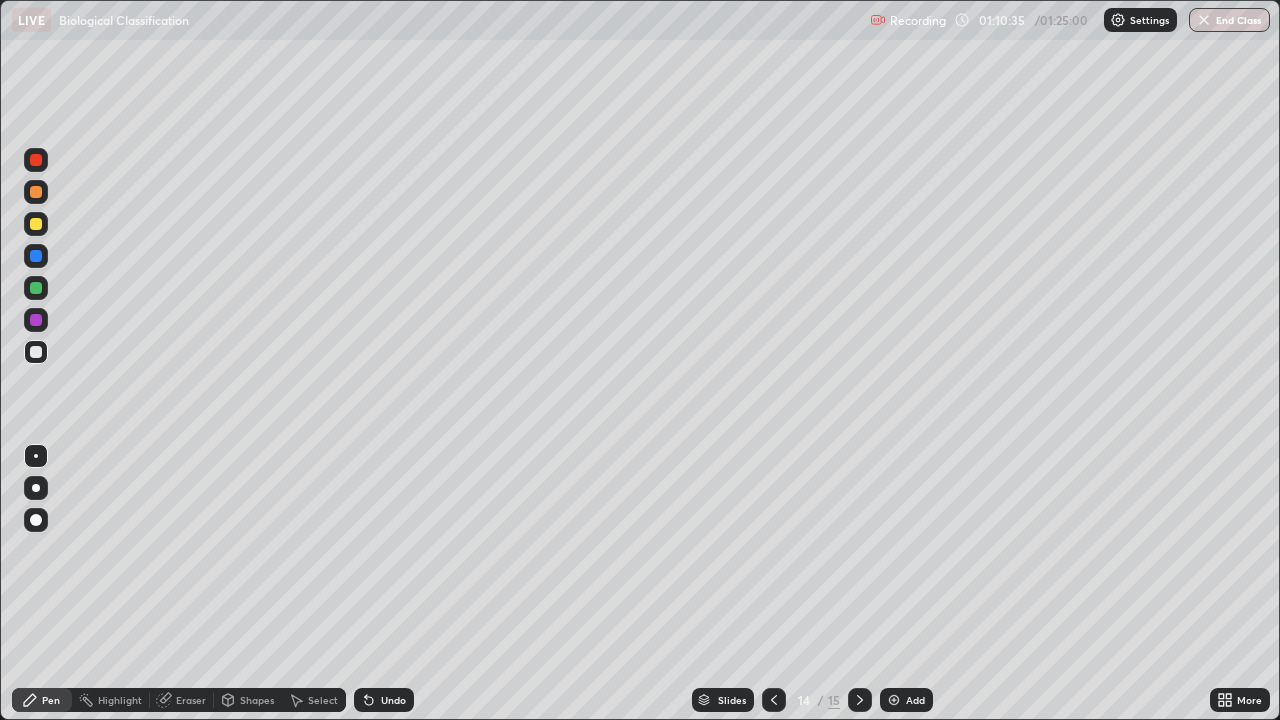 click at bounding box center (36, 224) 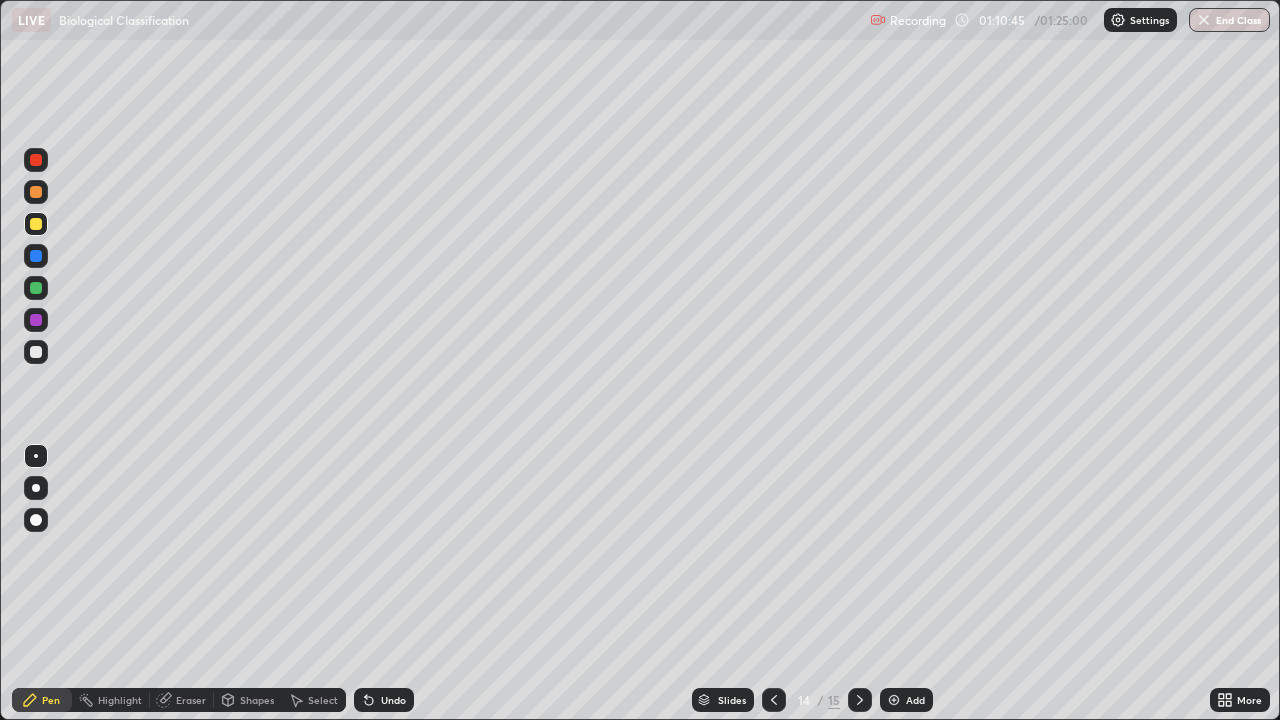 click at bounding box center (36, 352) 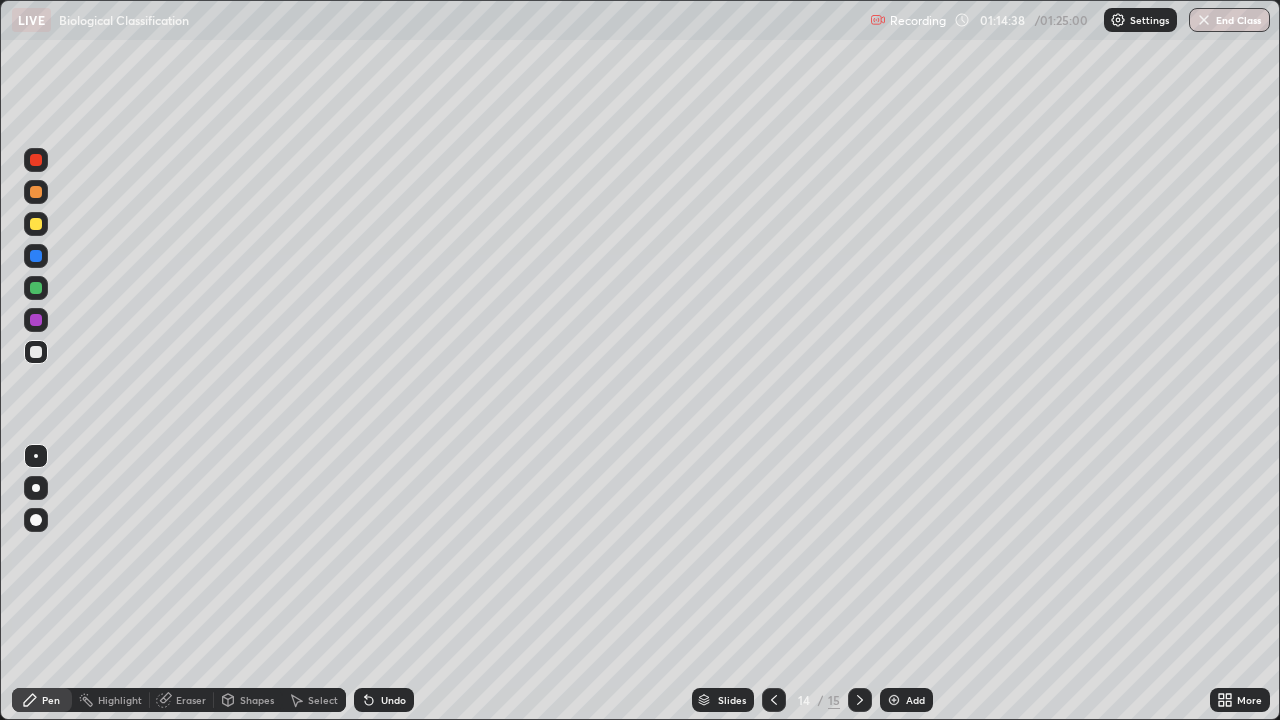 click at bounding box center [36, 320] 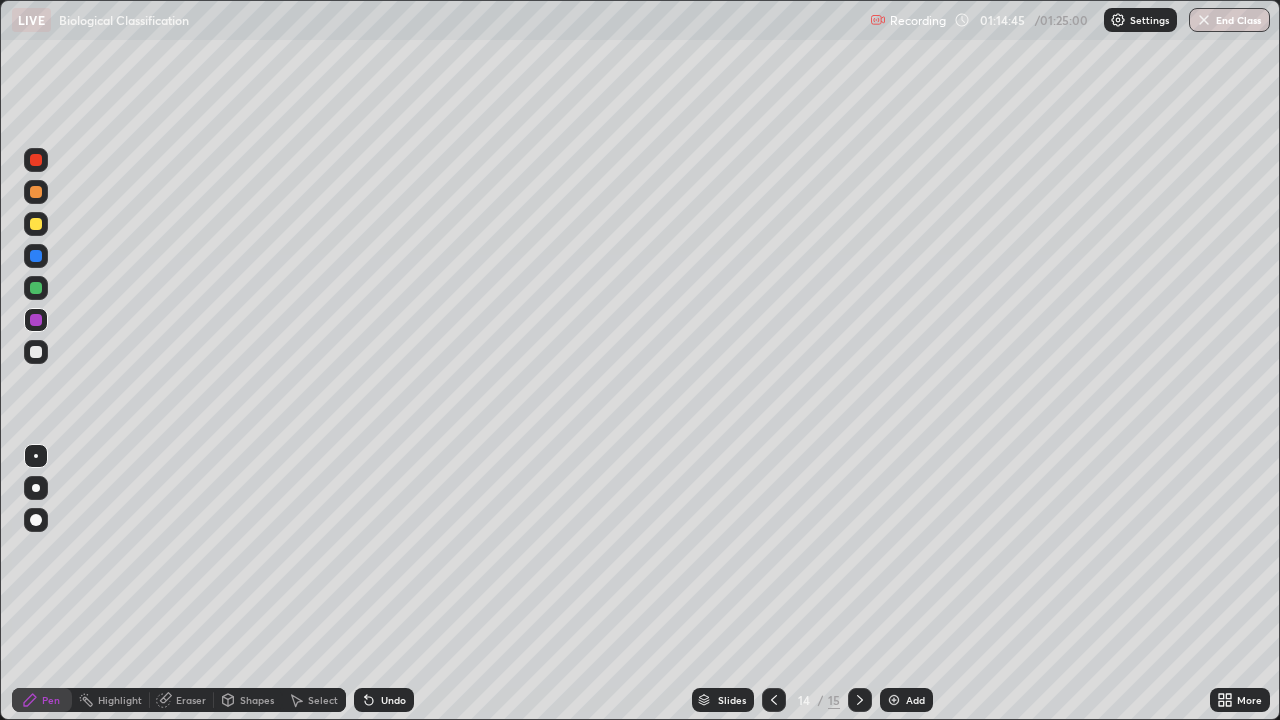 click at bounding box center (36, 352) 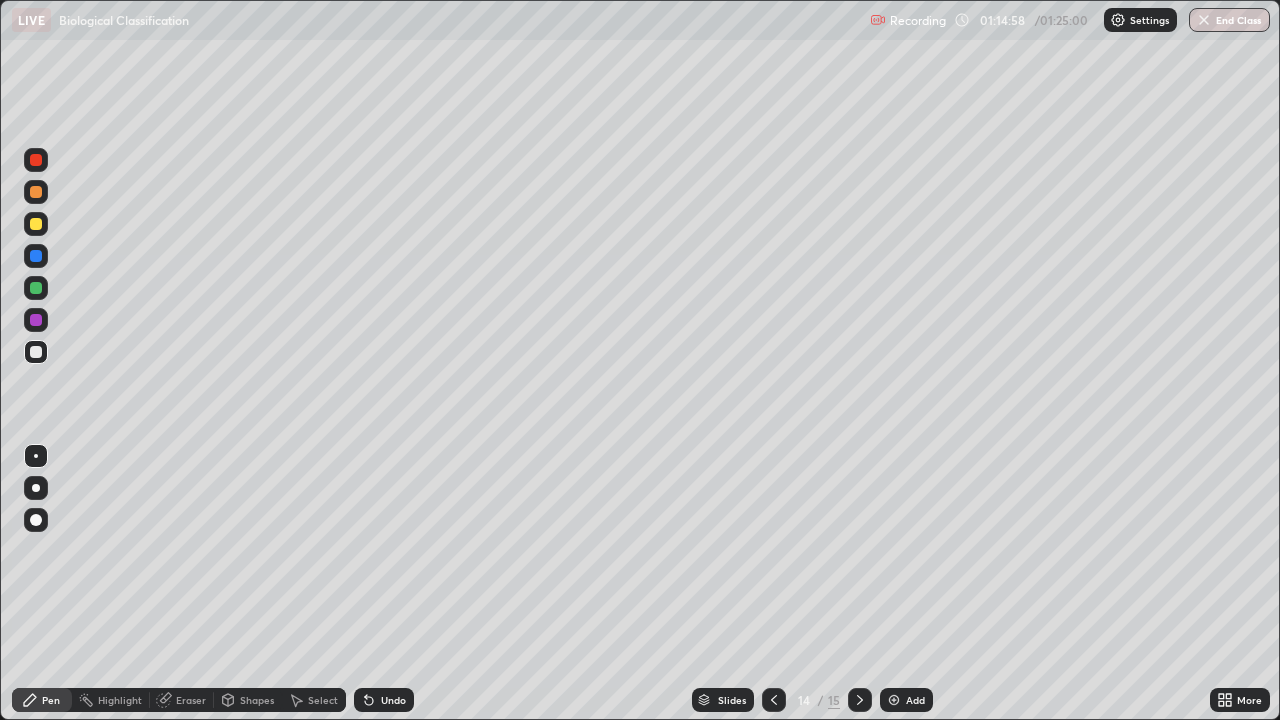 click at bounding box center (36, 288) 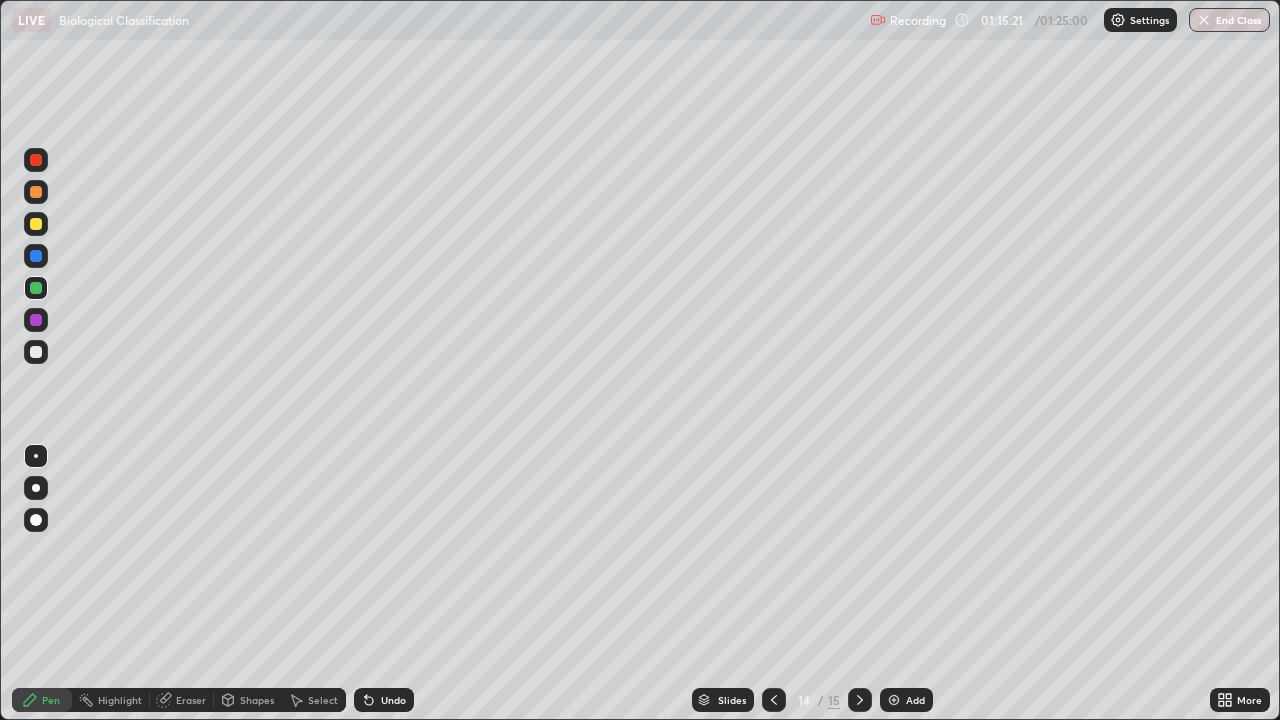 click at bounding box center [36, 352] 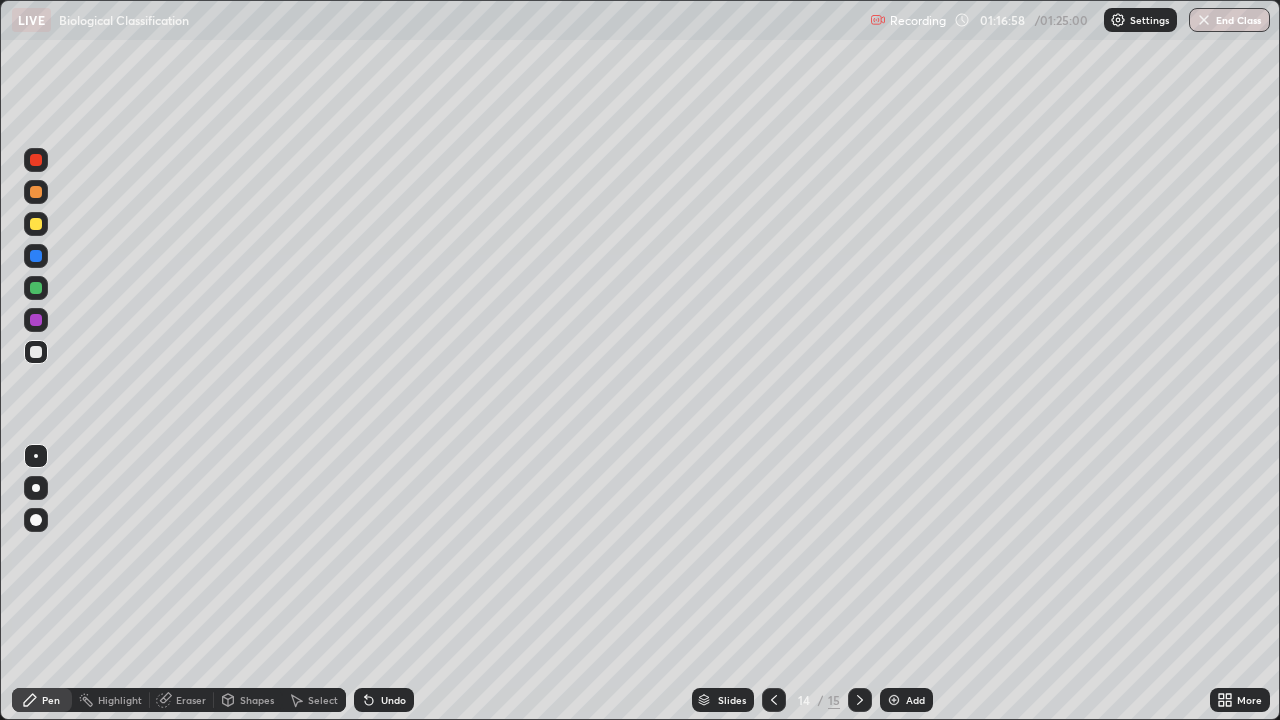 click on "Add" at bounding box center [915, 700] 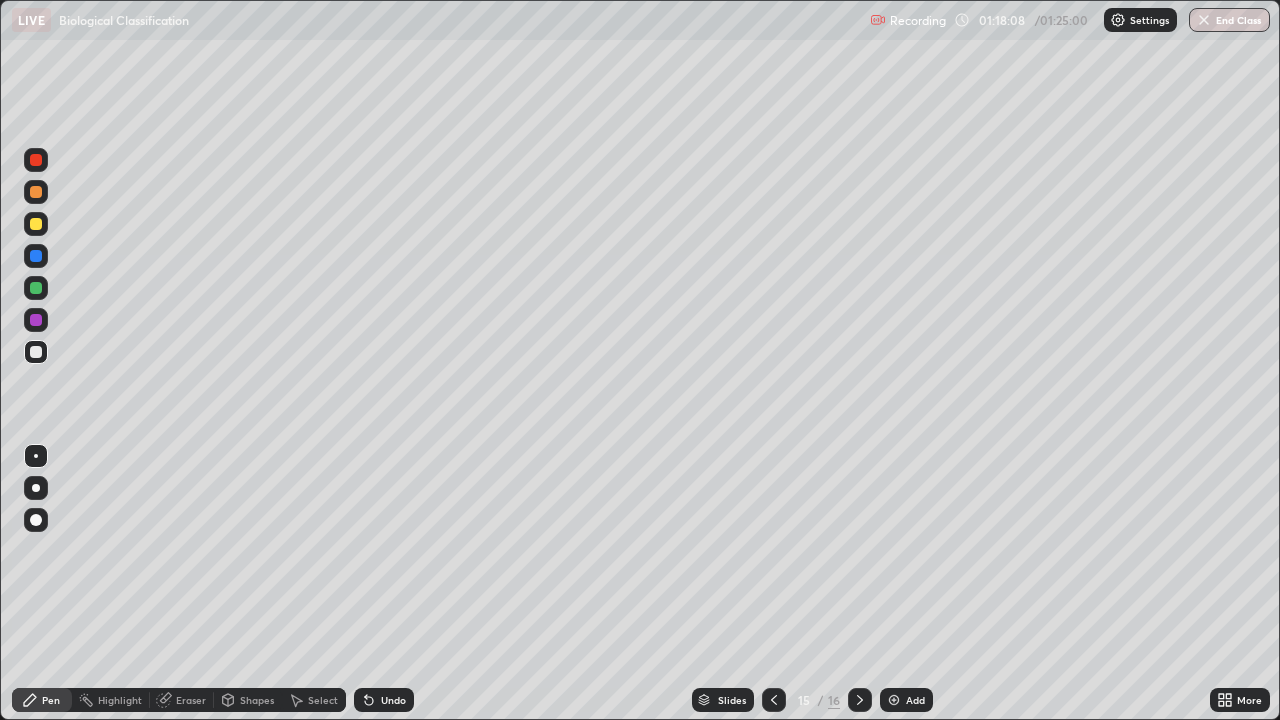 click on "Add" at bounding box center [906, 700] 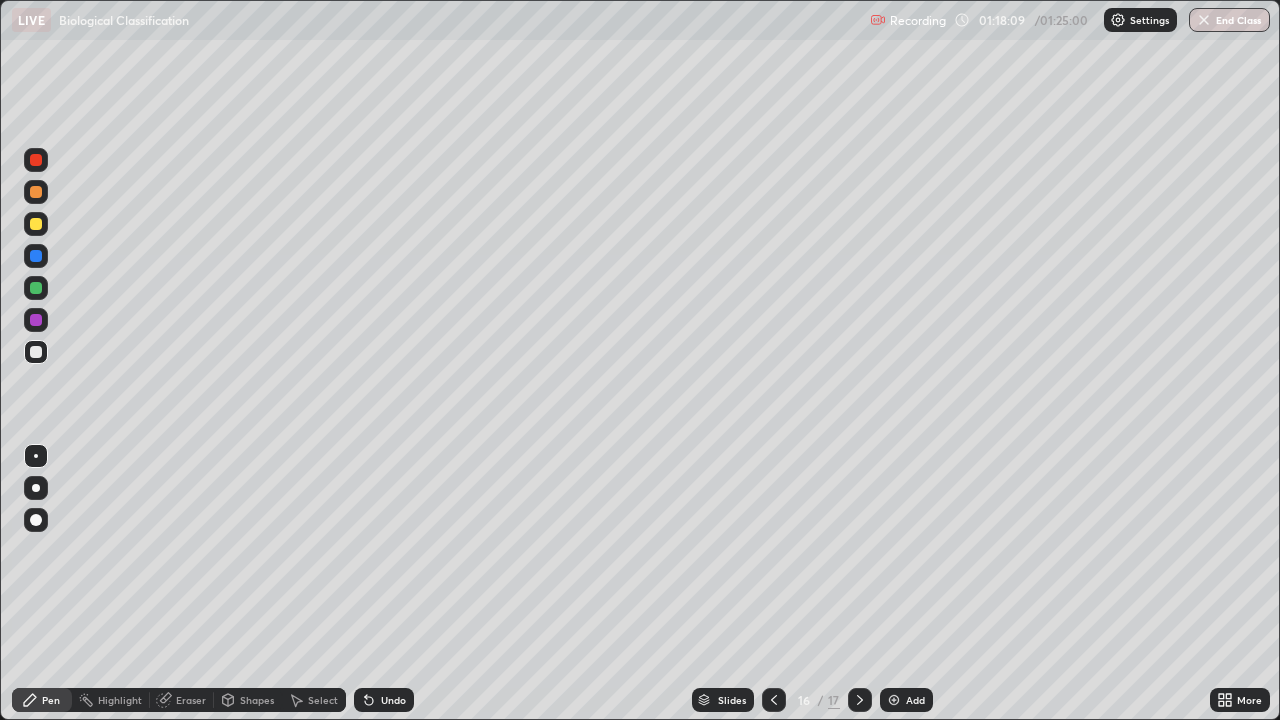 click at bounding box center [36, 224] 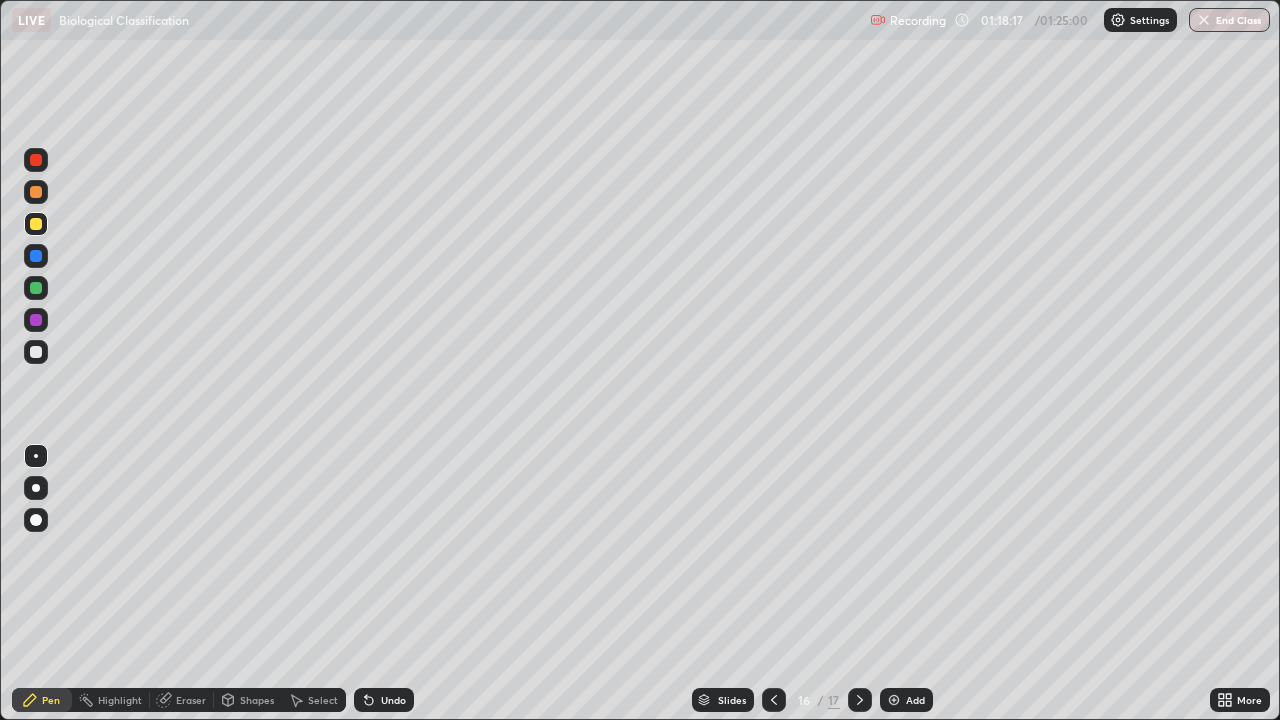 click at bounding box center (36, 320) 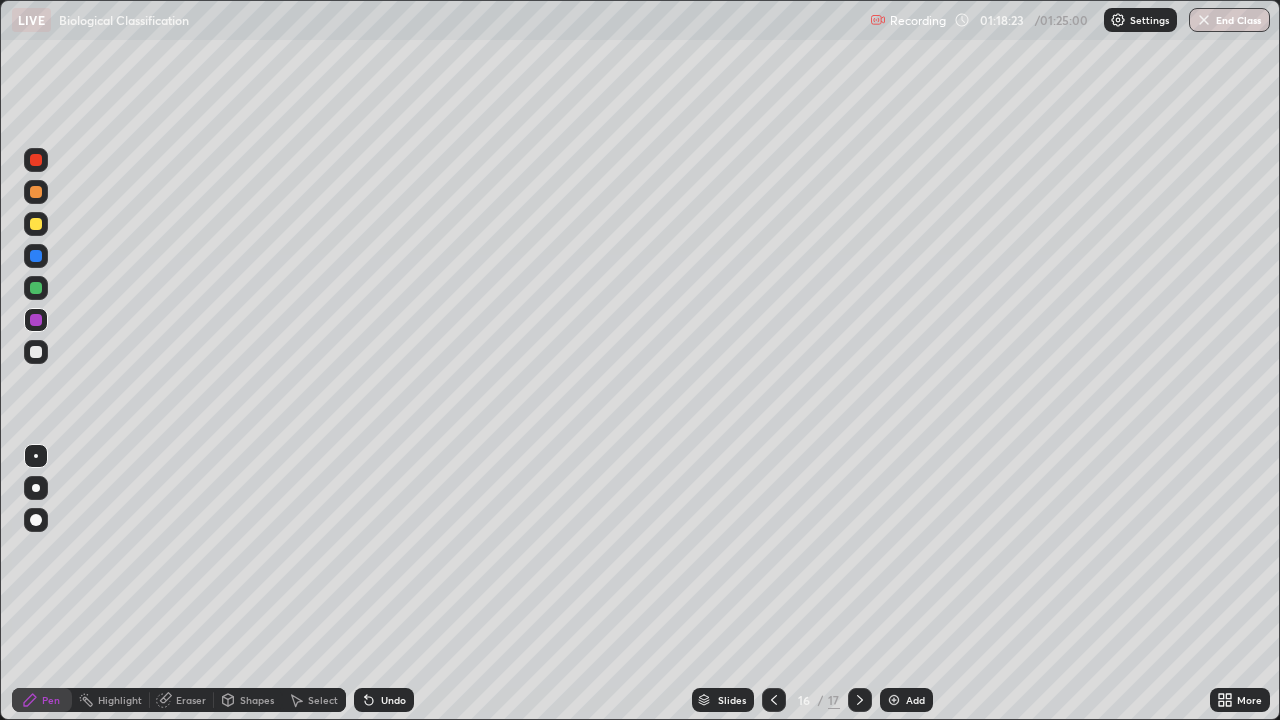 click at bounding box center (36, 352) 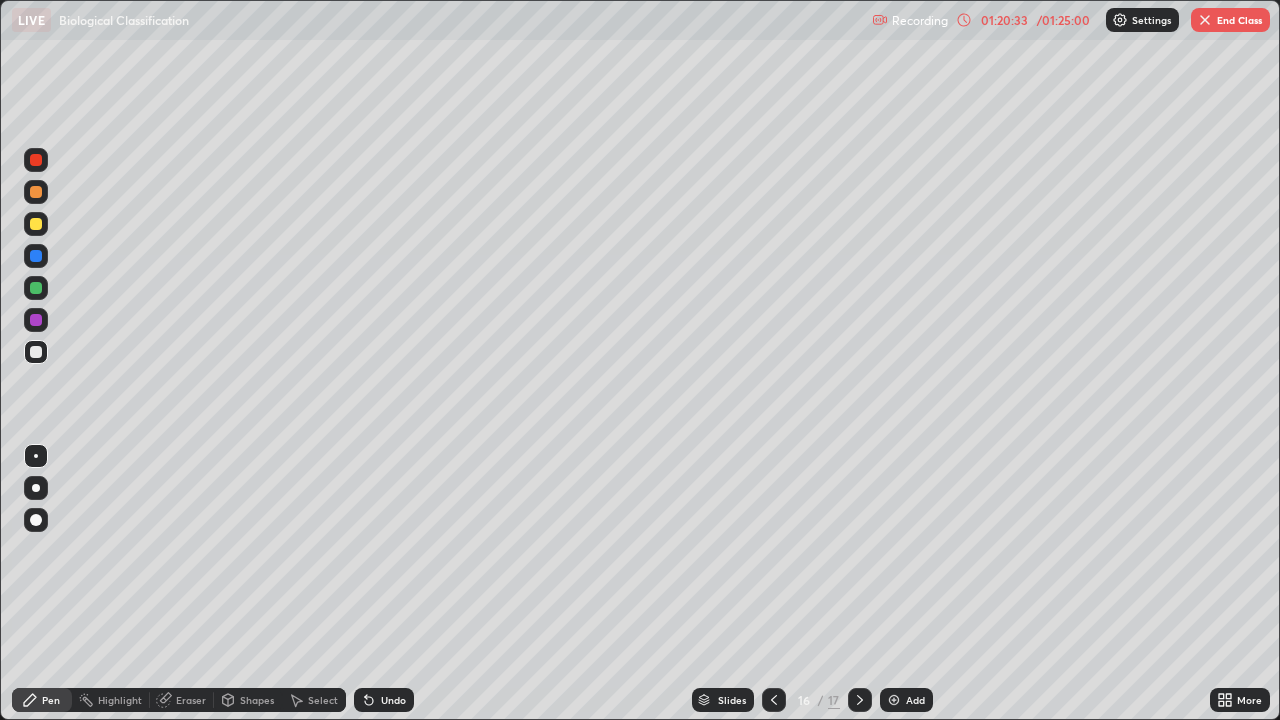 click on "End Class" at bounding box center [1230, 20] 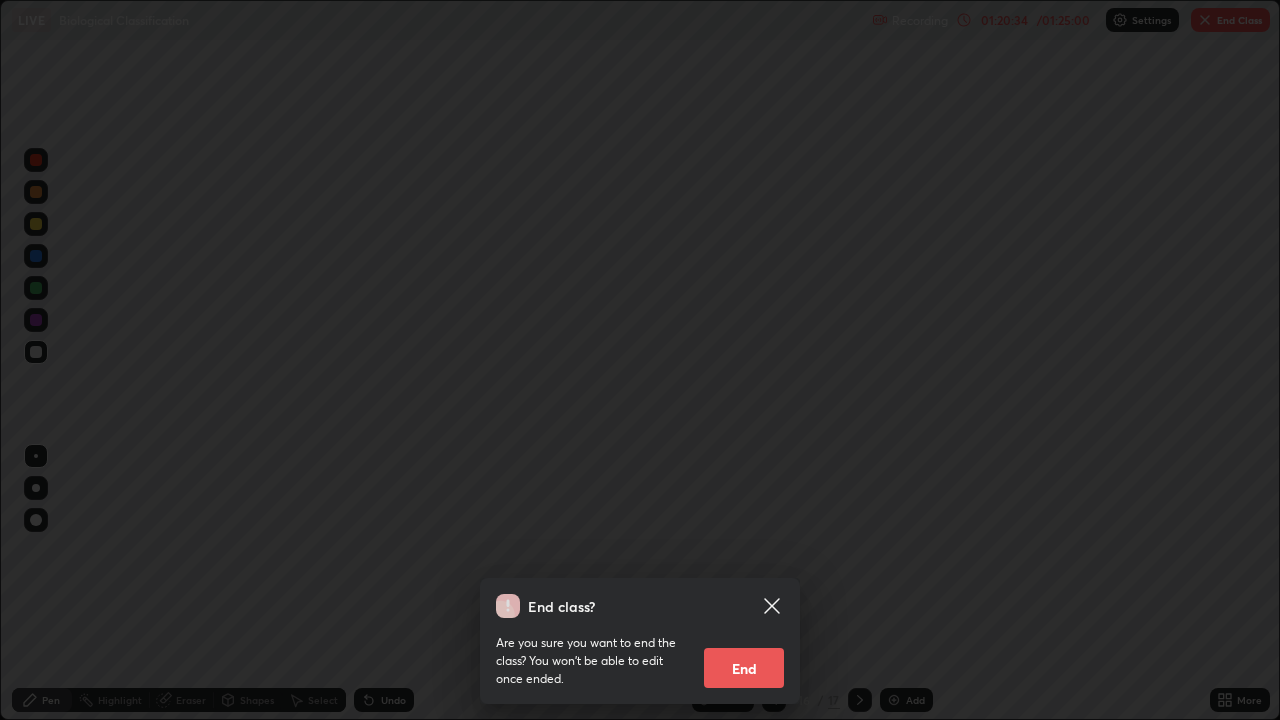 click on "End" at bounding box center (744, 668) 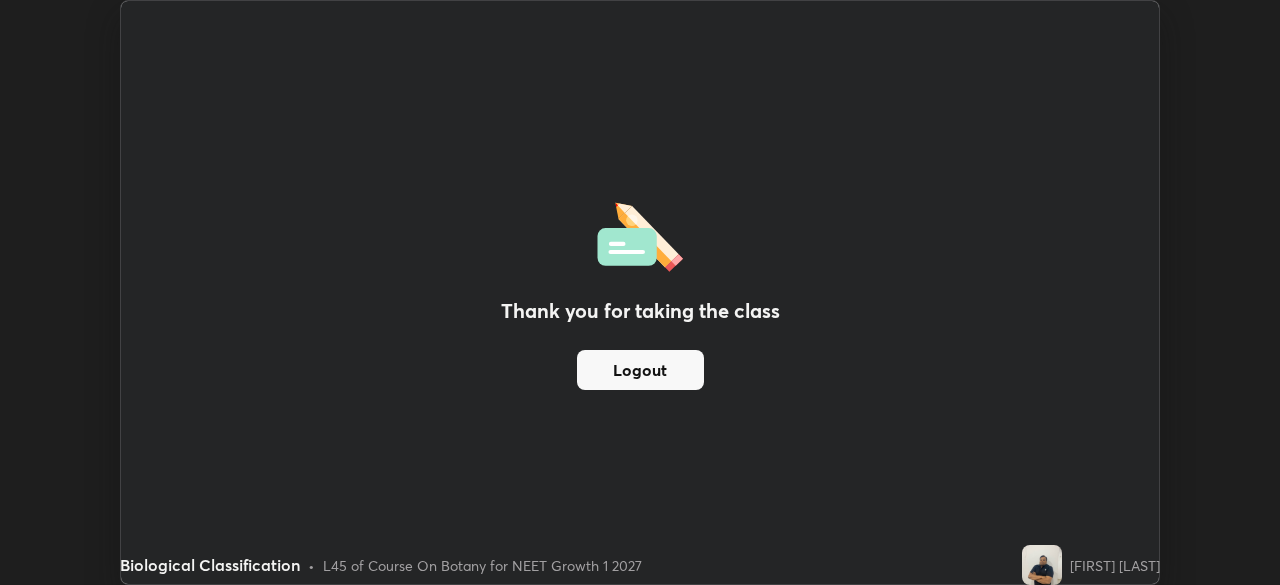 scroll, scrollTop: 585, scrollLeft: 1280, axis: both 